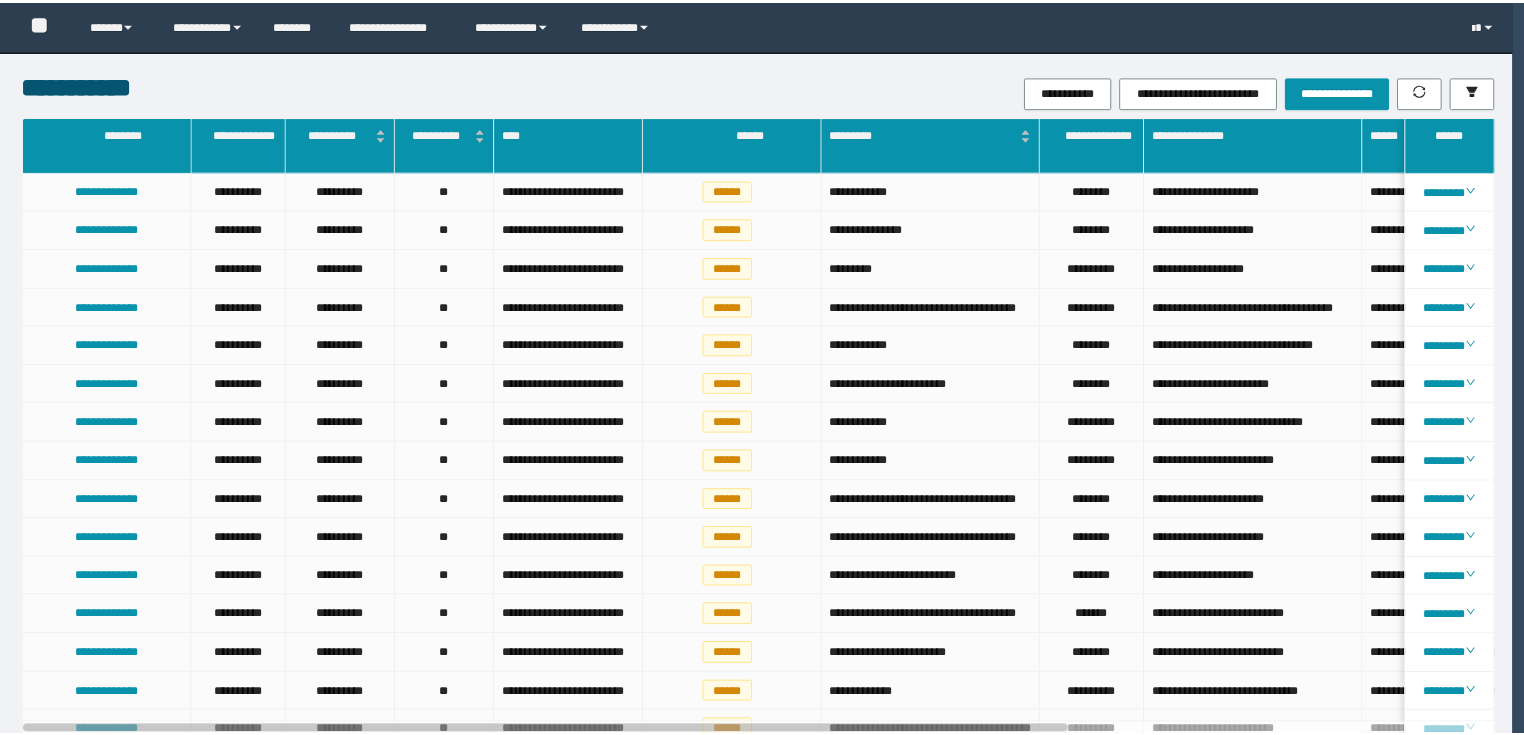 scroll, scrollTop: 0, scrollLeft: 0, axis: both 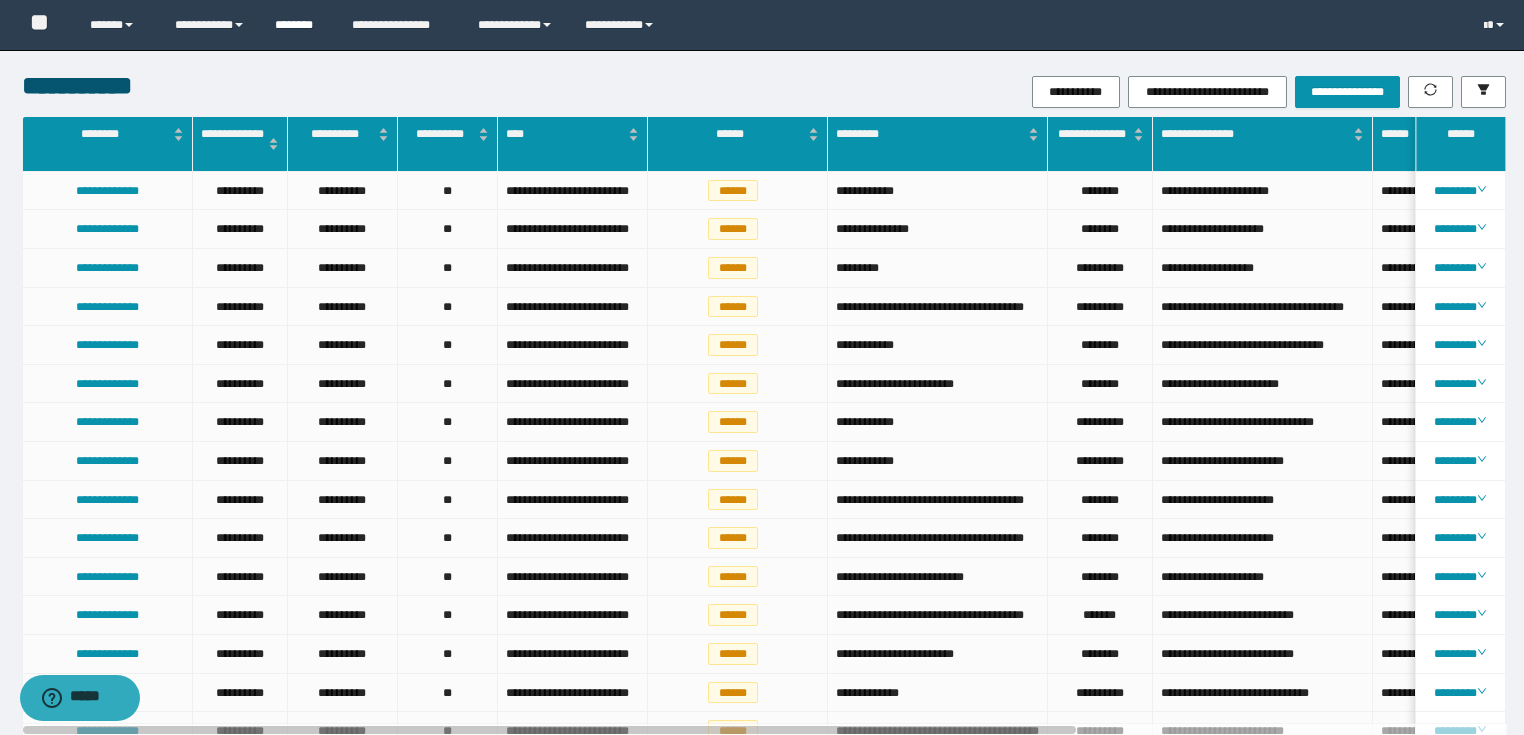 click on "********" at bounding box center (298, 25) 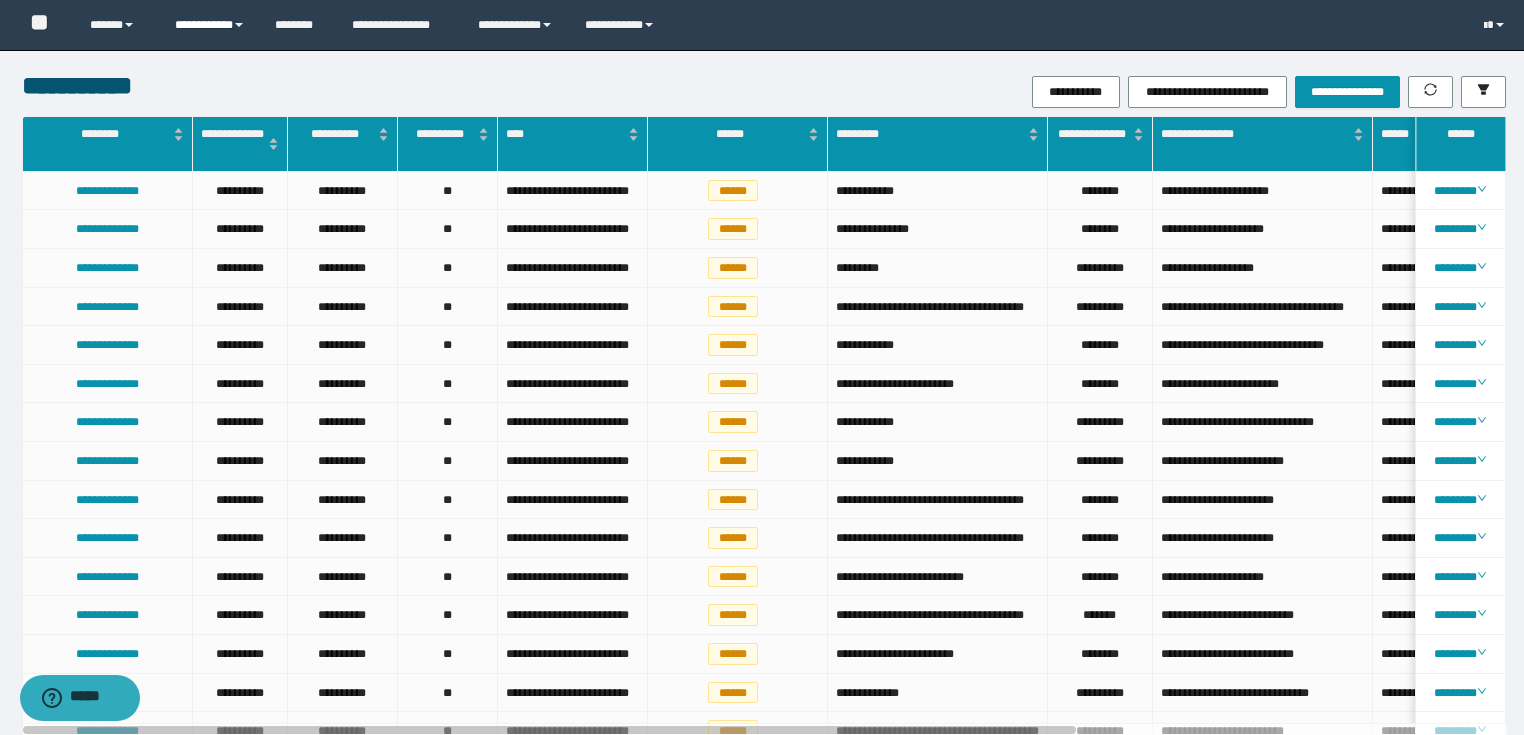 click on "**********" at bounding box center (210, 25) 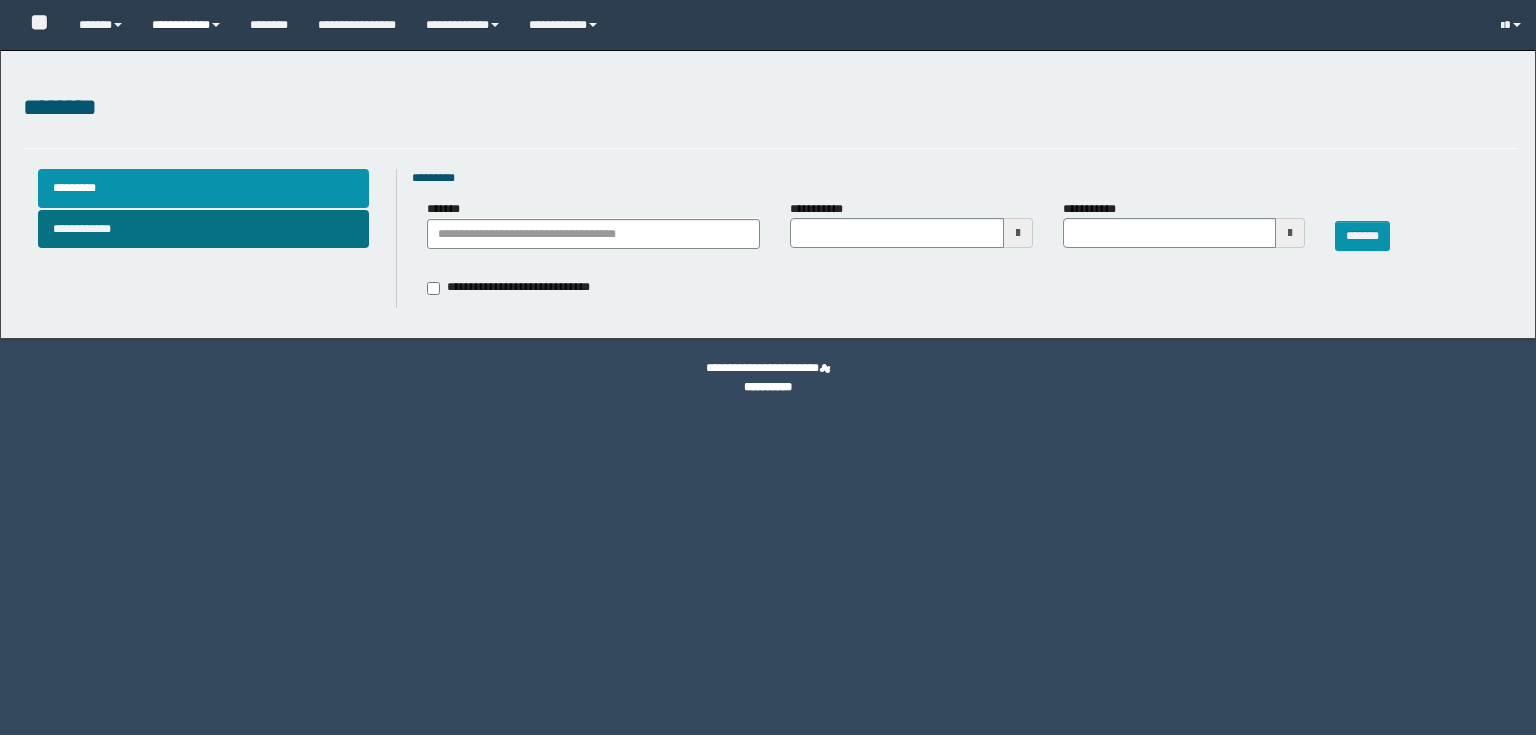 scroll, scrollTop: 0, scrollLeft: 0, axis: both 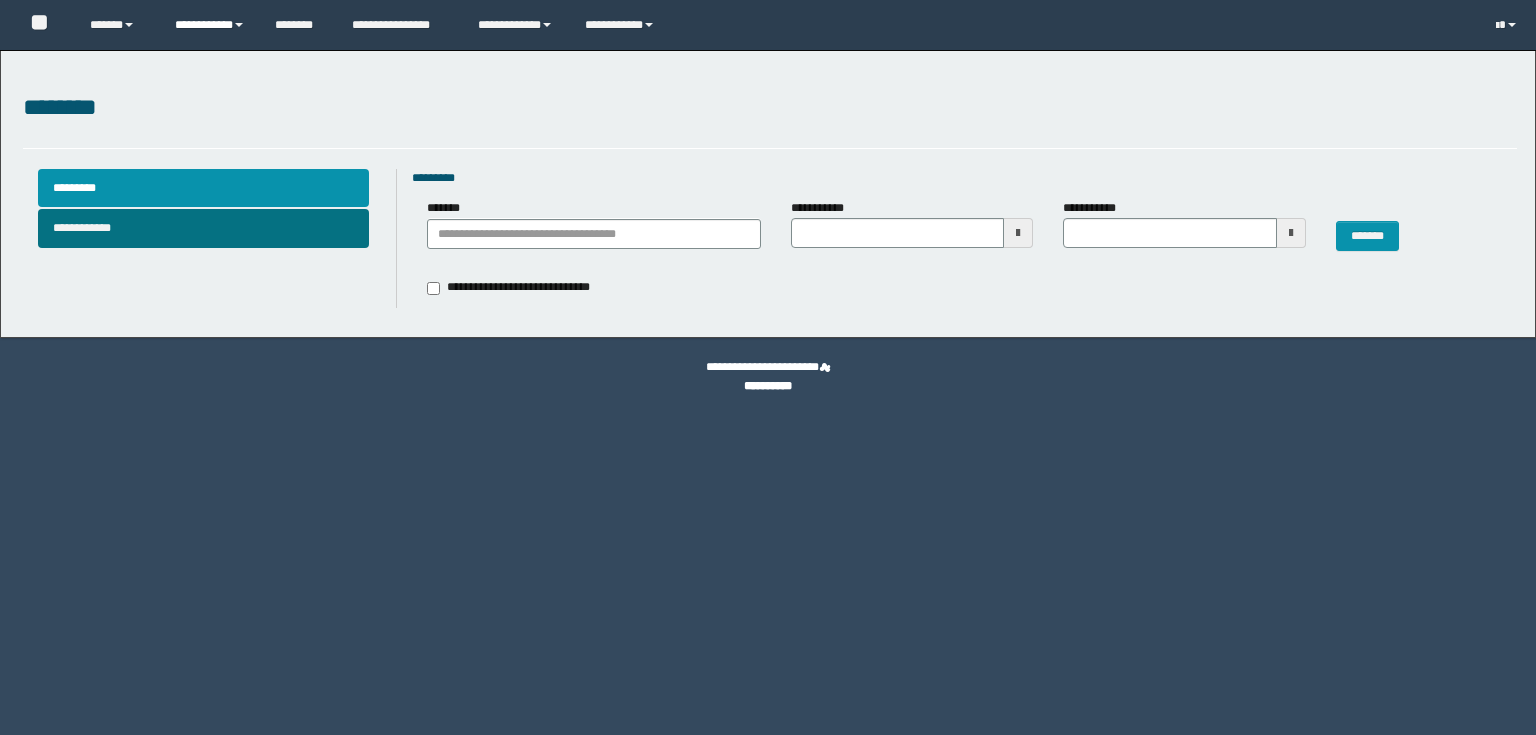 click on "**********" at bounding box center [210, 25] 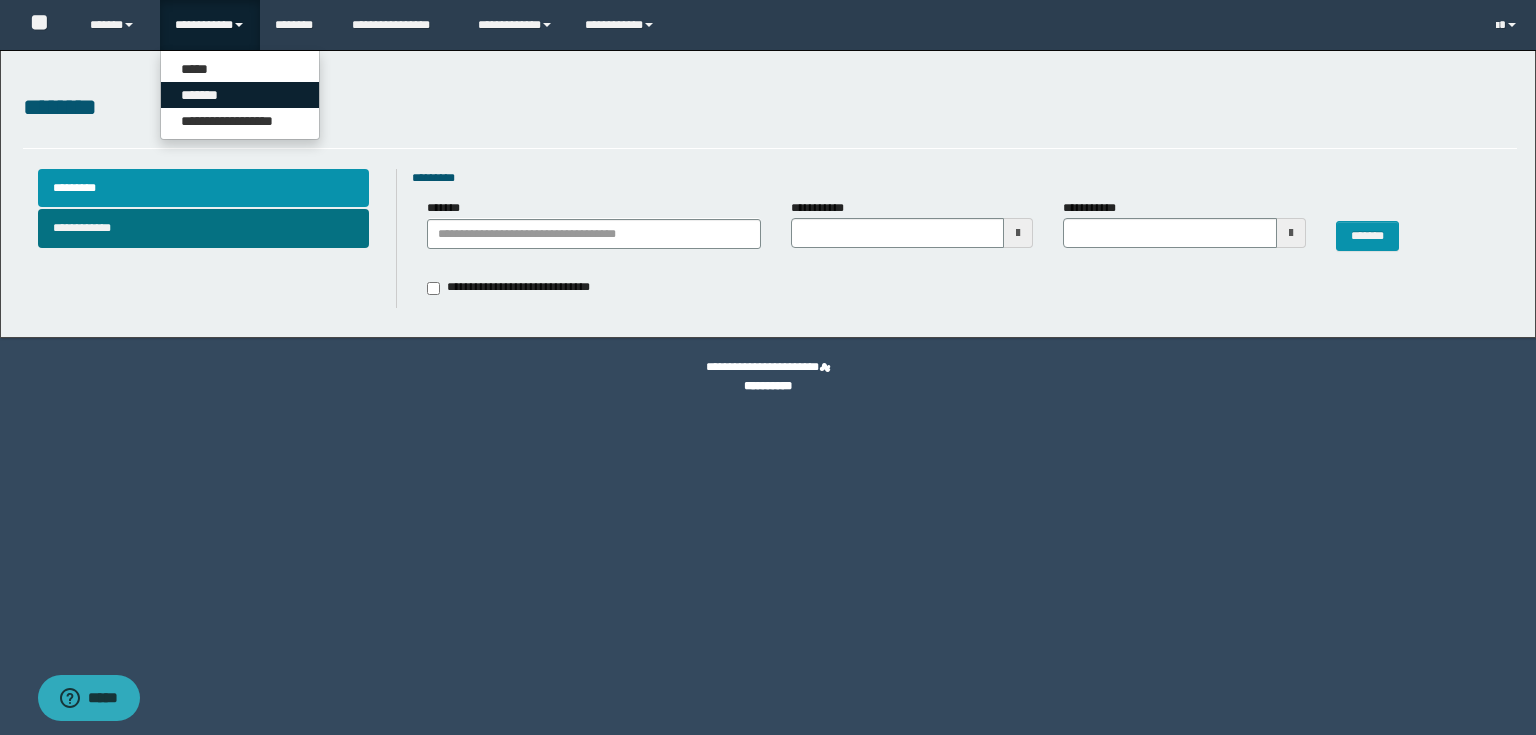 scroll, scrollTop: 0, scrollLeft: 0, axis: both 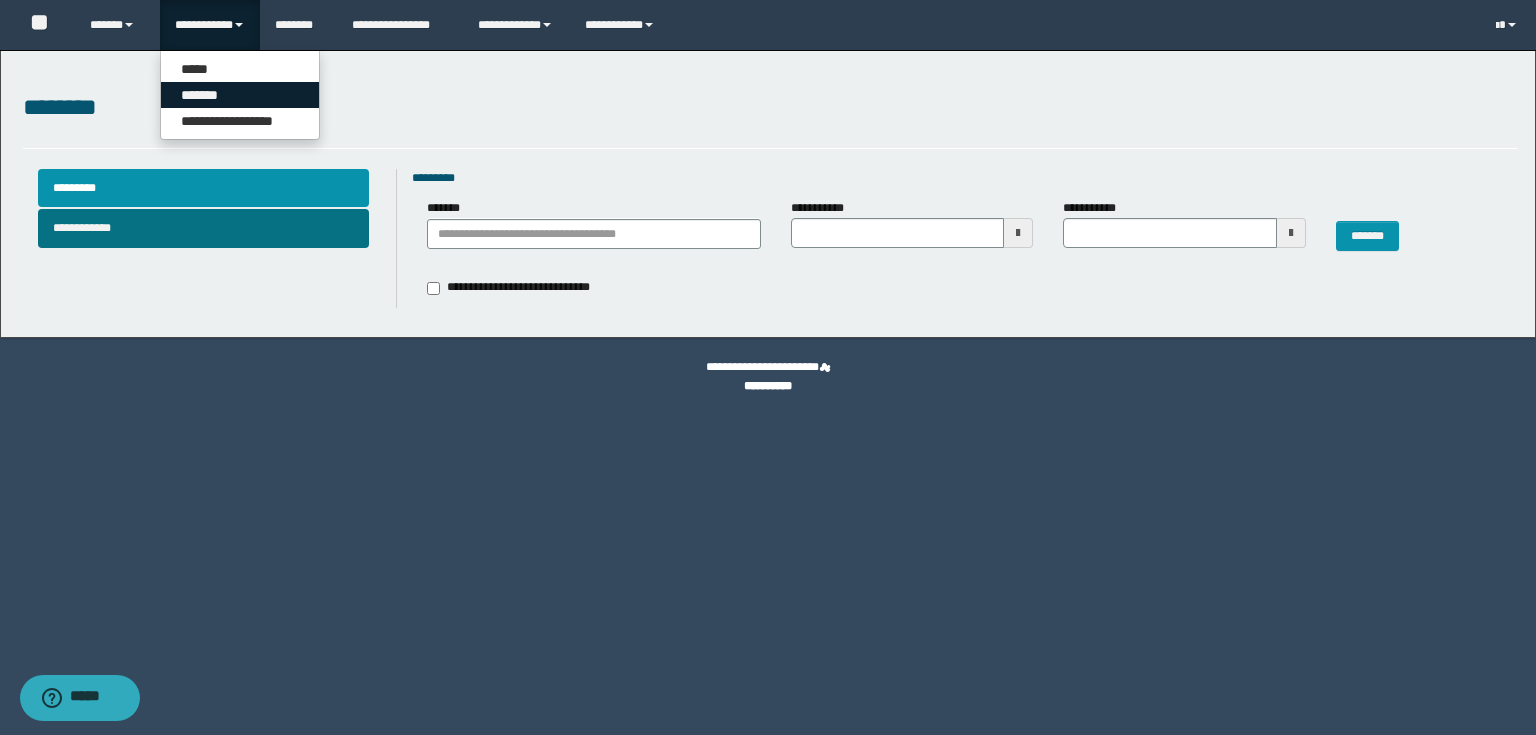 click on "*******" at bounding box center [240, 95] 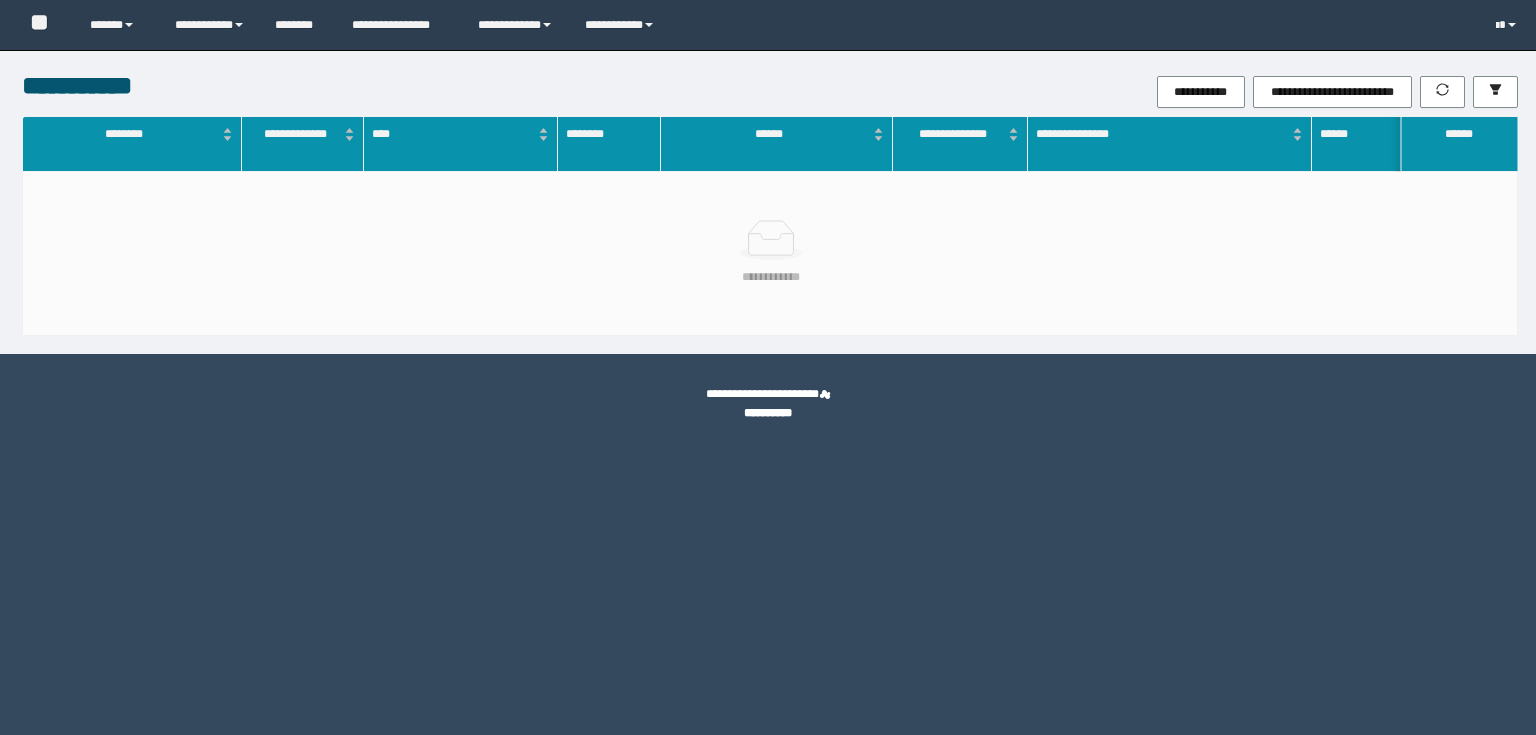 scroll, scrollTop: 0, scrollLeft: 0, axis: both 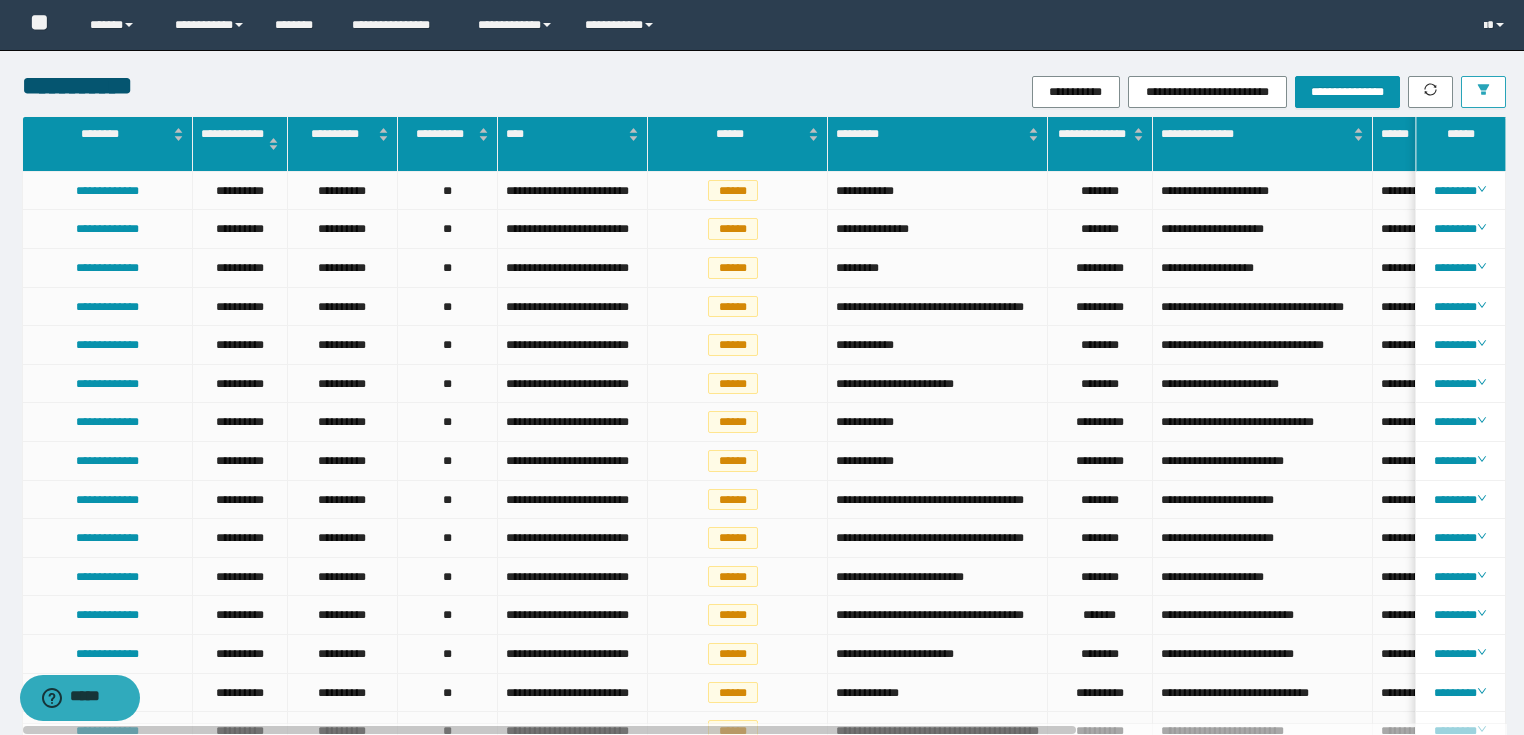 click 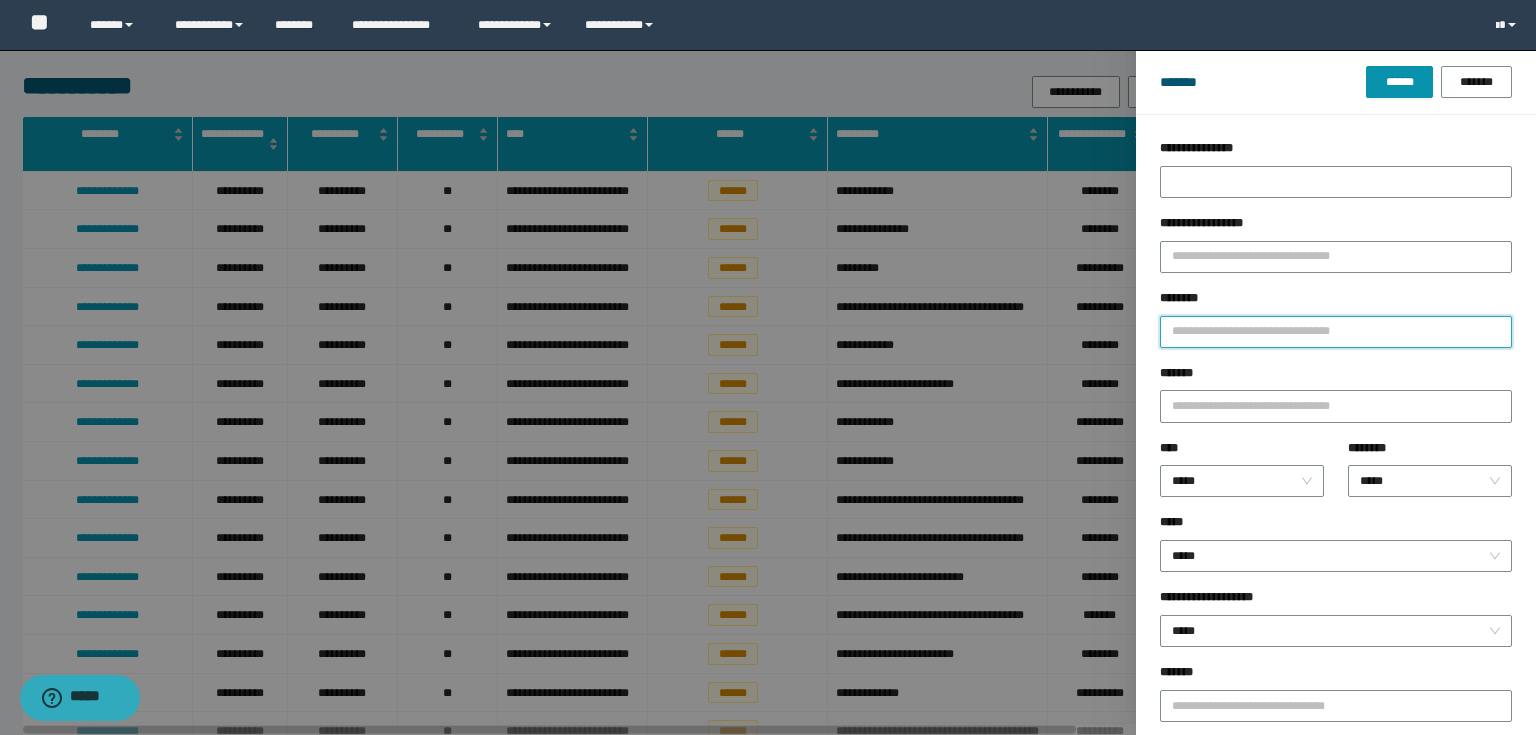 click on "********" at bounding box center (1336, 332) 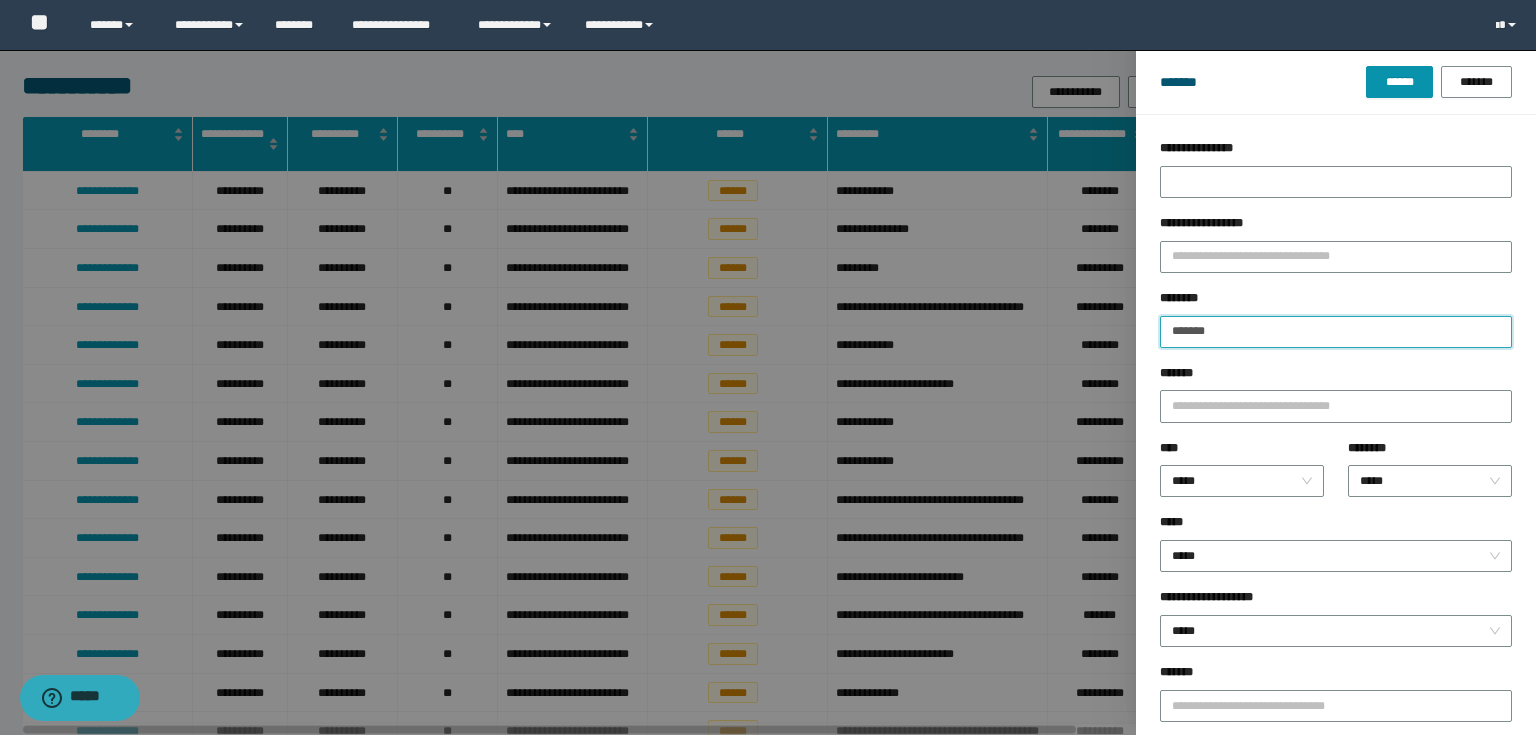 type on "*******" 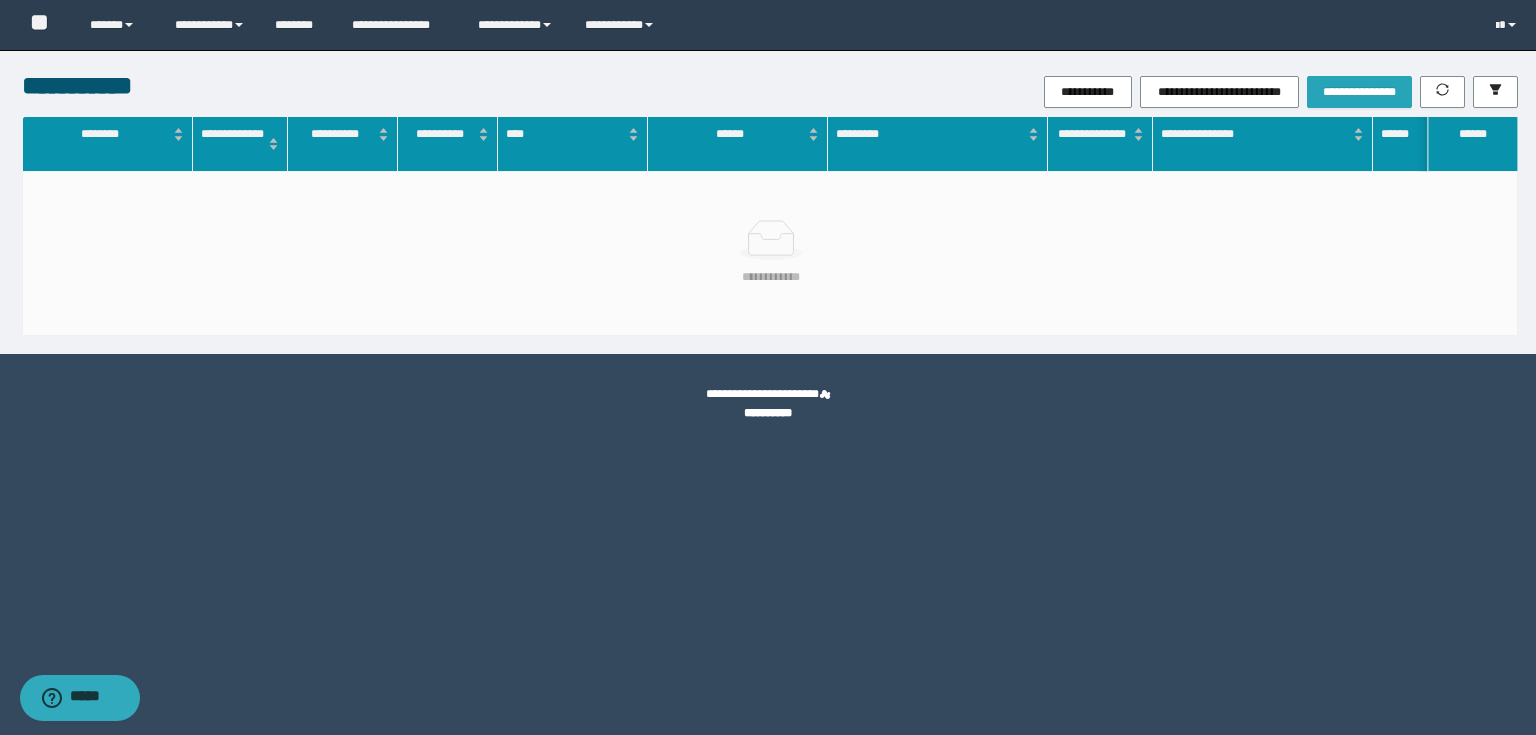 click on "**********" at bounding box center [1359, 92] 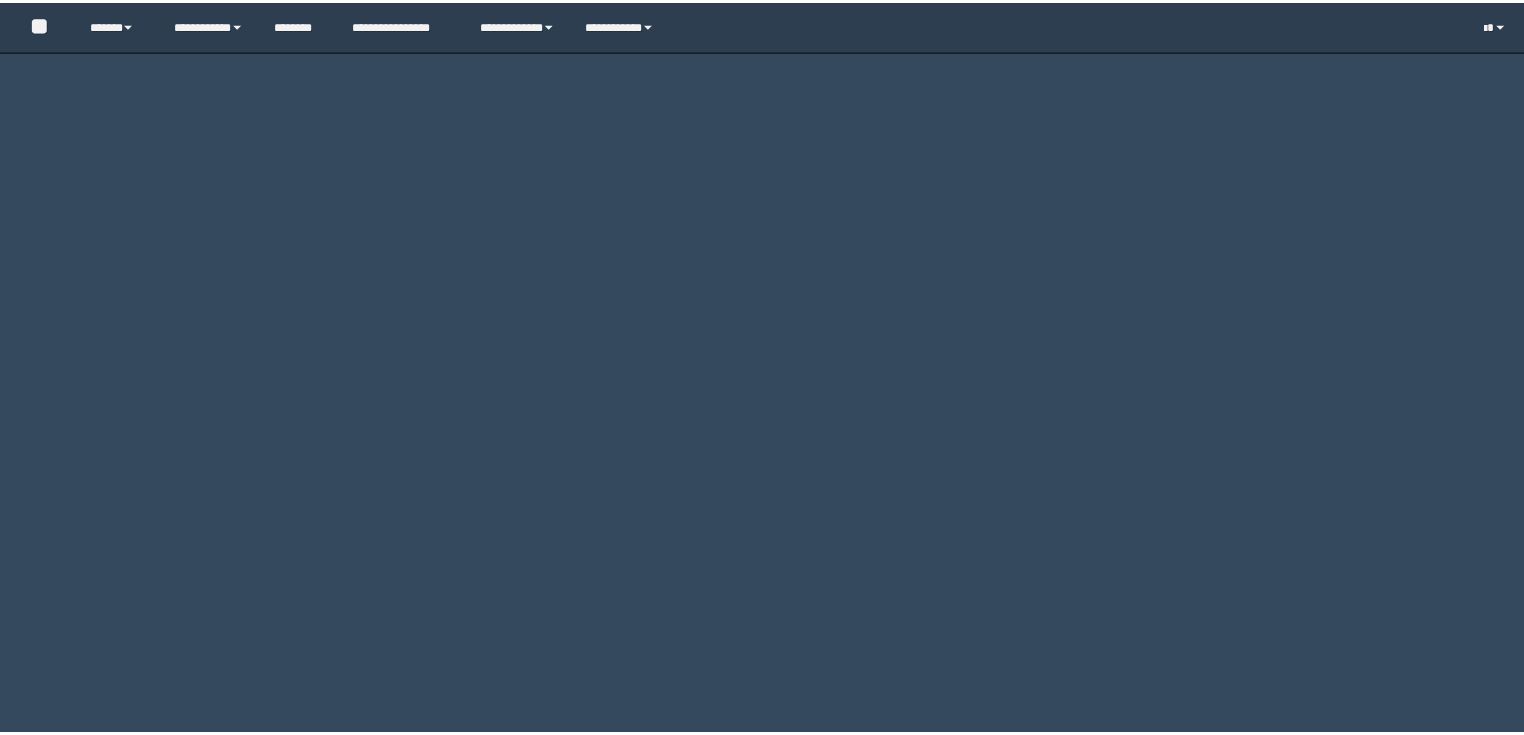 scroll, scrollTop: 0, scrollLeft: 0, axis: both 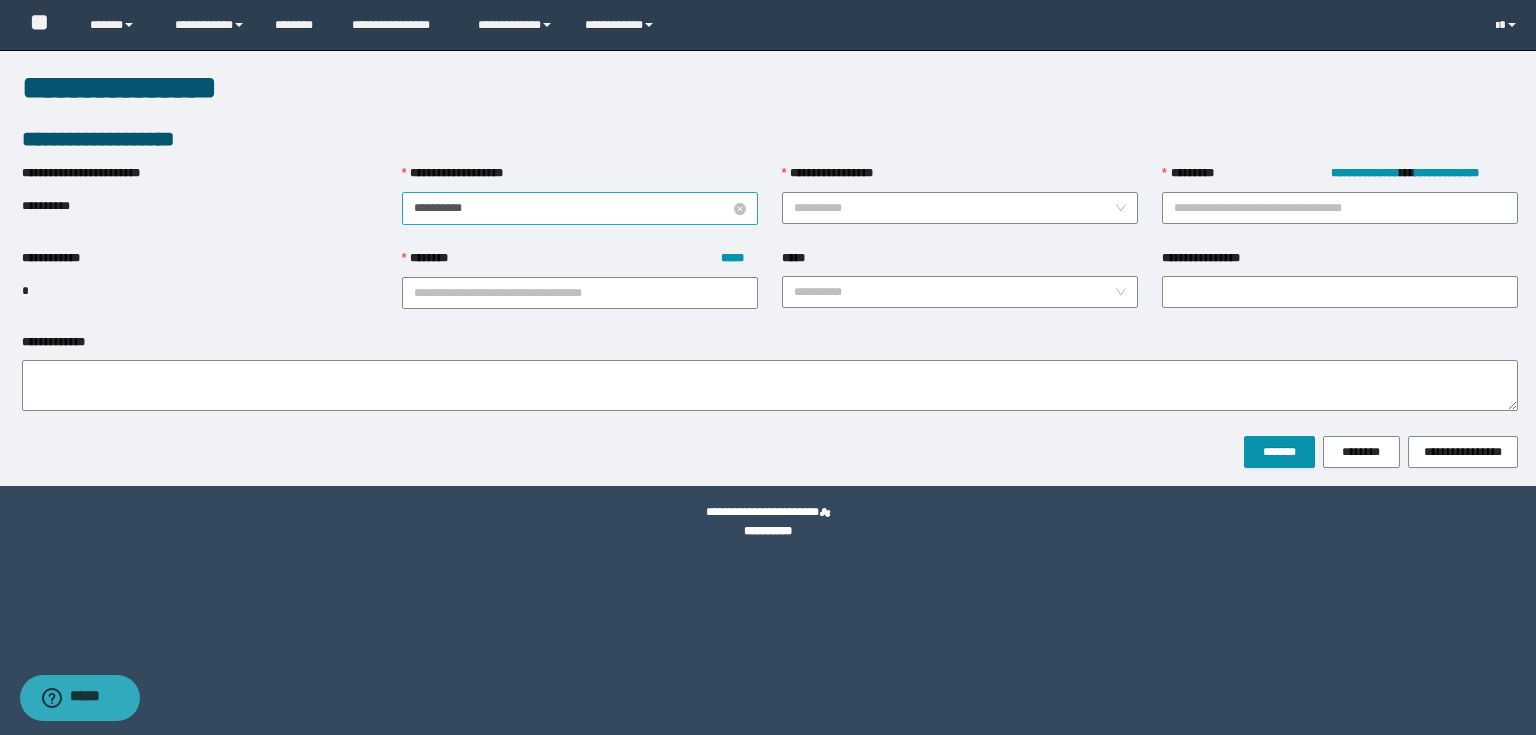 click on "**********" at bounding box center (572, 208) 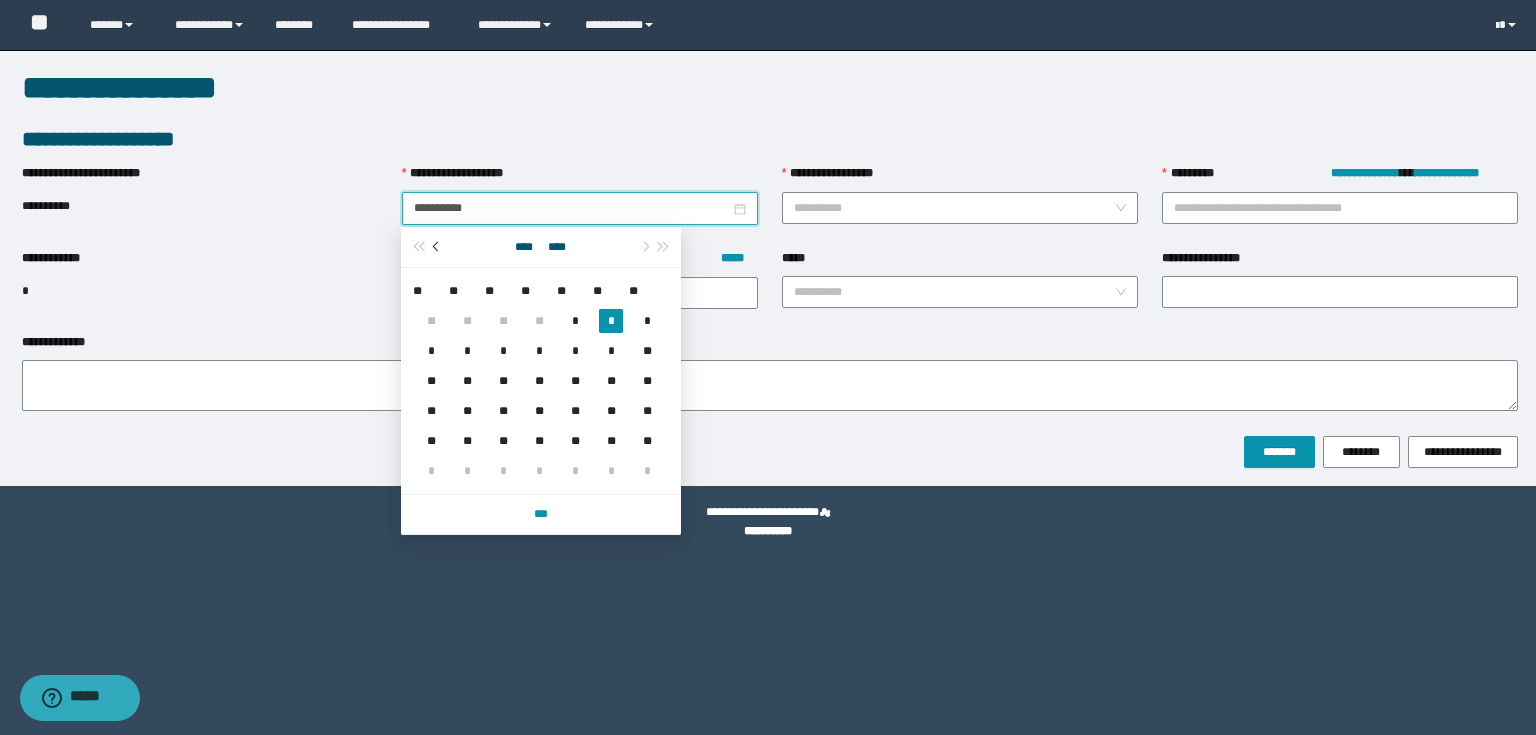 click at bounding box center (437, 247) 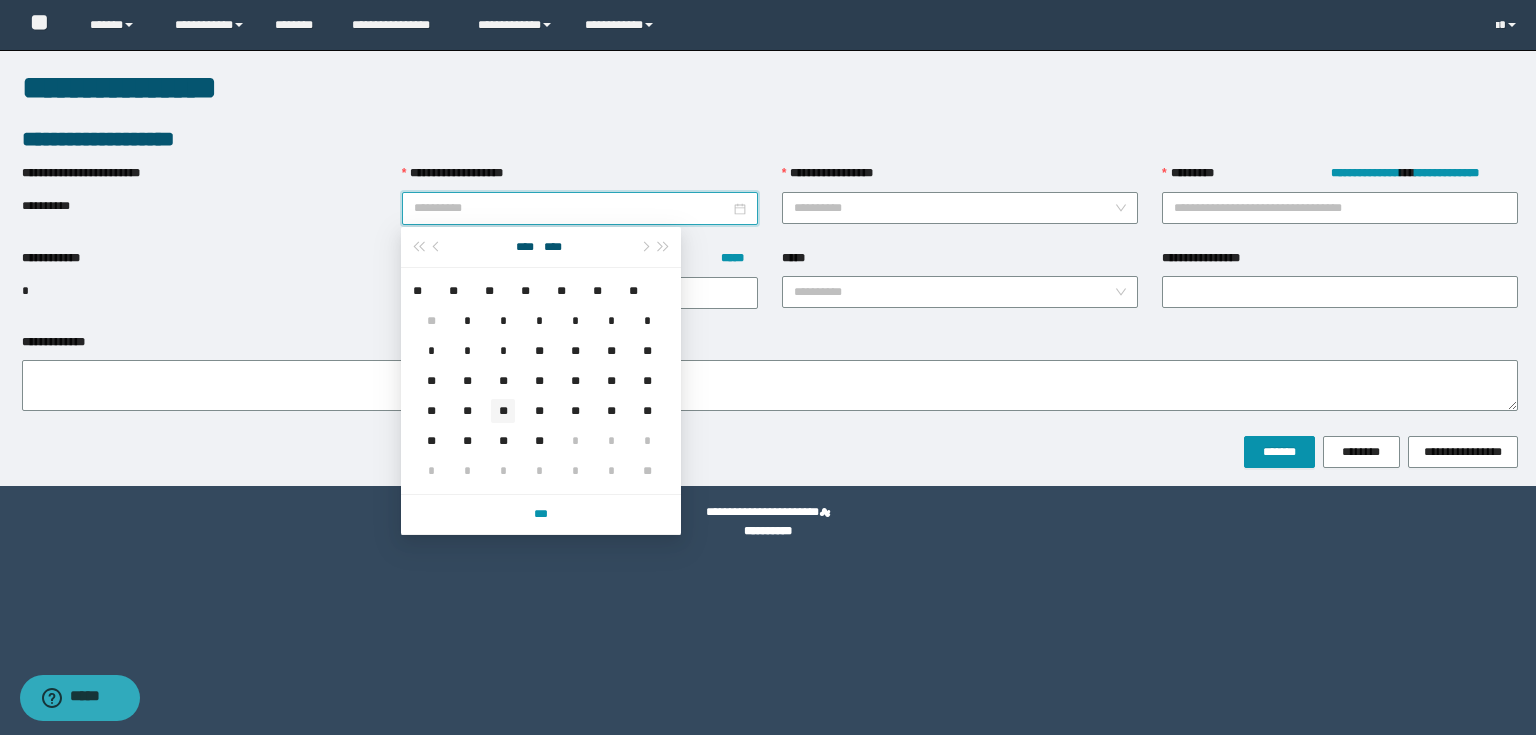 type on "**********" 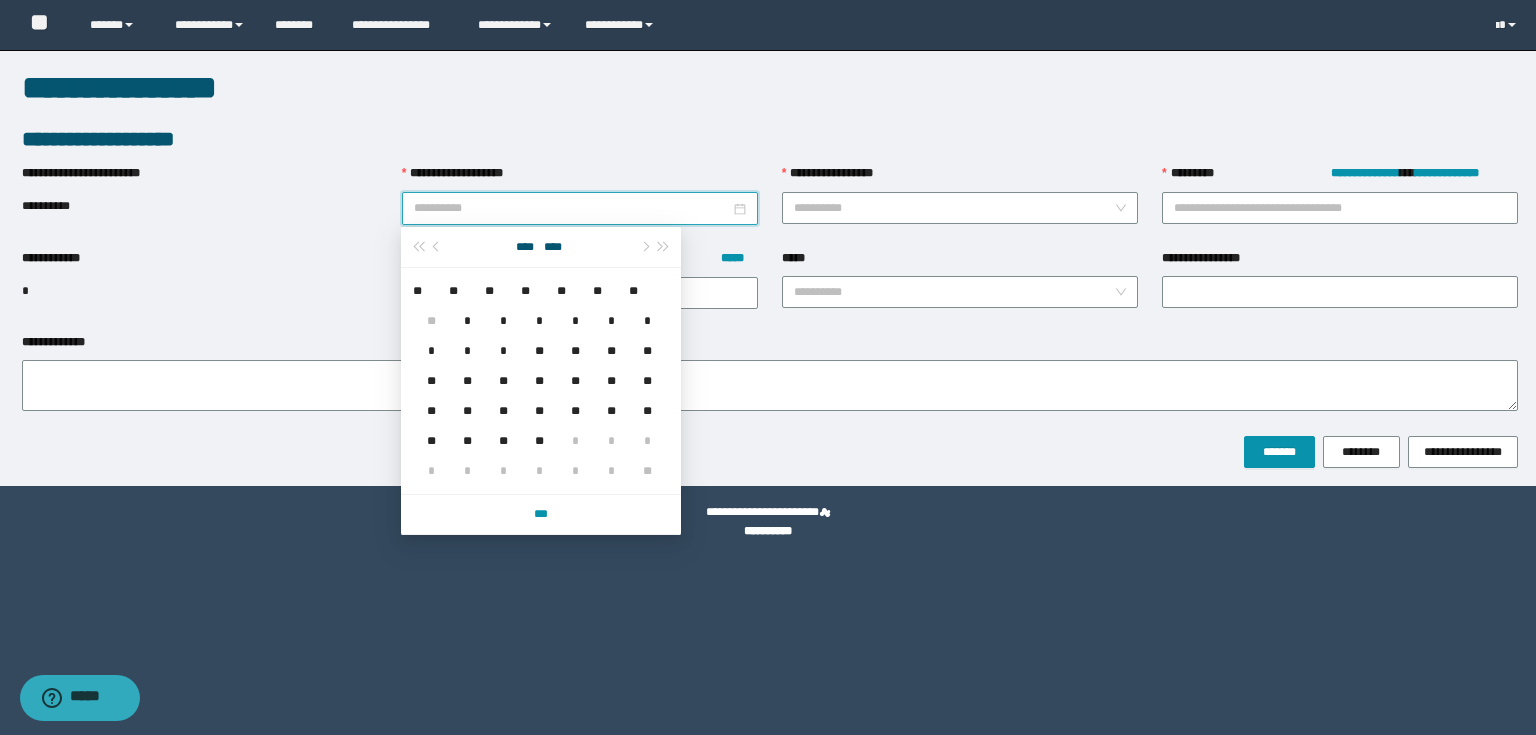 drag, startPoint x: 497, startPoint y: 409, endPoint x: 617, endPoint y: 335, distance: 140.98227 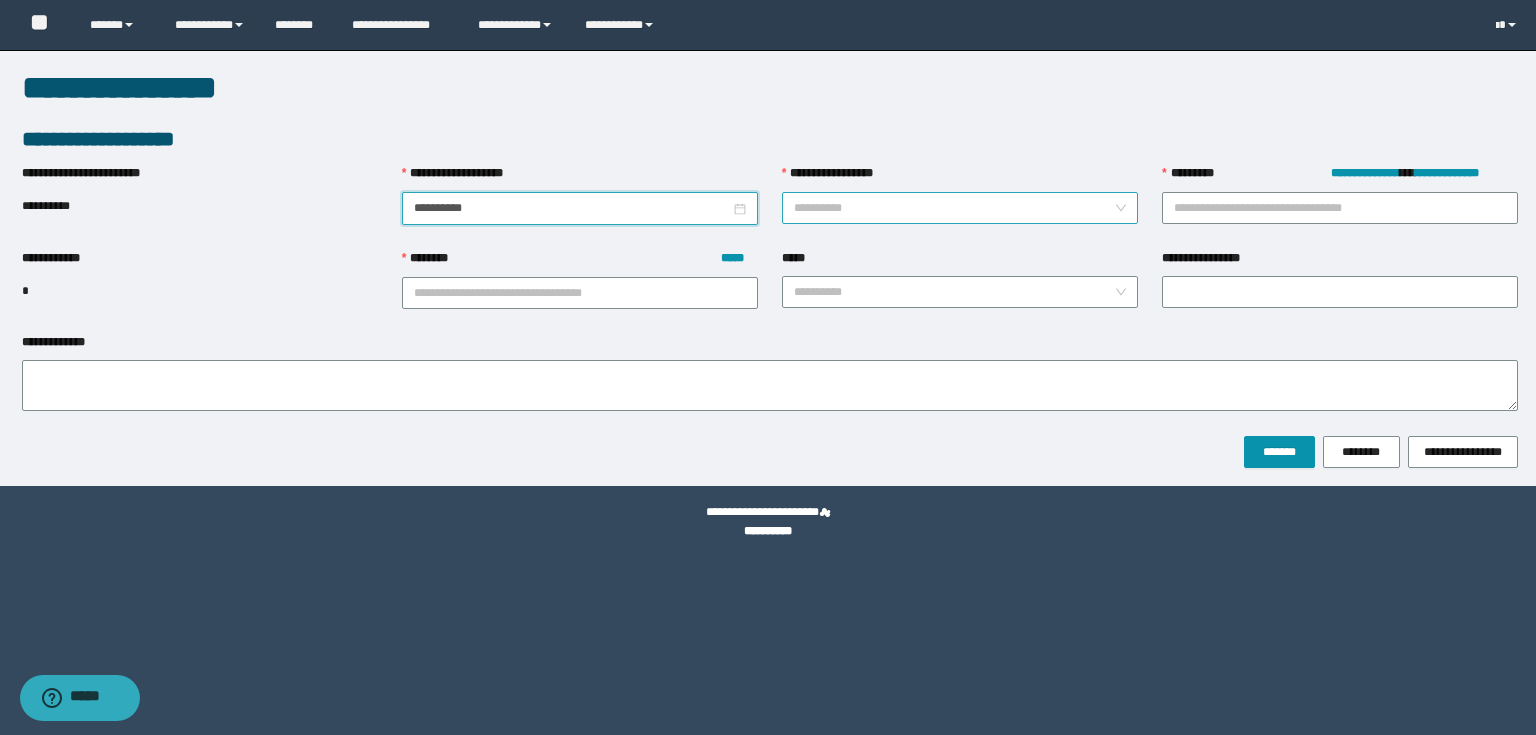 click on "**********" at bounding box center [954, 208] 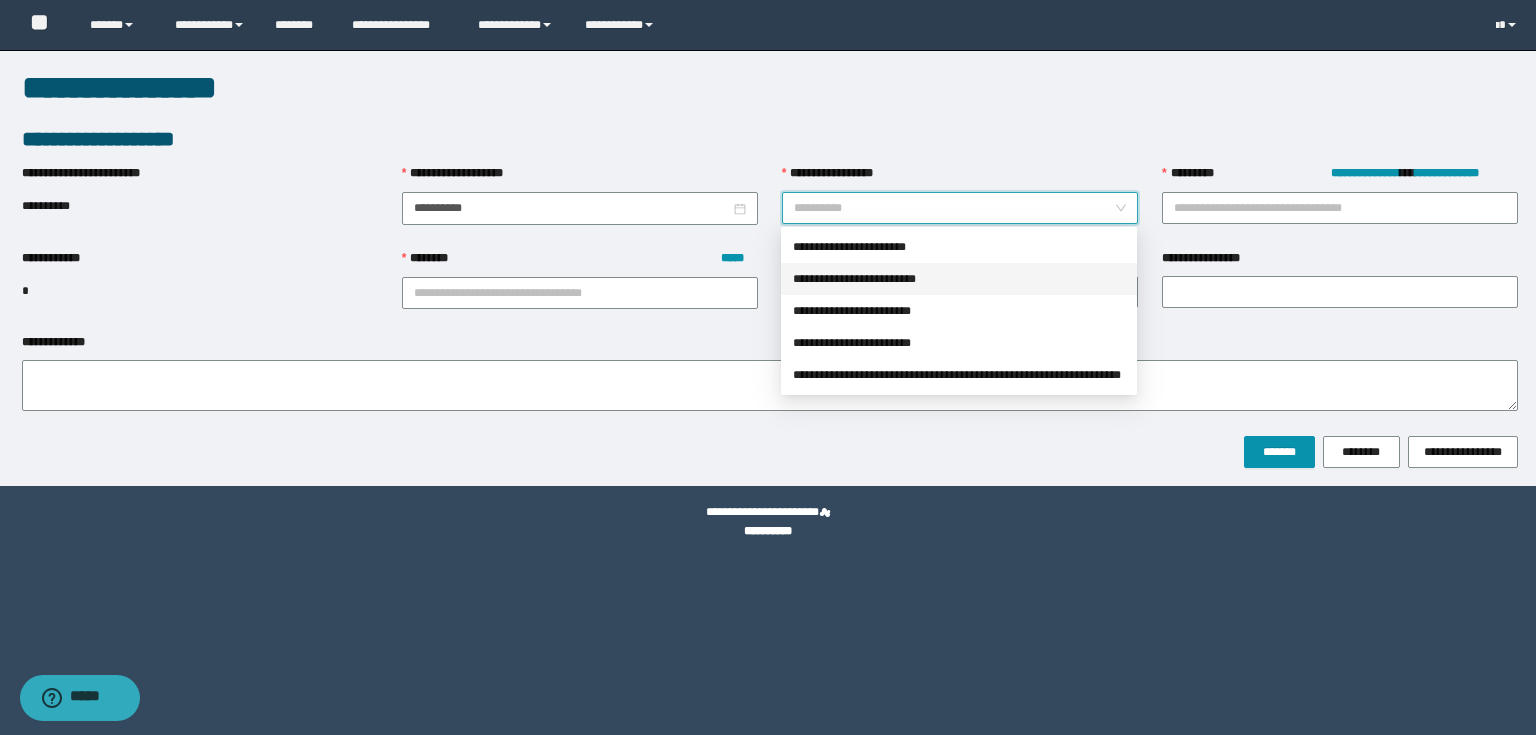 click on "**********" at bounding box center [959, 279] 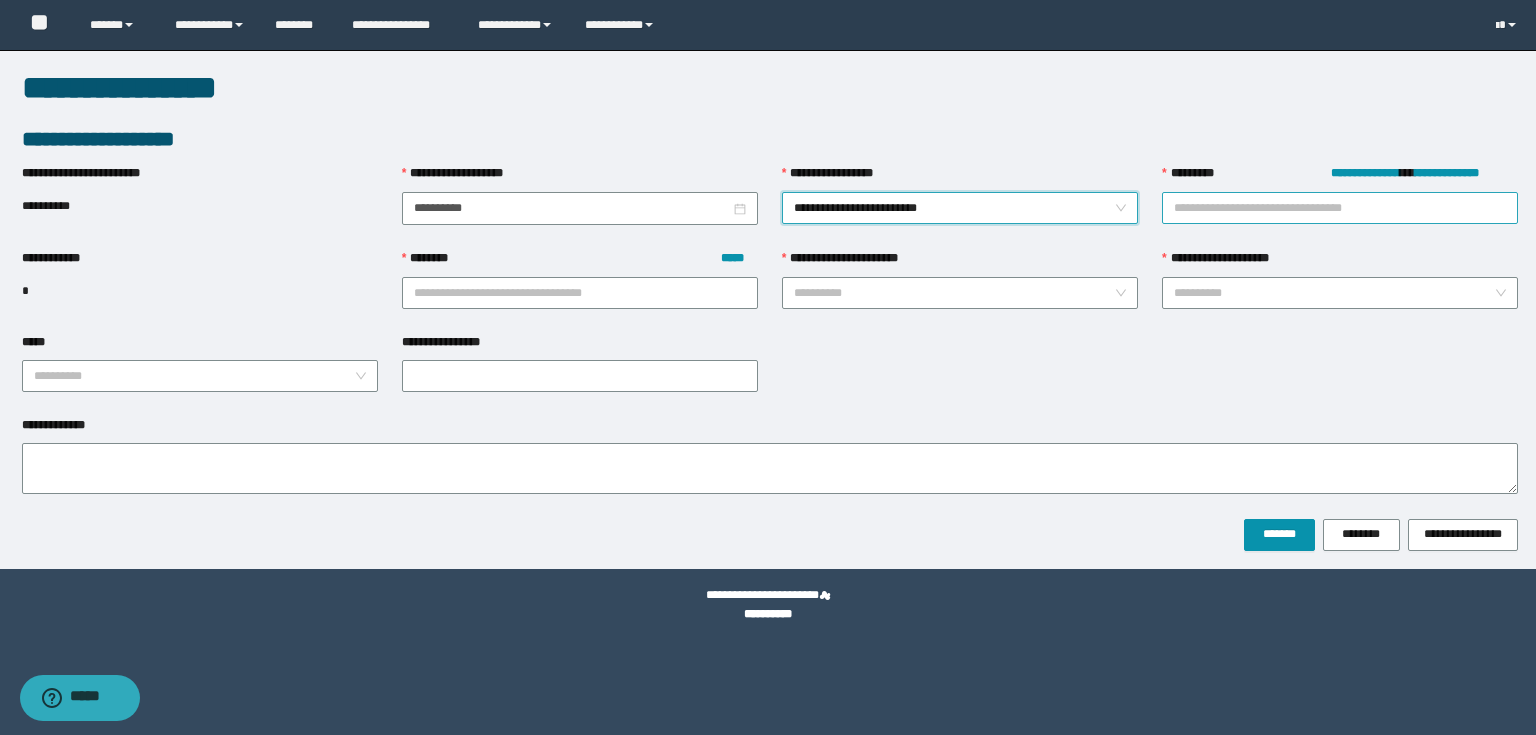 click on "**********" at bounding box center (1340, 208) 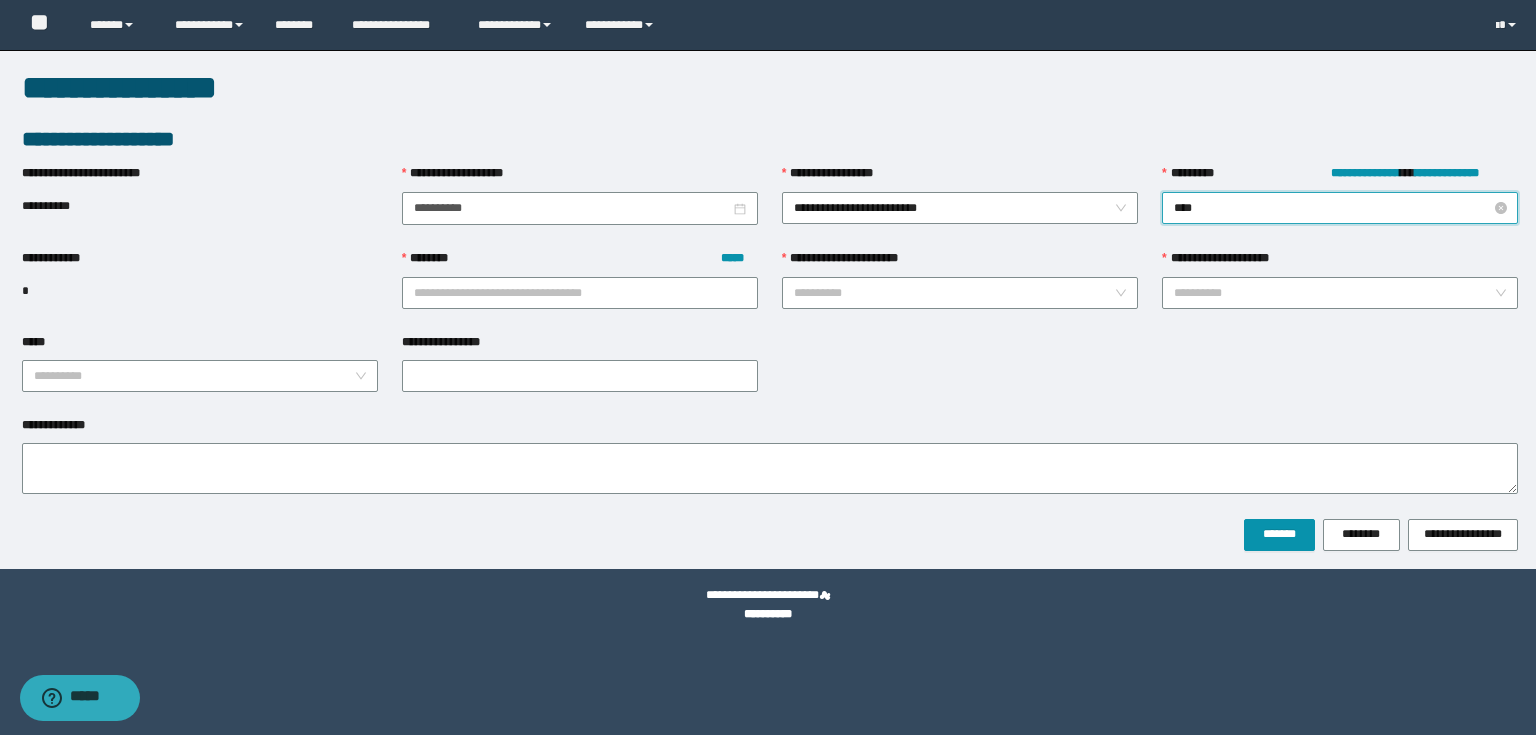 type on "*****" 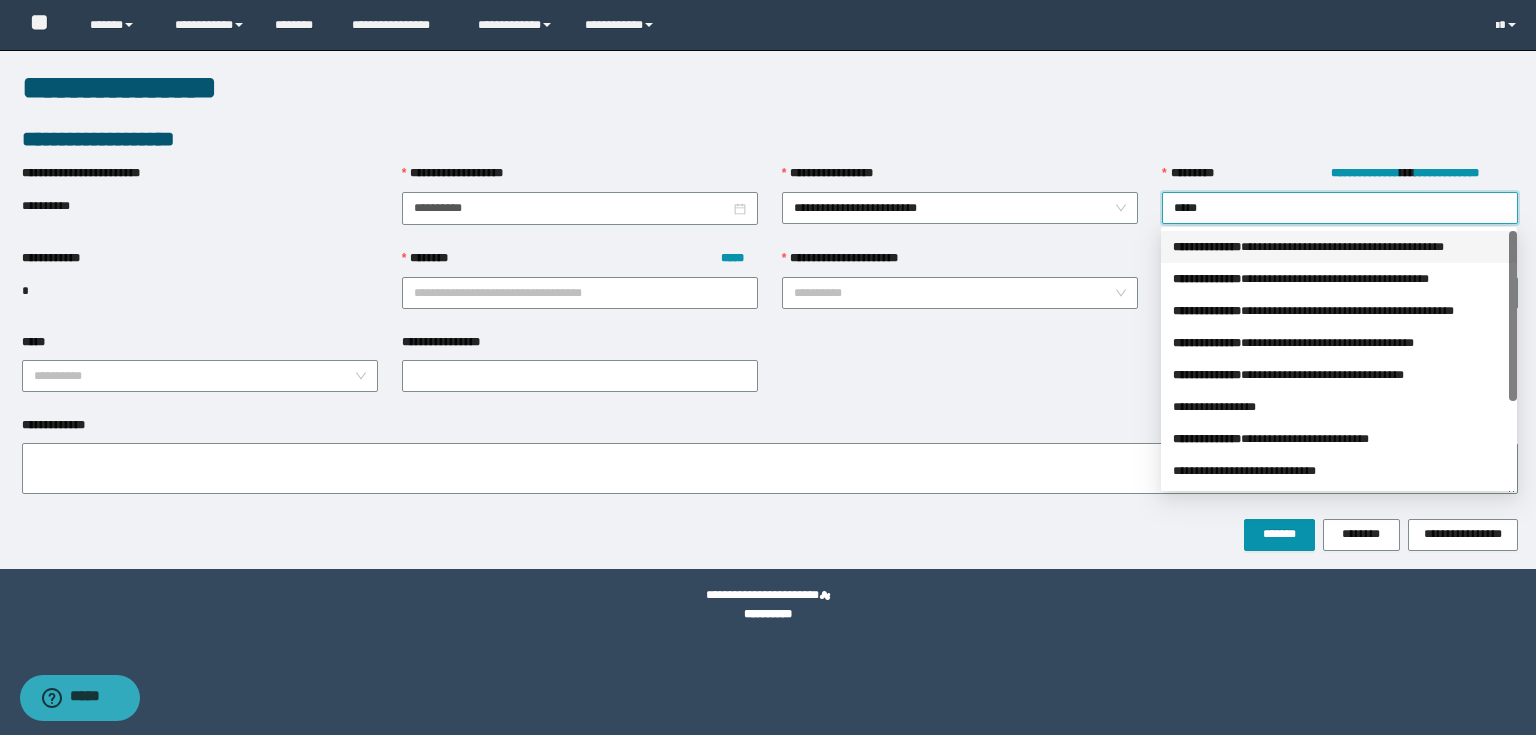 click on "**********" at bounding box center (1339, 247) 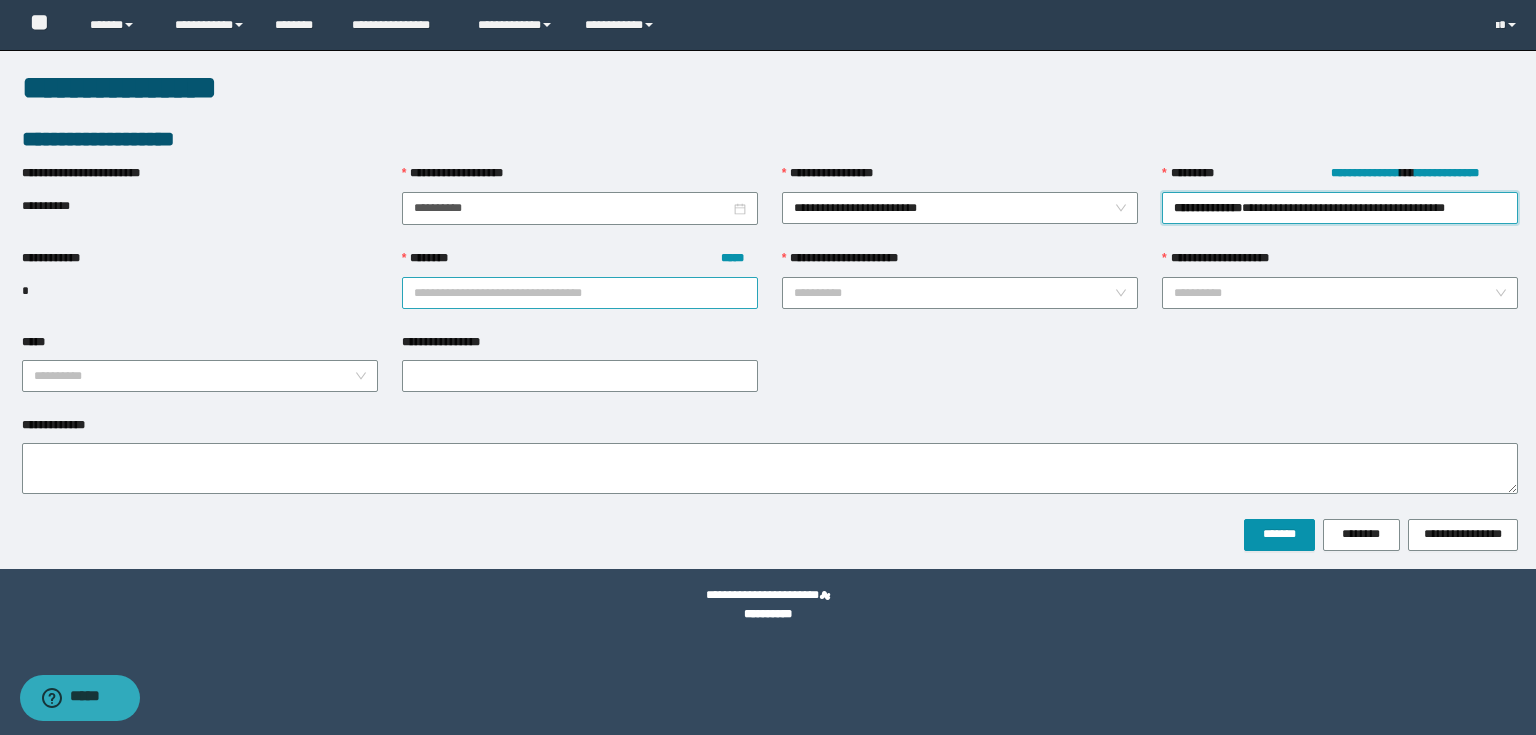 click on "******** *****" at bounding box center (580, 293) 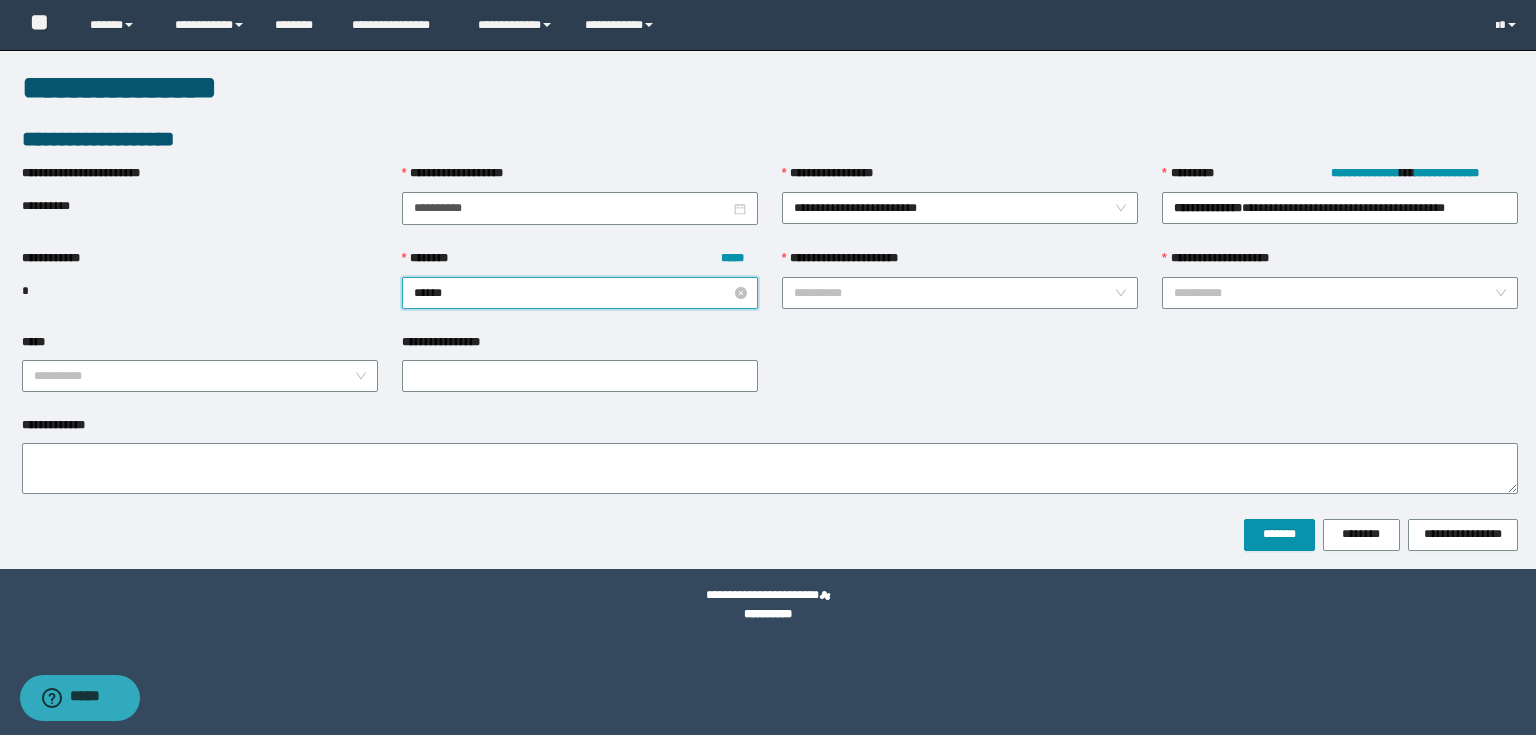 type on "*******" 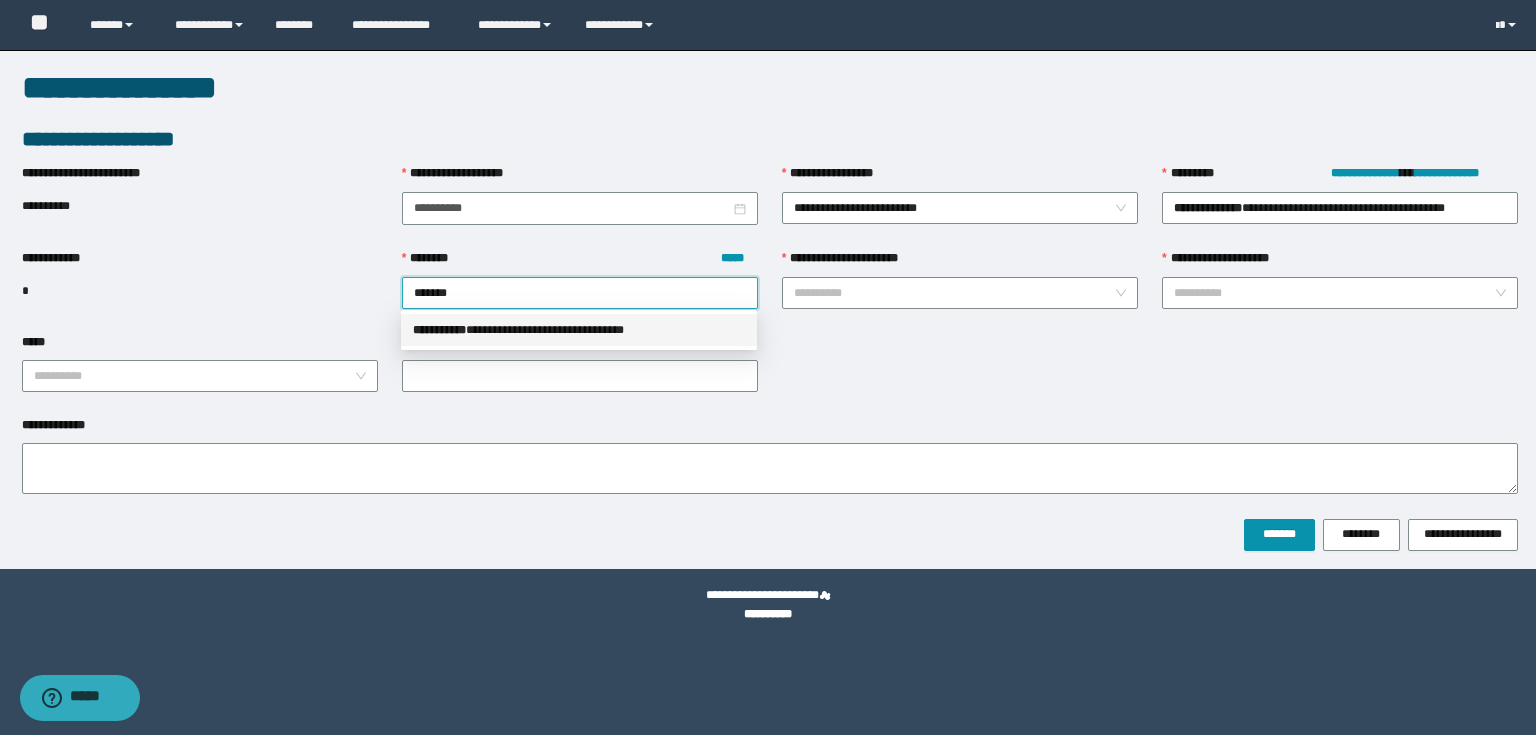 click on "**********" at bounding box center [579, 330] 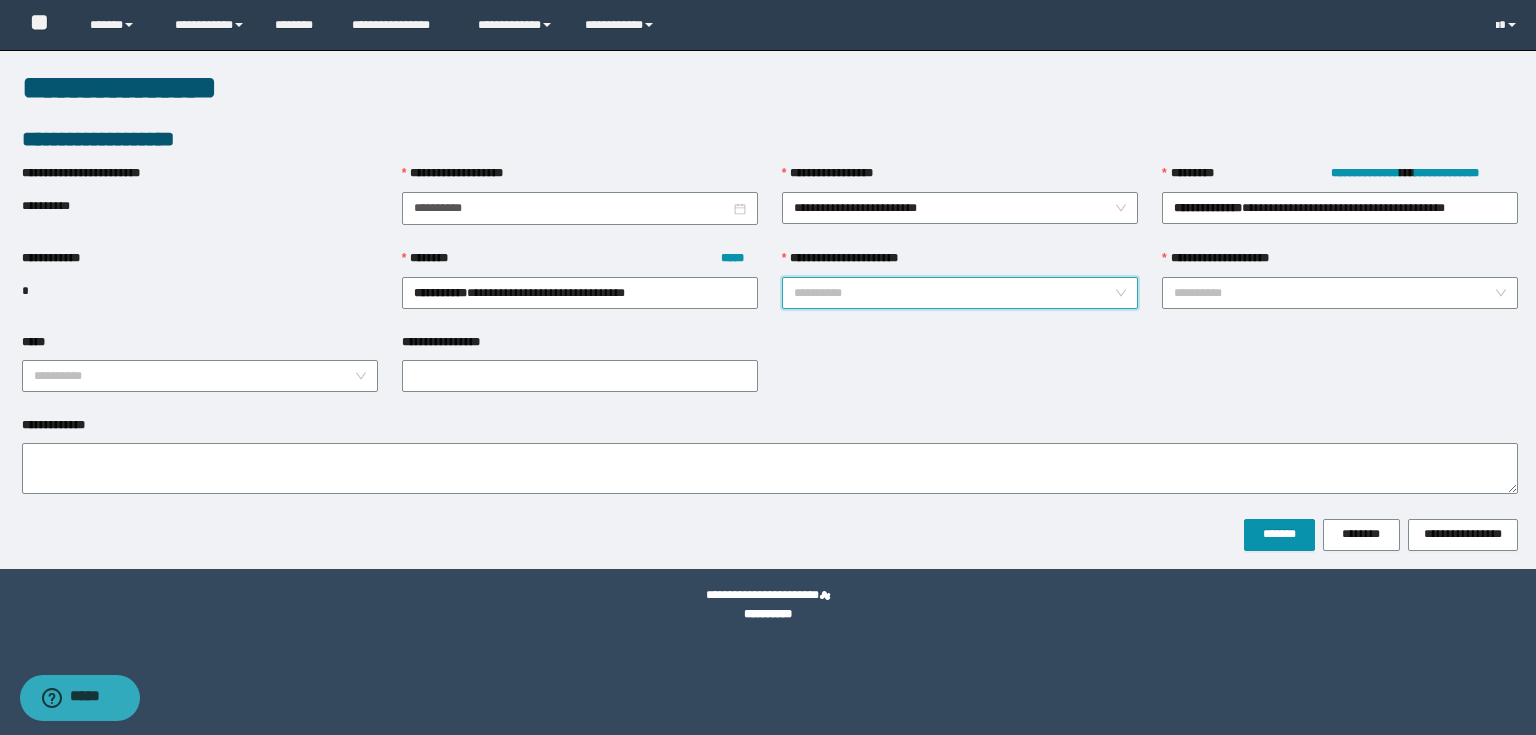 click on "**********" at bounding box center (954, 293) 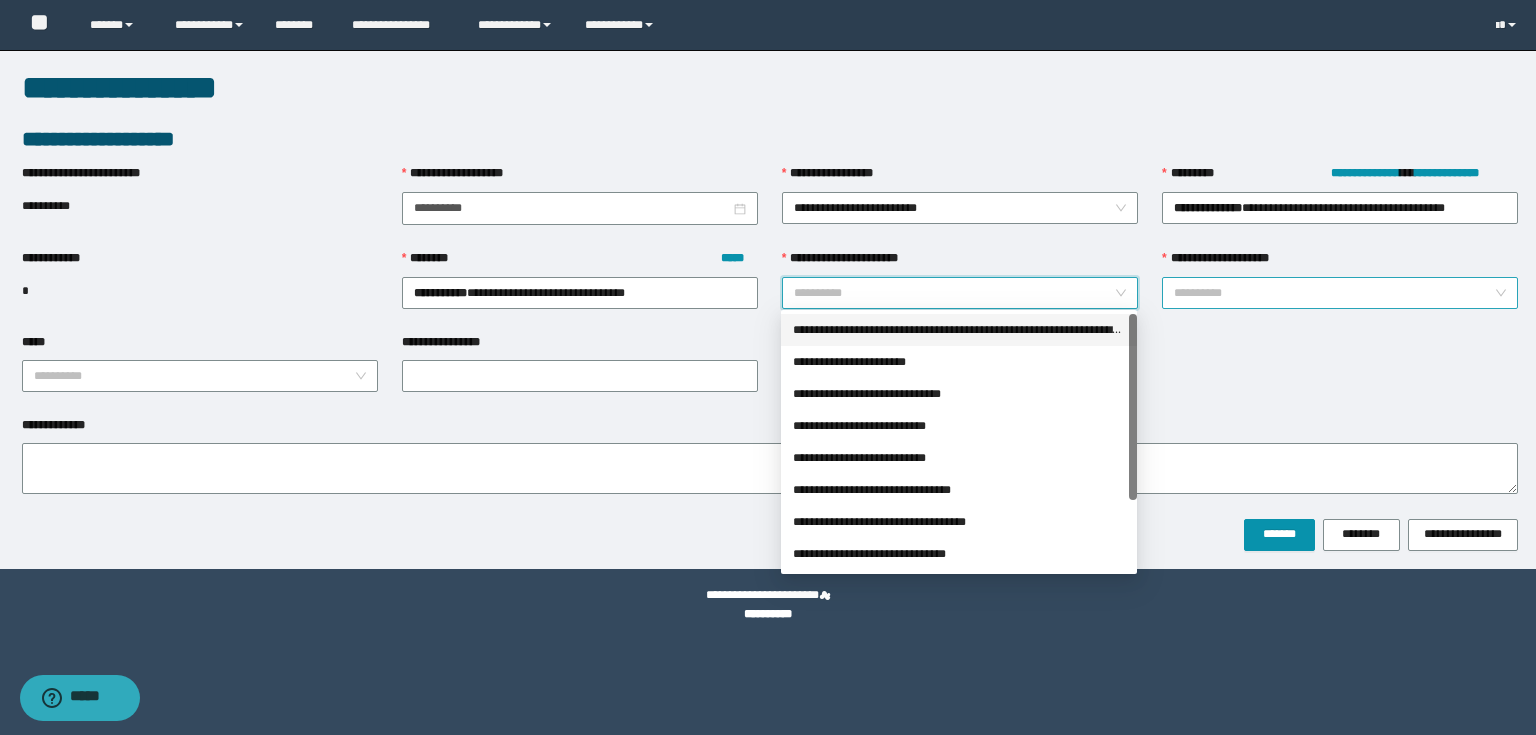 drag, startPoint x: 892, startPoint y: 331, endPoint x: 1264, endPoint y: 297, distance: 373.55054 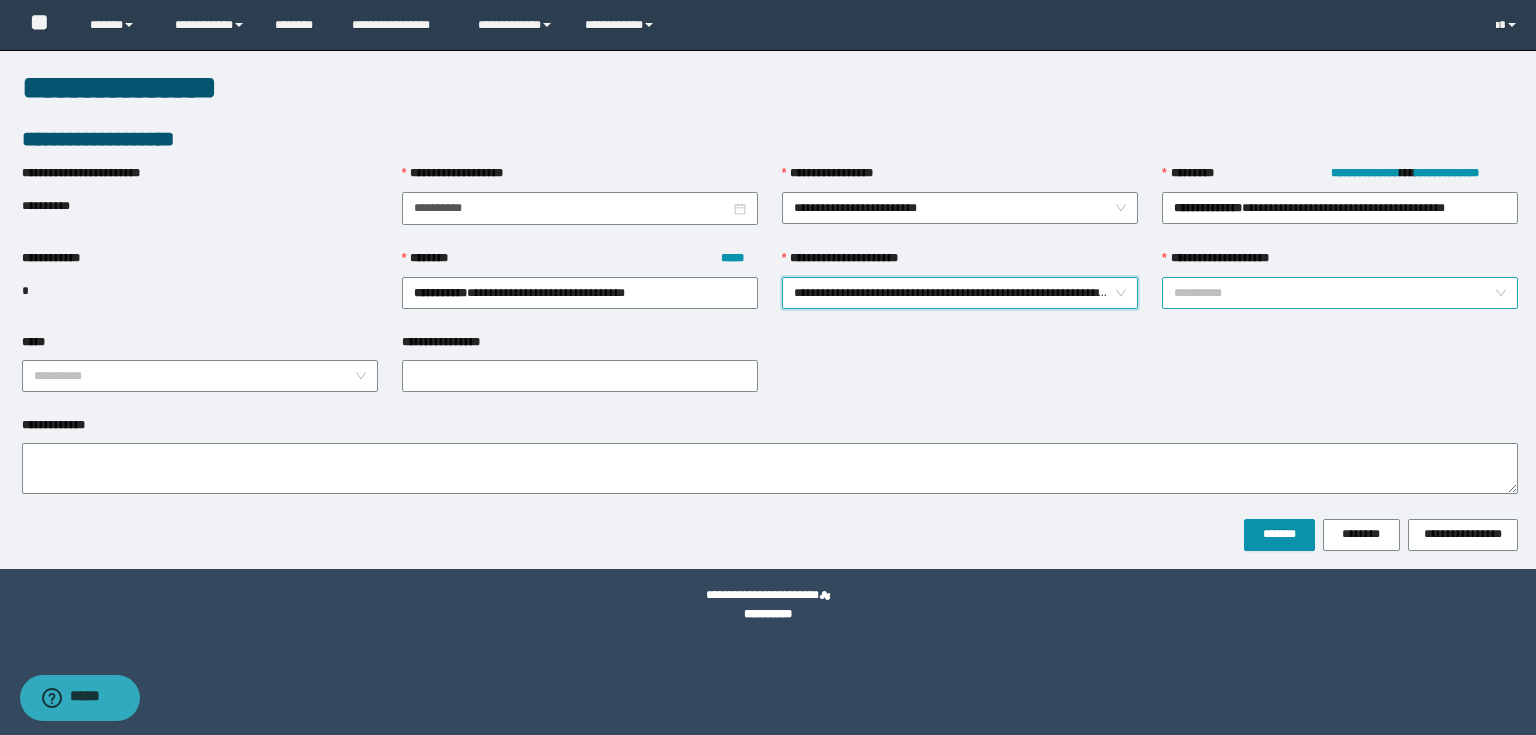 click on "**********" at bounding box center (1334, 293) 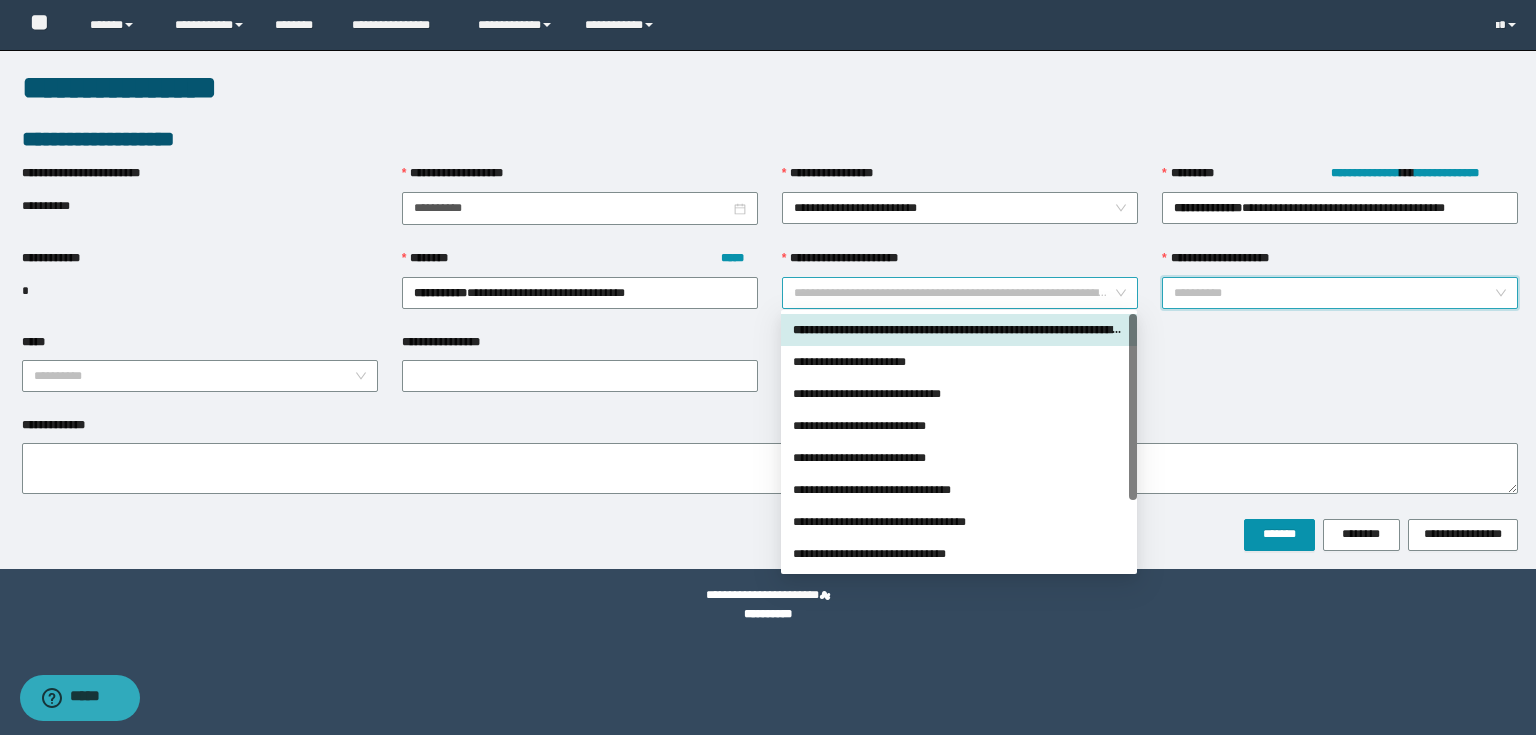 click on "**********" at bounding box center [960, 293] 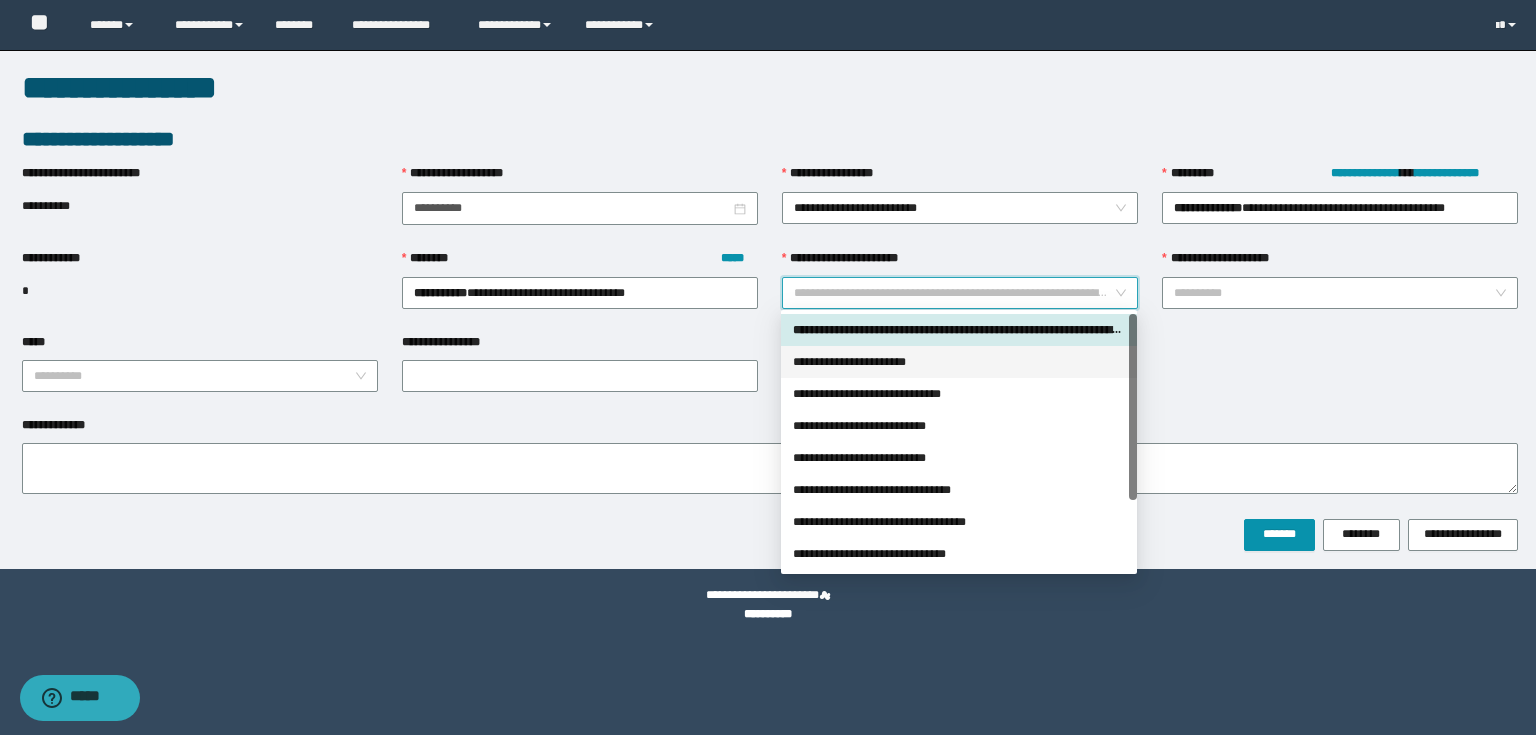click on "**********" at bounding box center [959, 362] 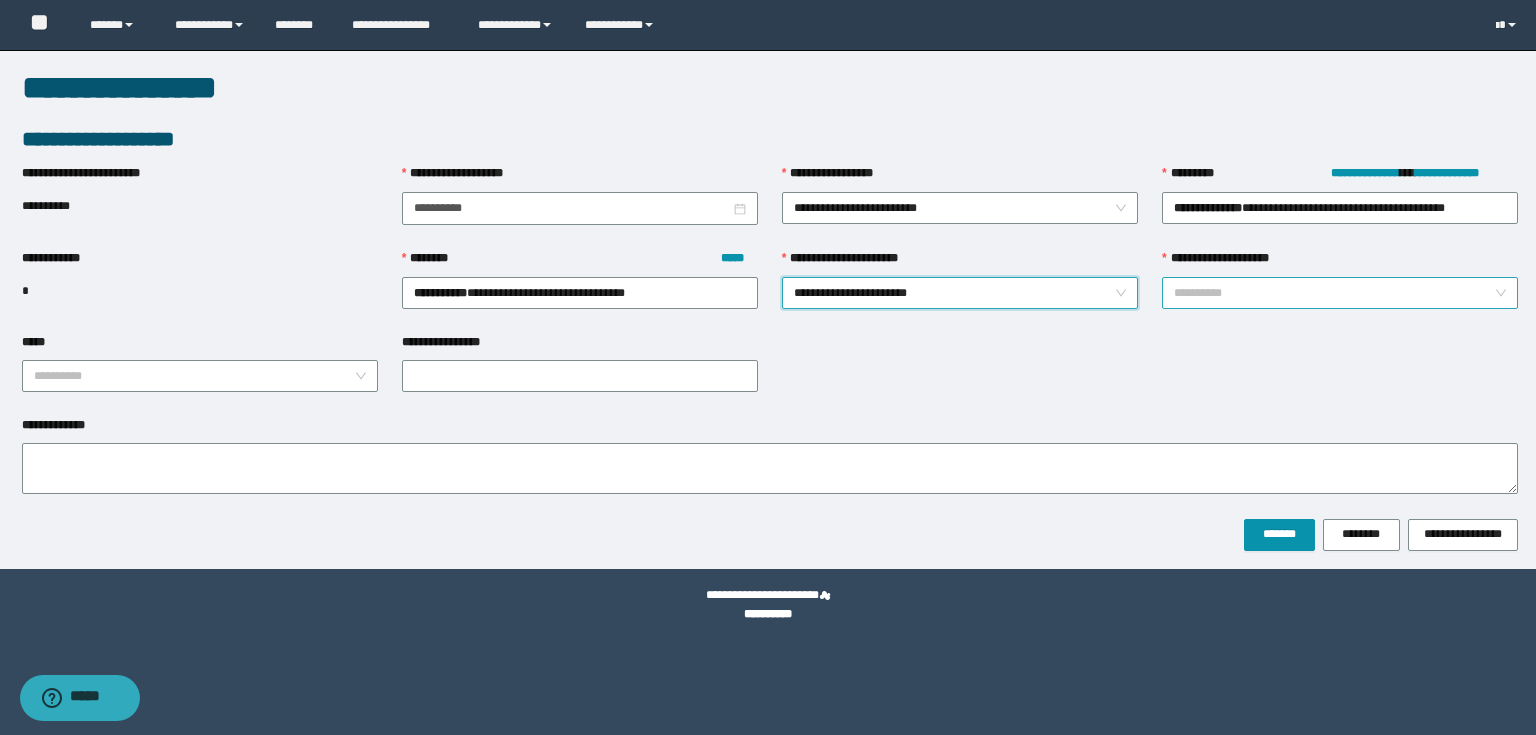 click on "**********" at bounding box center [1334, 293] 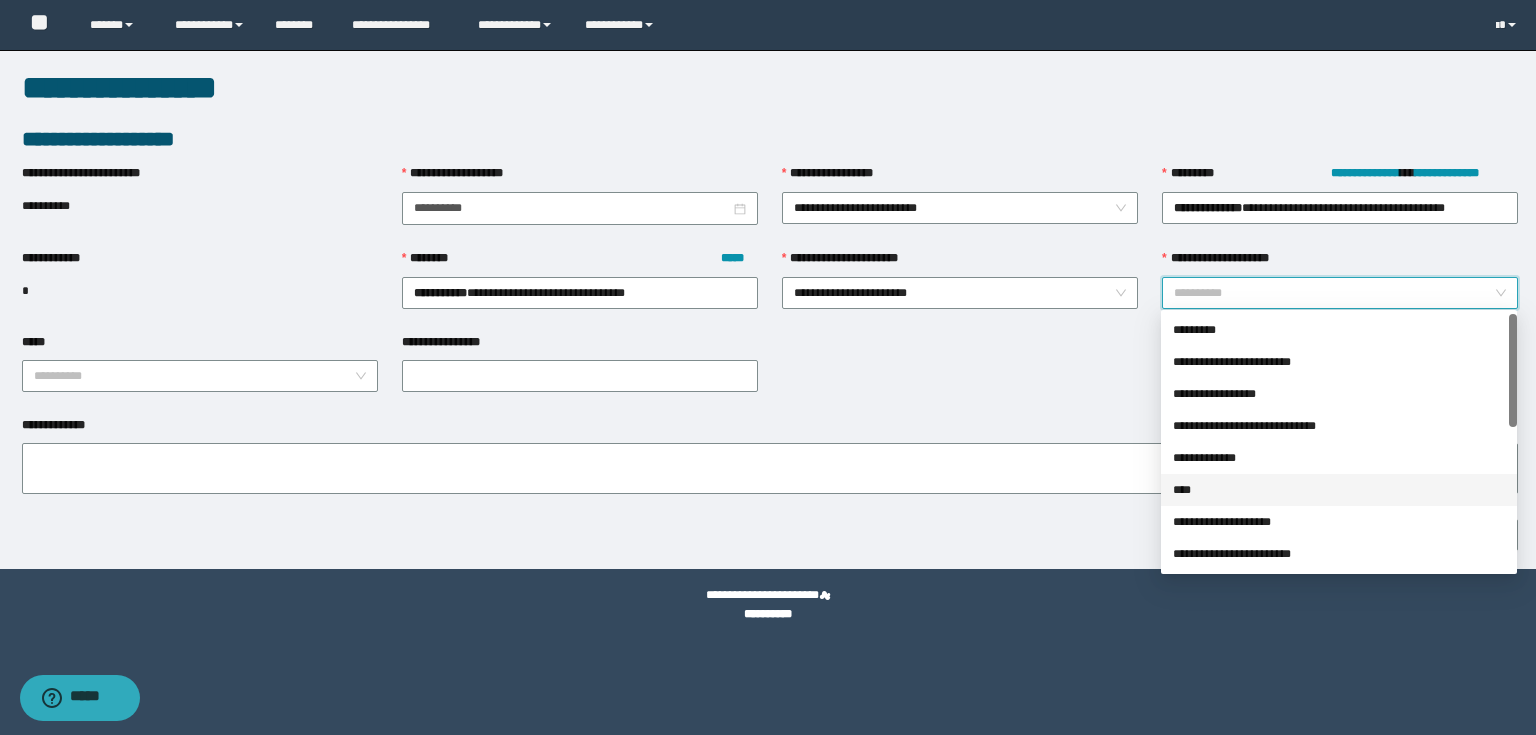 click on "****" at bounding box center (1339, 490) 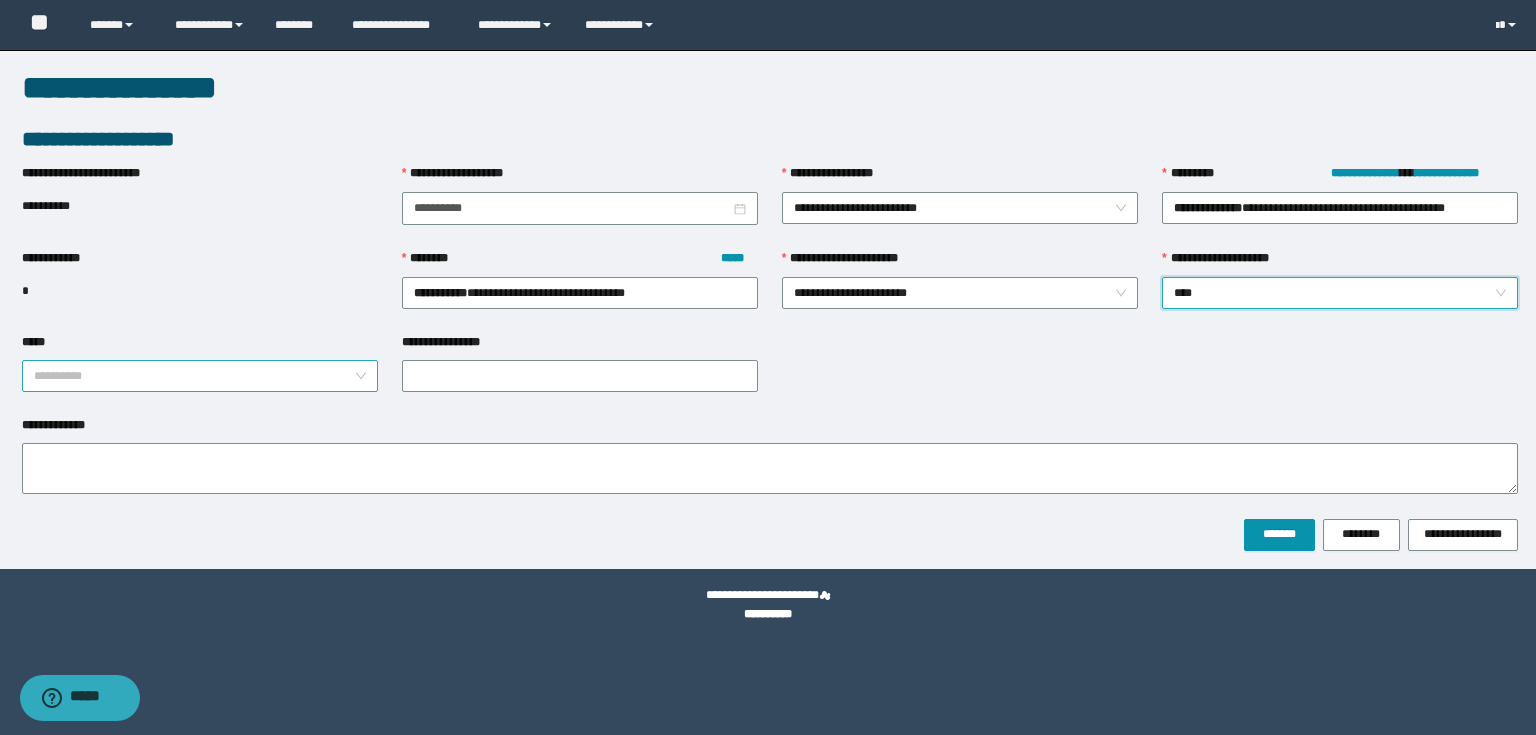 click on "*****" at bounding box center (194, 376) 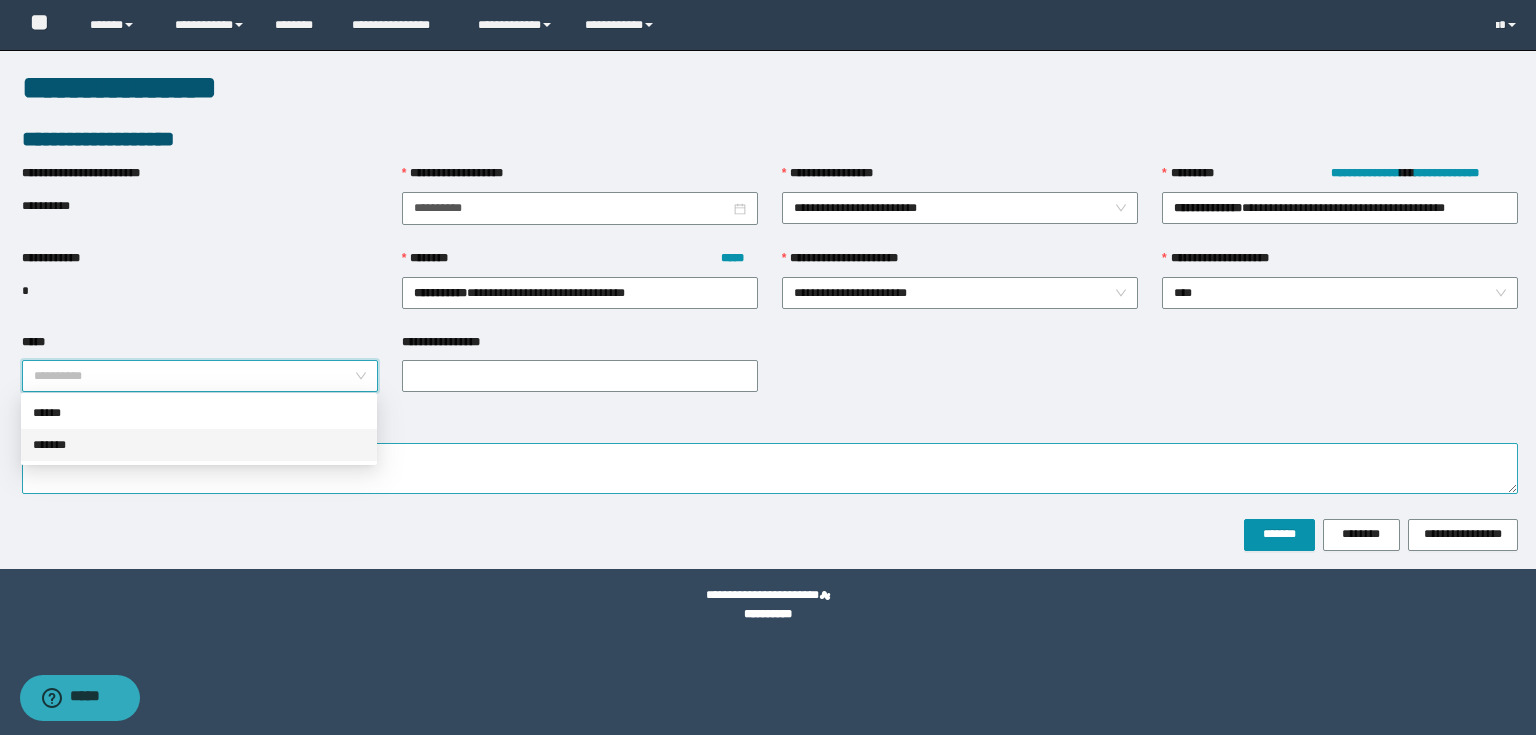 drag, startPoint x: 75, startPoint y: 455, endPoint x: 203, endPoint y: 445, distance: 128.39003 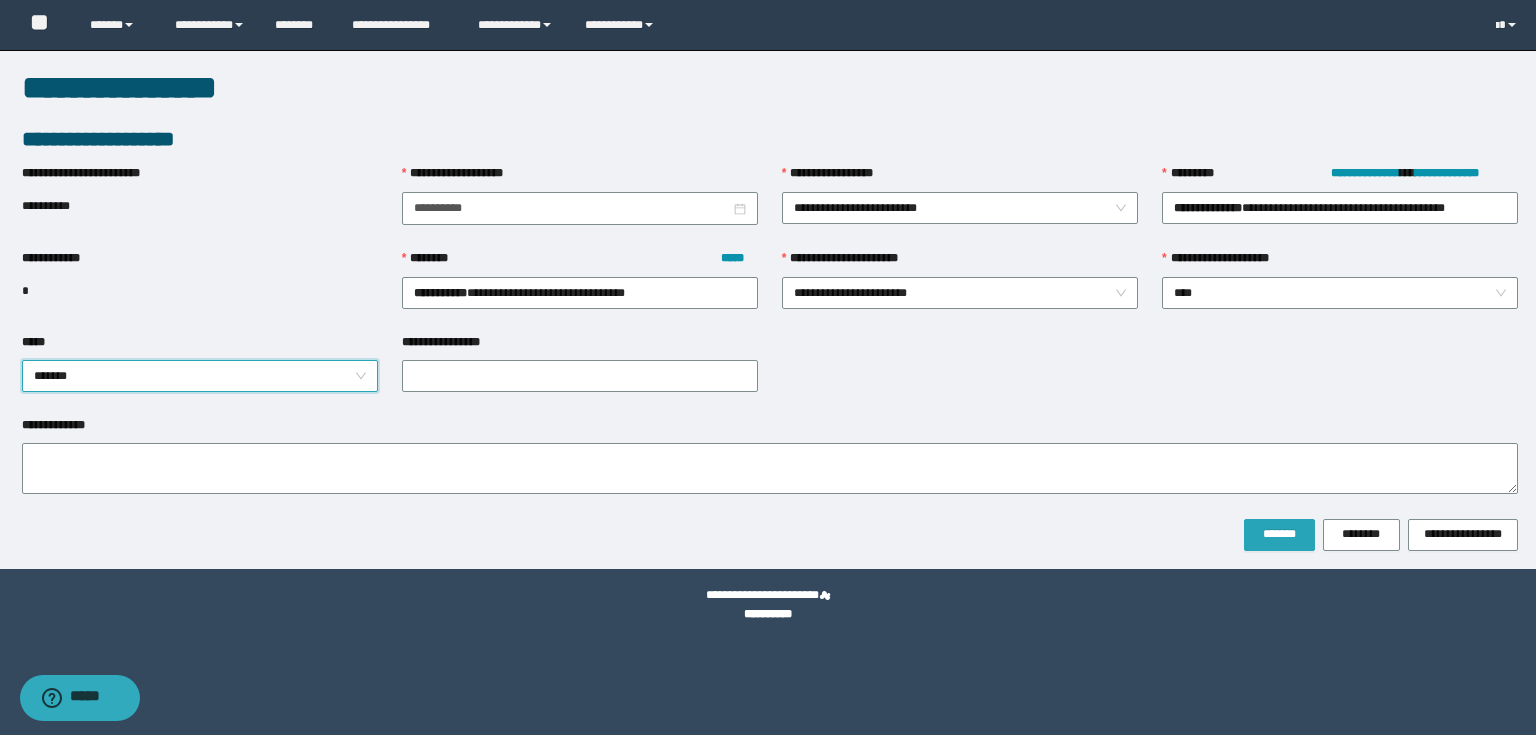 click on "*******" at bounding box center (1279, 534) 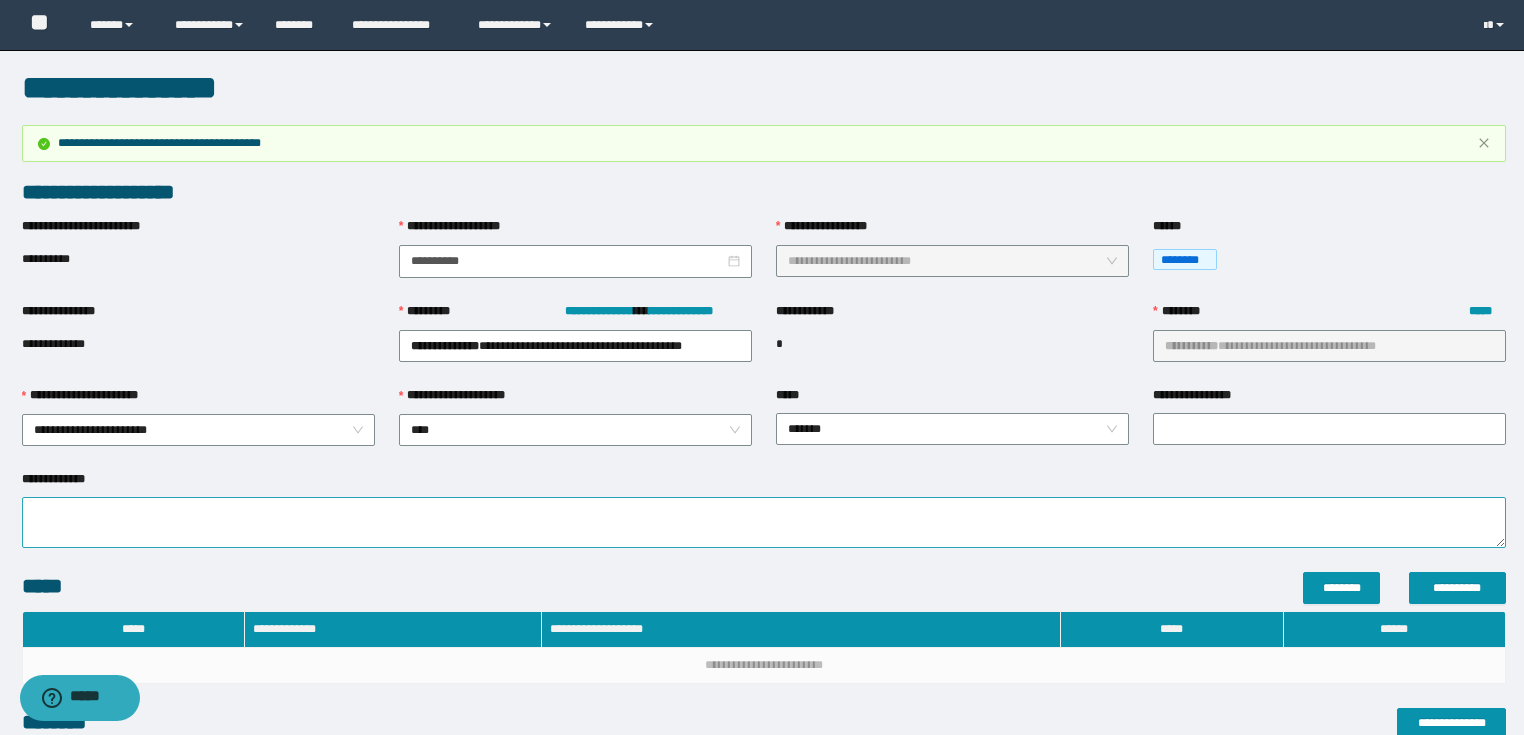 scroll, scrollTop: 229, scrollLeft: 0, axis: vertical 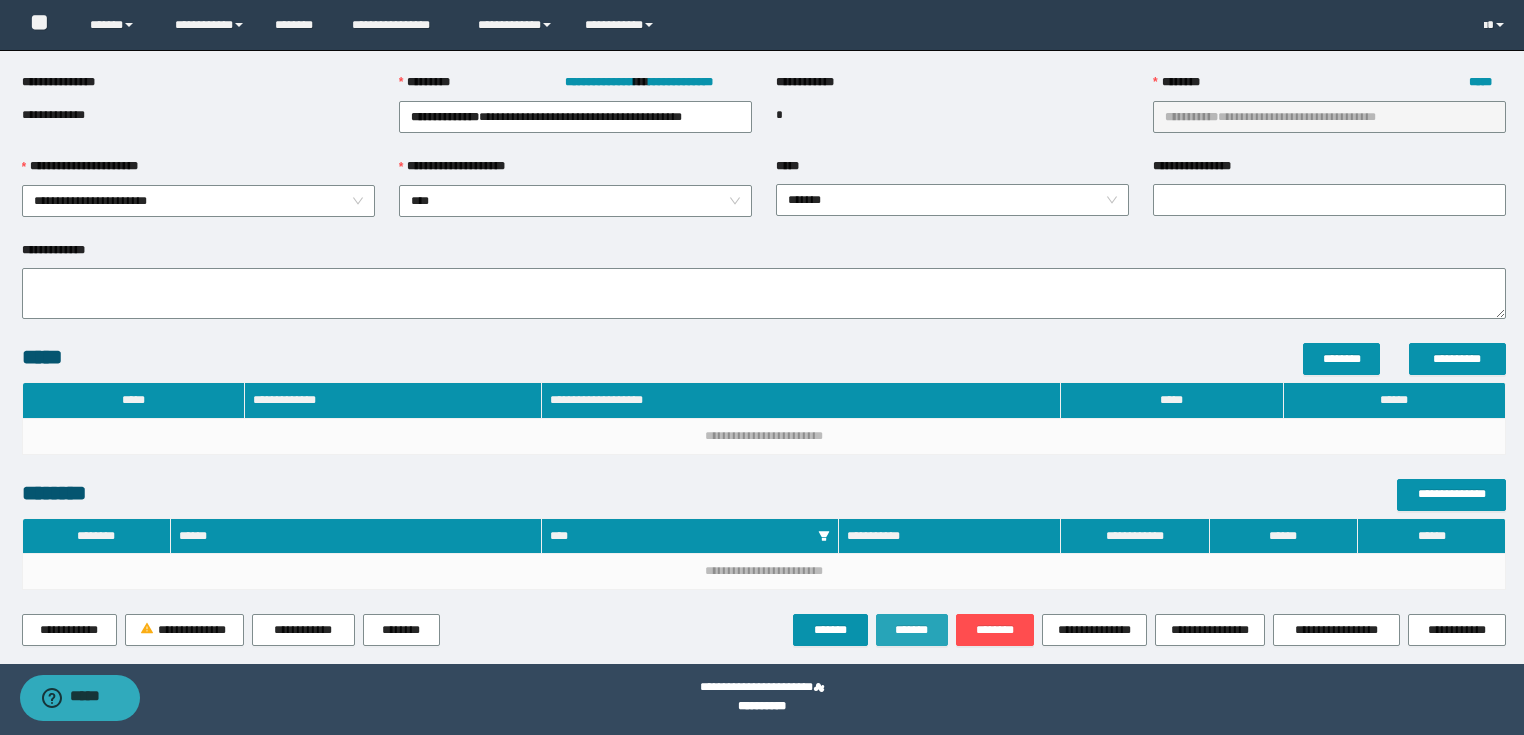 click on "*******" at bounding box center [912, 630] 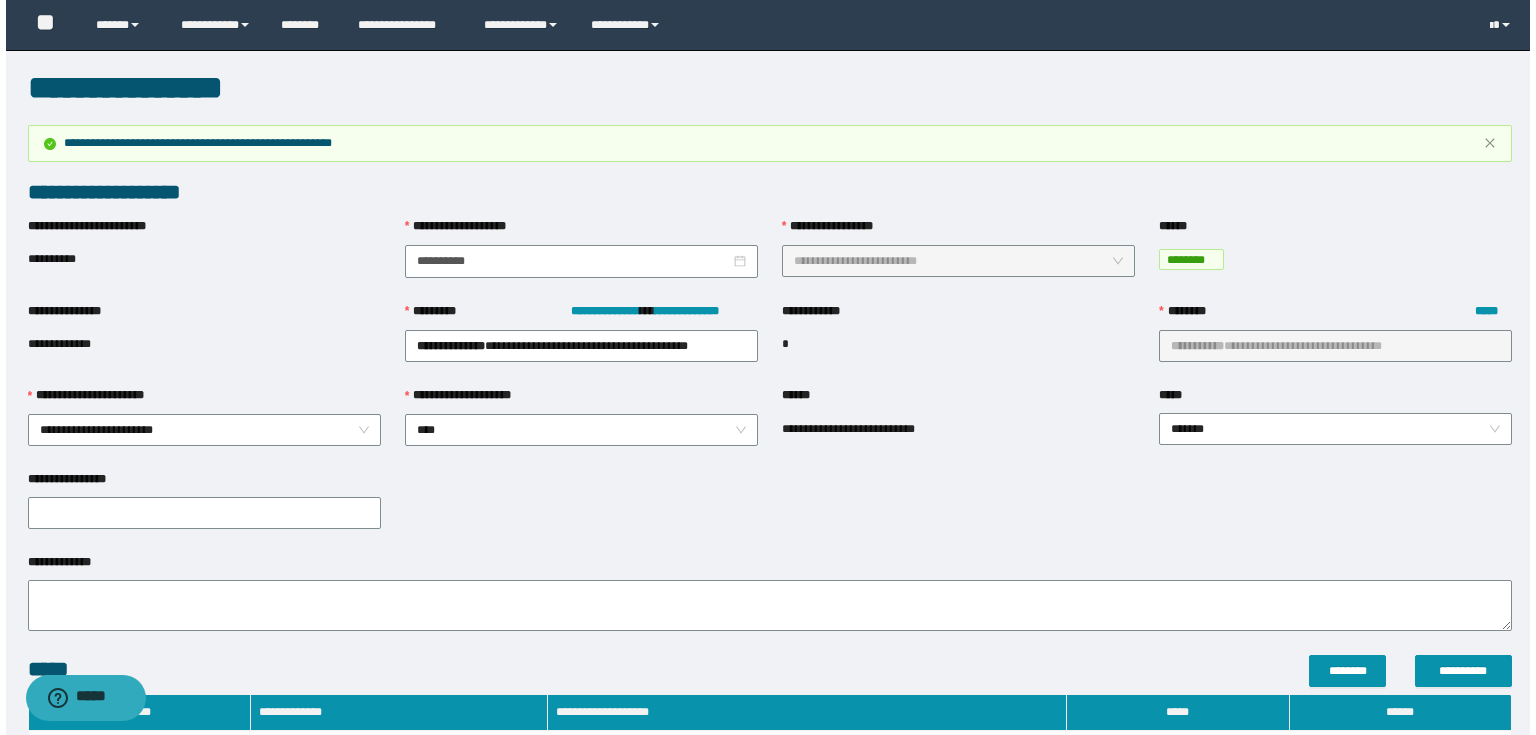 scroll, scrollTop: 312, scrollLeft: 0, axis: vertical 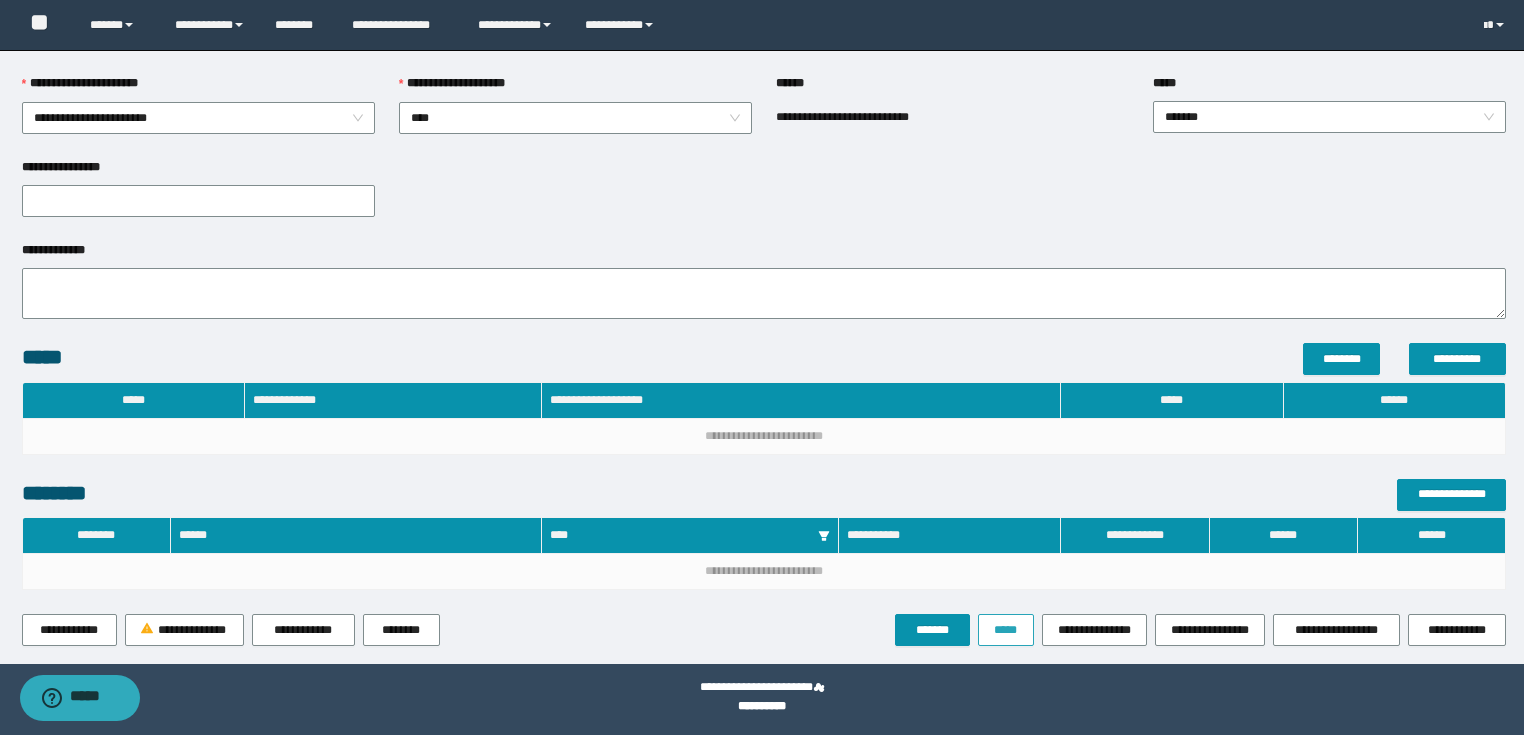 click on "*****" at bounding box center (1006, 630) 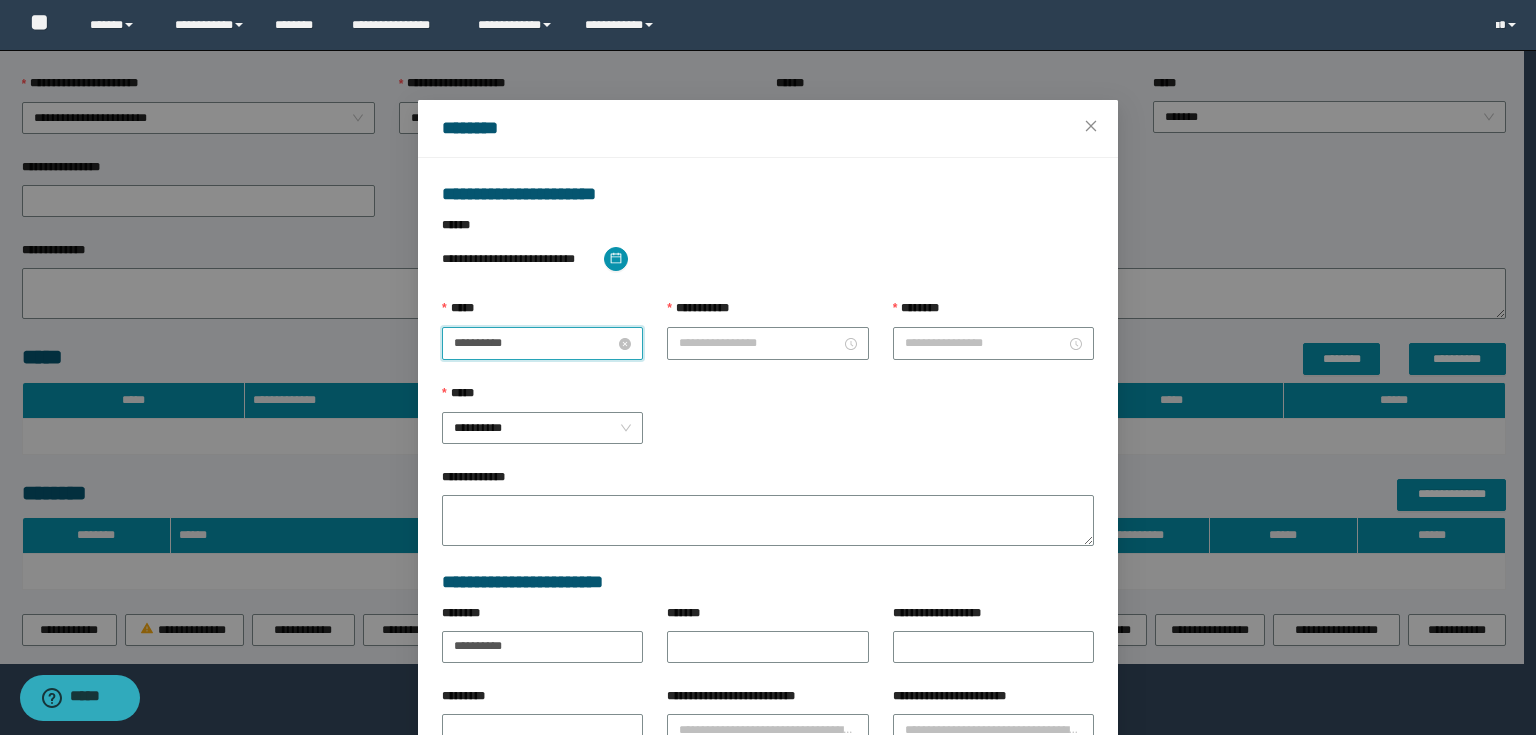 click on "**********" at bounding box center (534, 343) 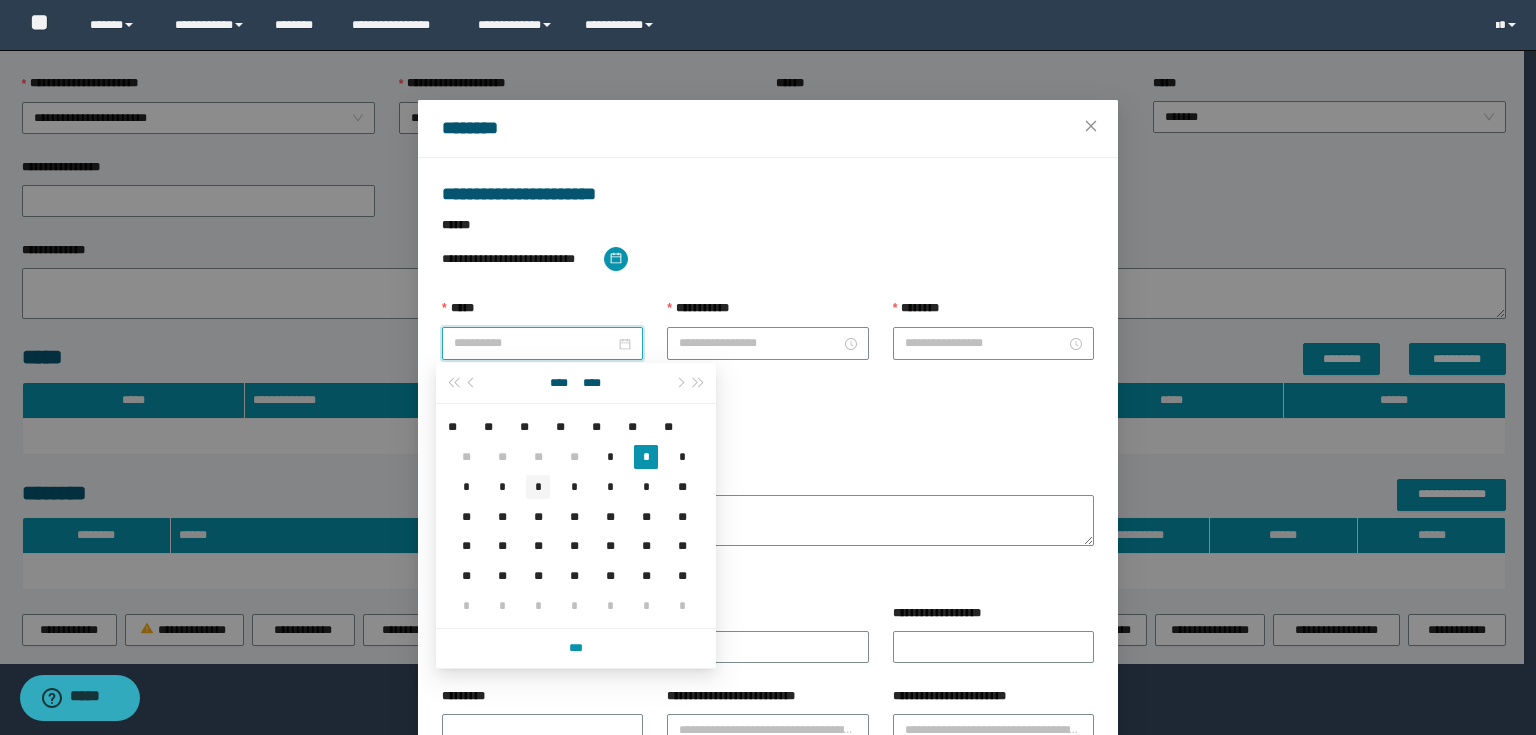 type on "**********" 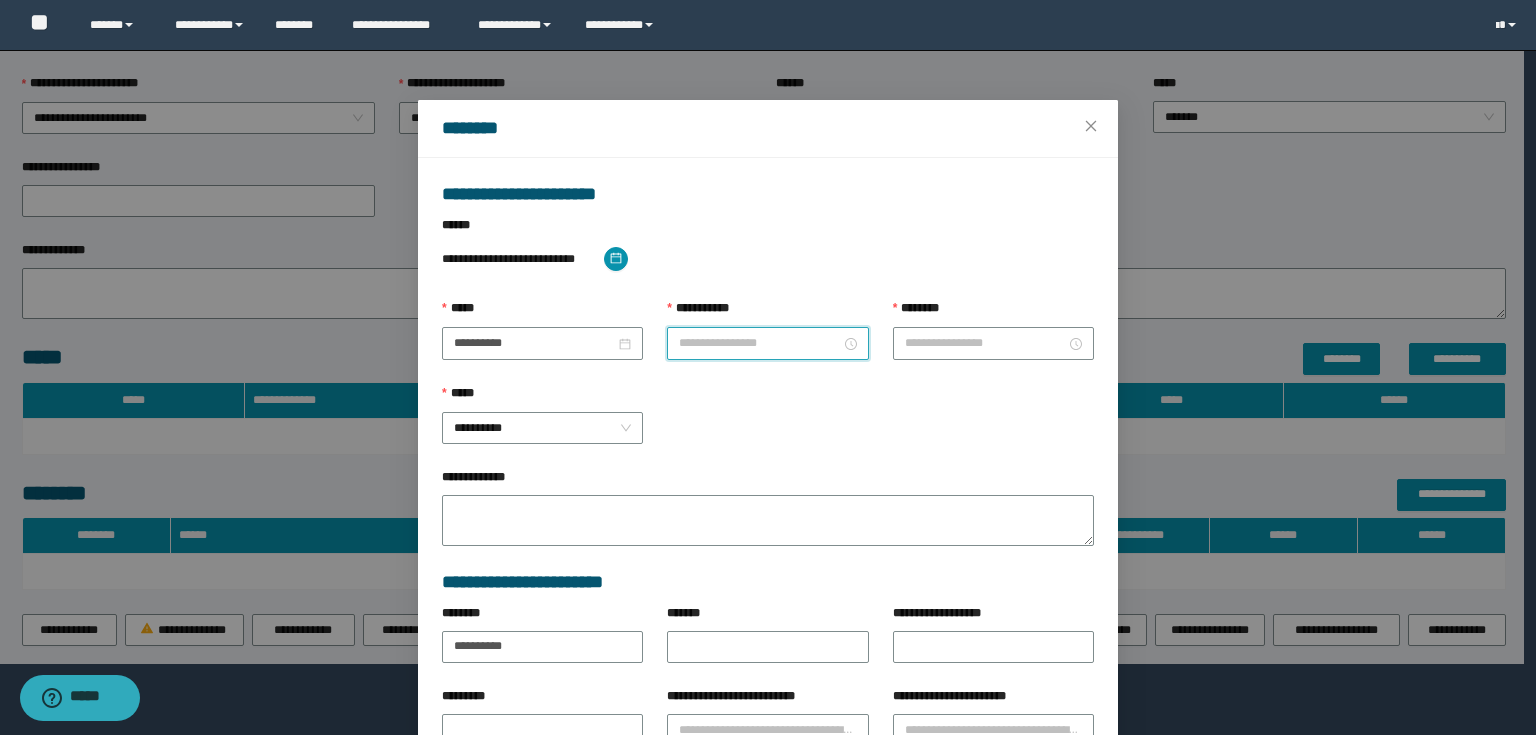 click on "**********" at bounding box center (759, 343) 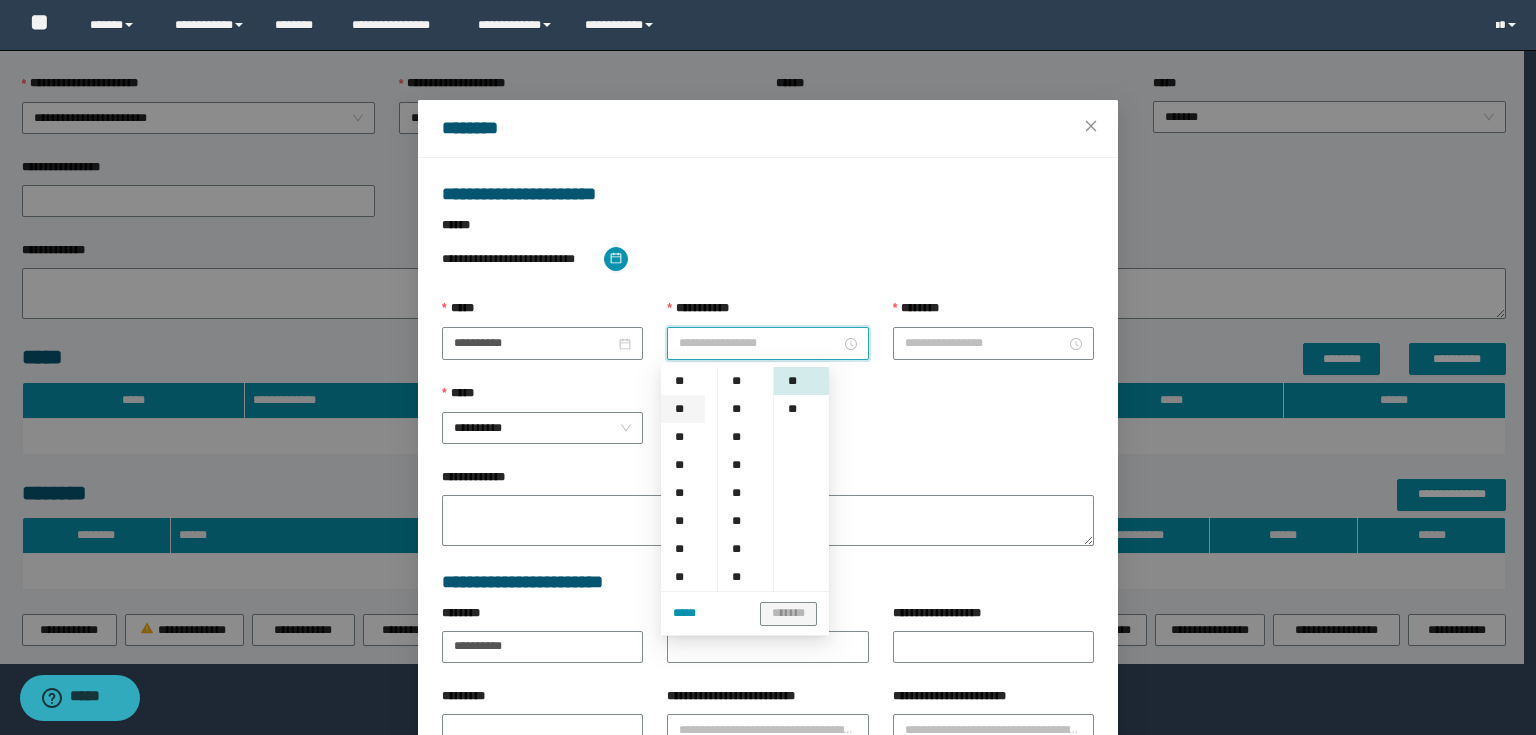click on "**" at bounding box center [683, 409] 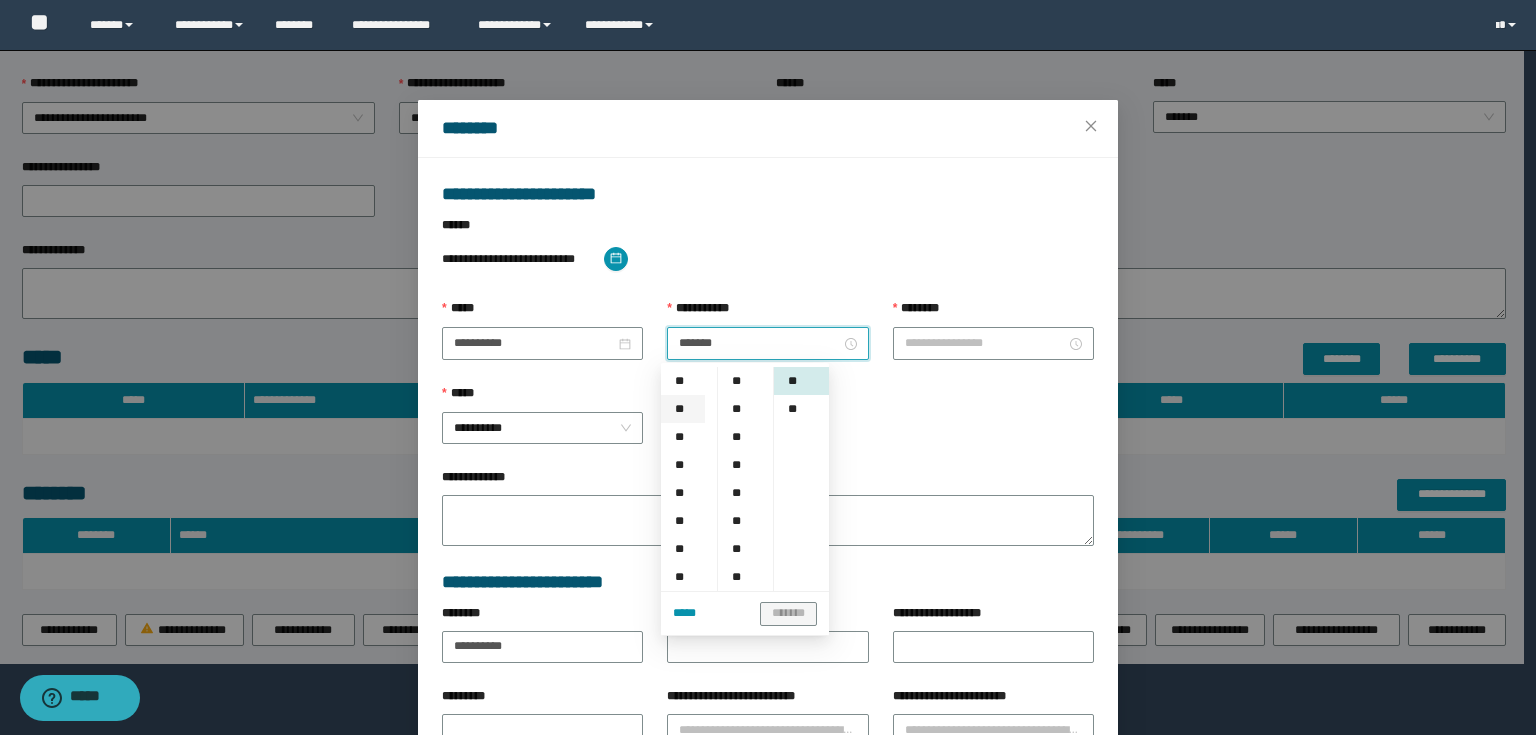 type on "*******" 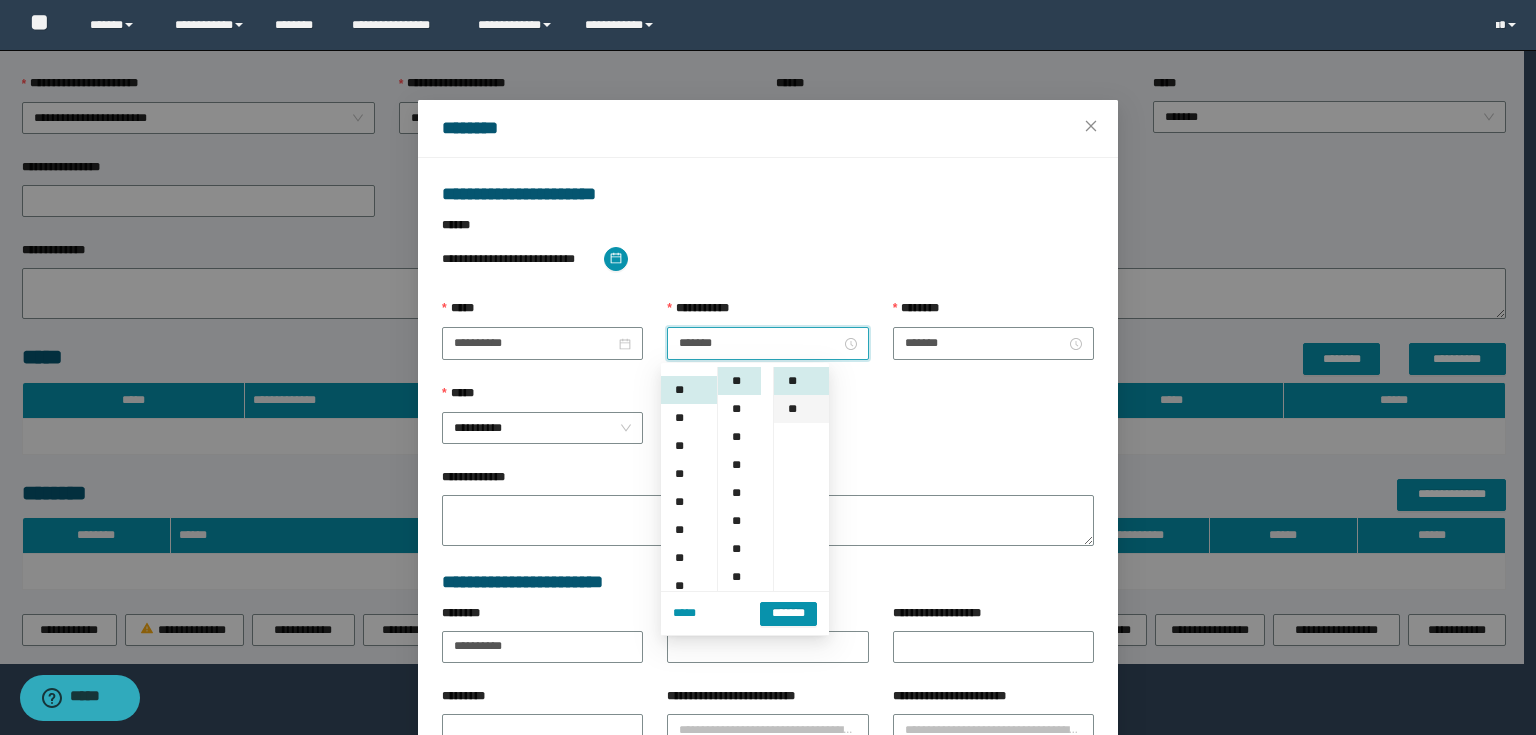 scroll, scrollTop: 28, scrollLeft: 0, axis: vertical 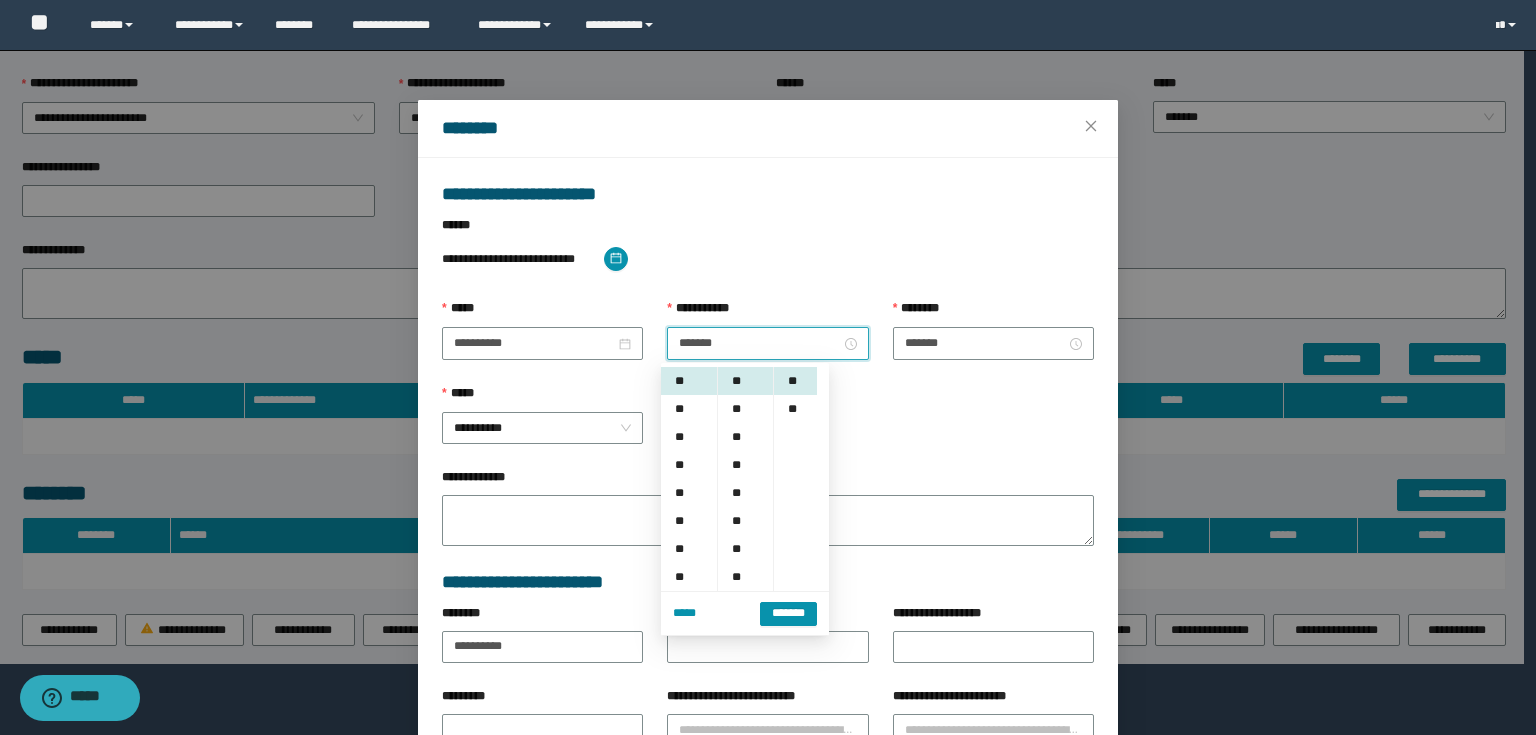 drag, startPoint x: 792, startPoint y: 408, endPoint x: 786, endPoint y: 572, distance: 164.10973 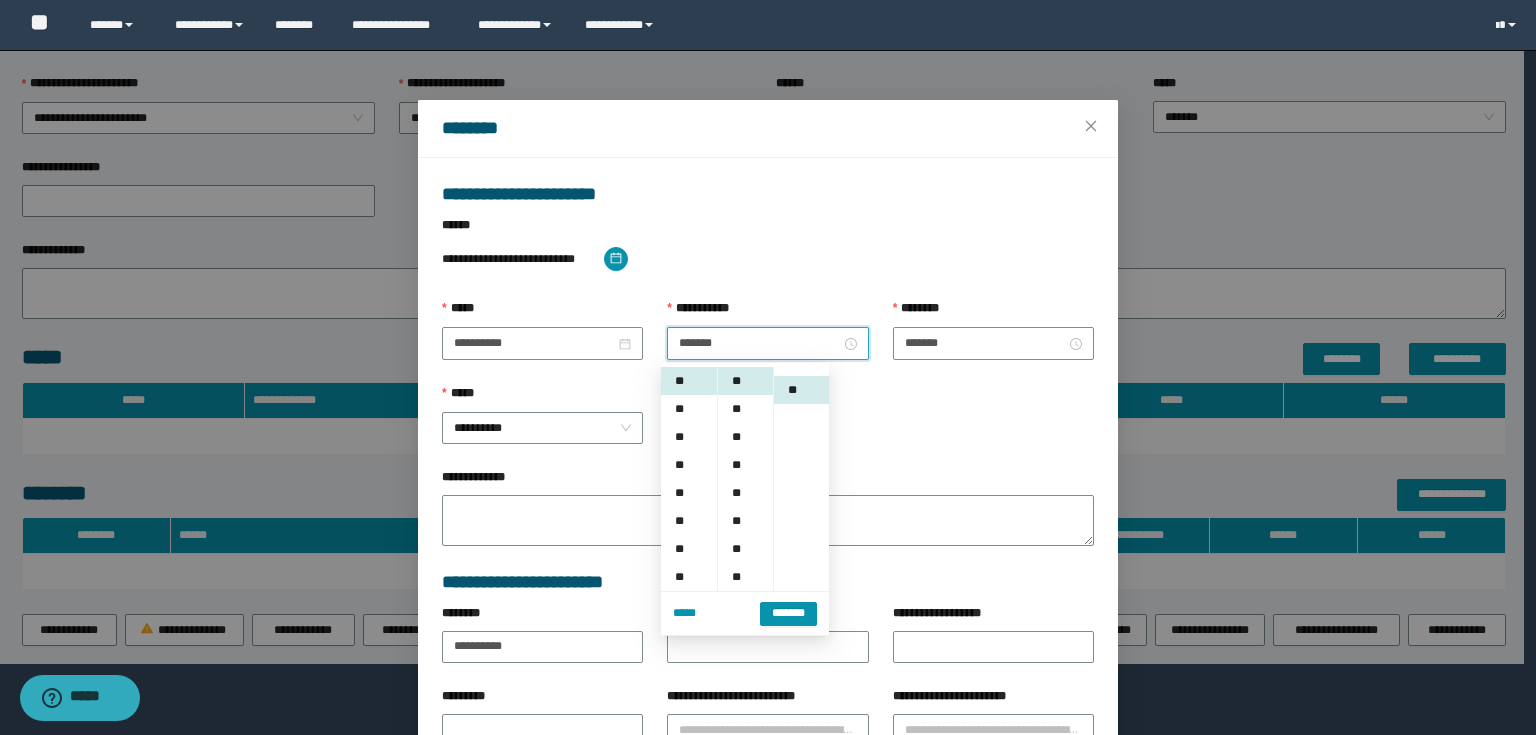 scroll, scrollTop: 28, scrollLeft: 0, axis: vertical 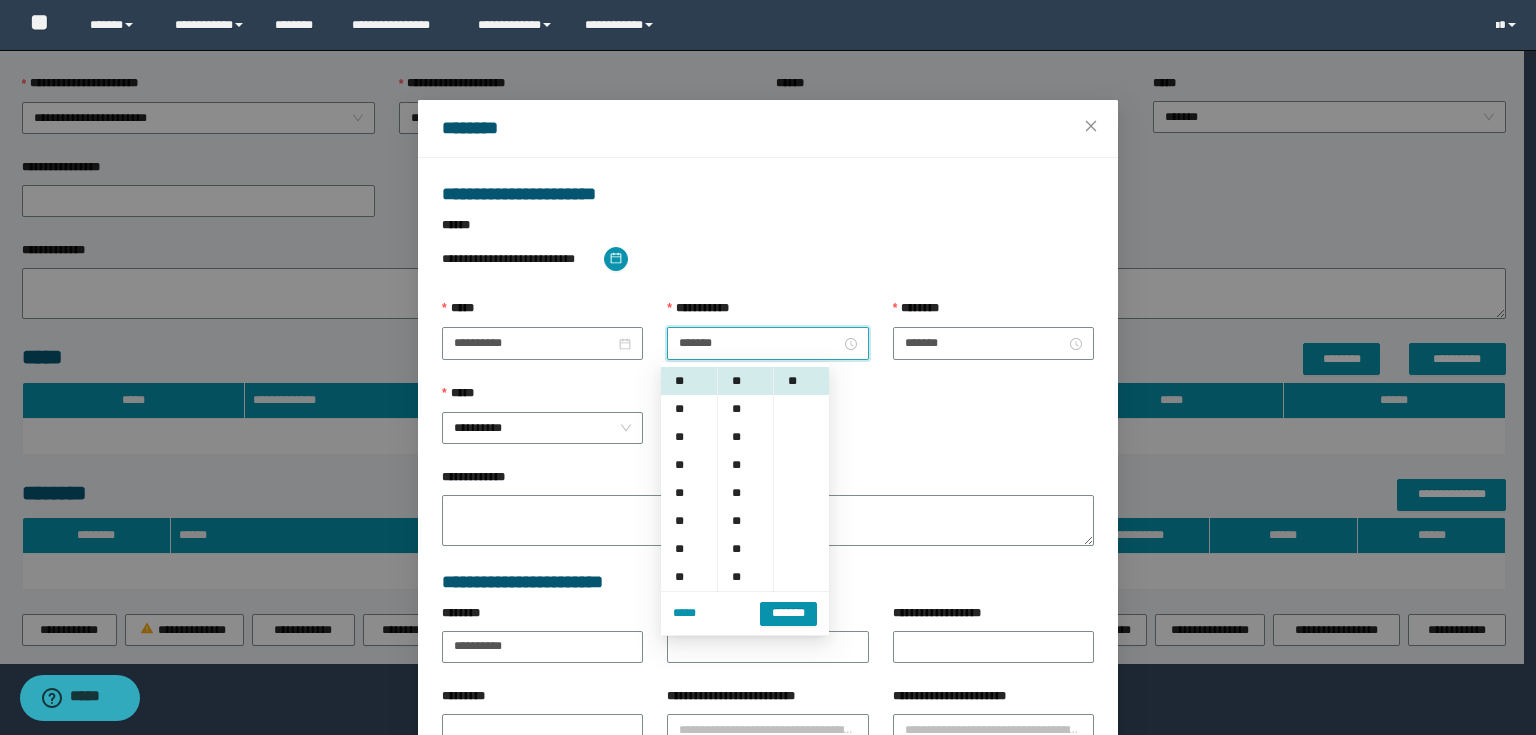 click on "*******" at bounding box center (788, 612) 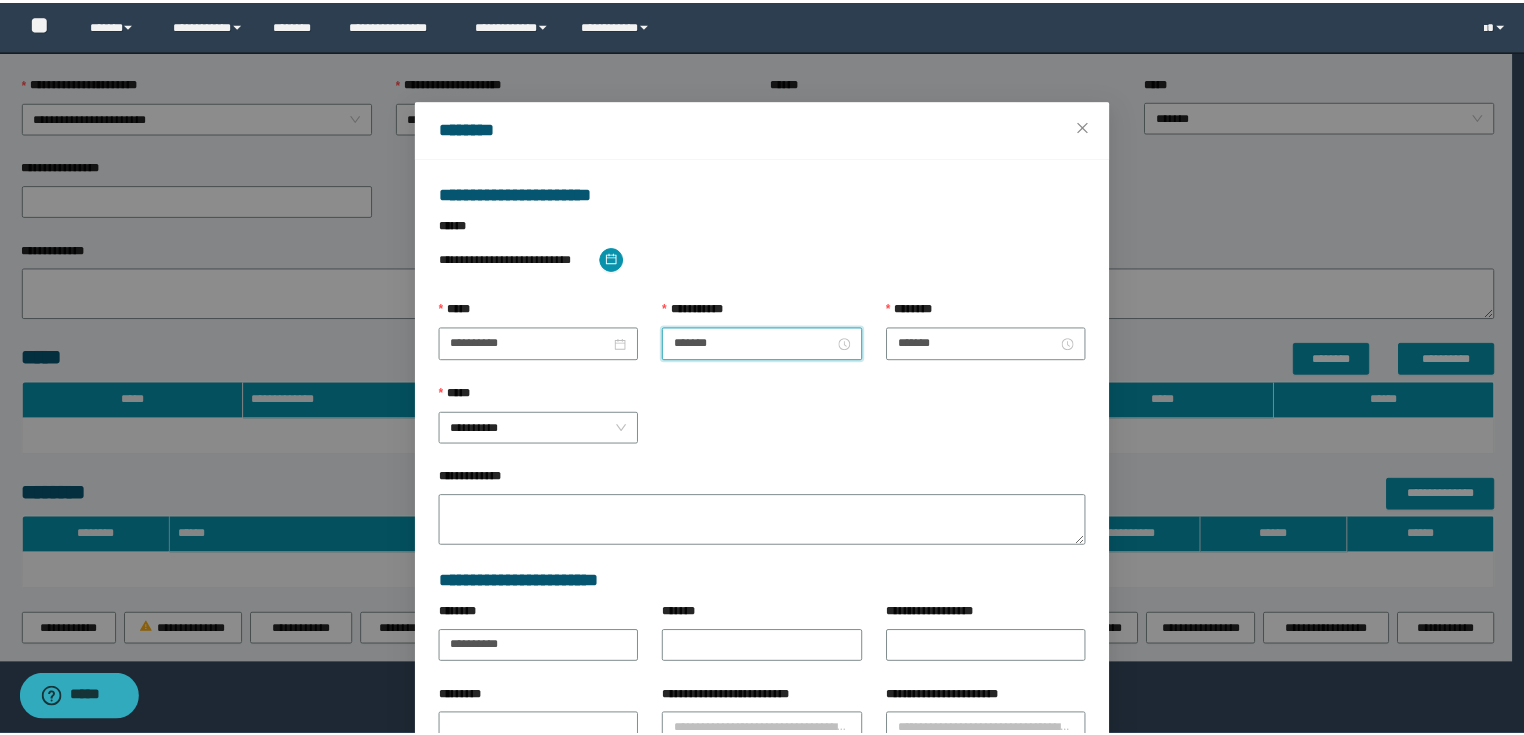 scroll, scrollTop: 132, scrollLeft: 0, axis: vertical 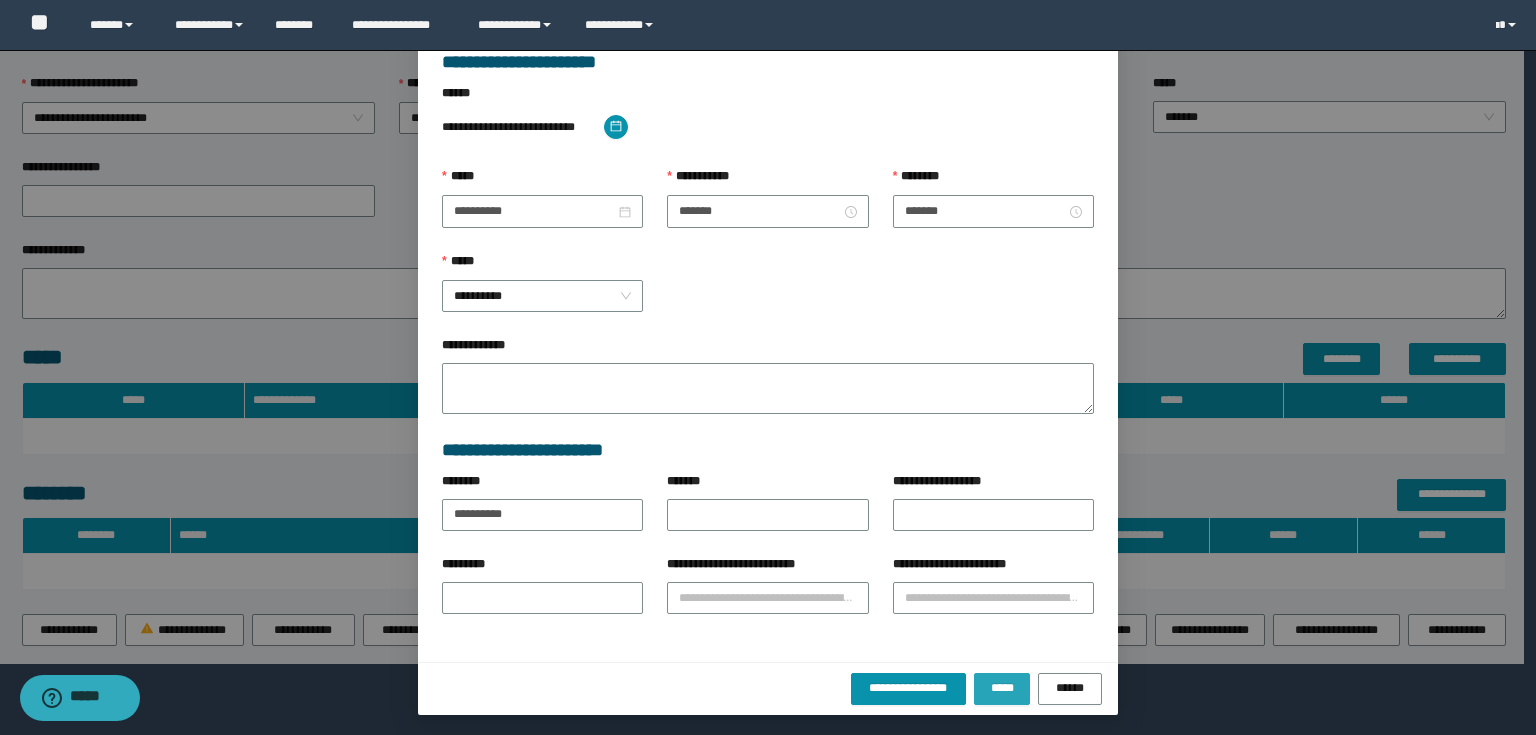 click on "*****" at bounding box center [1002, 688] 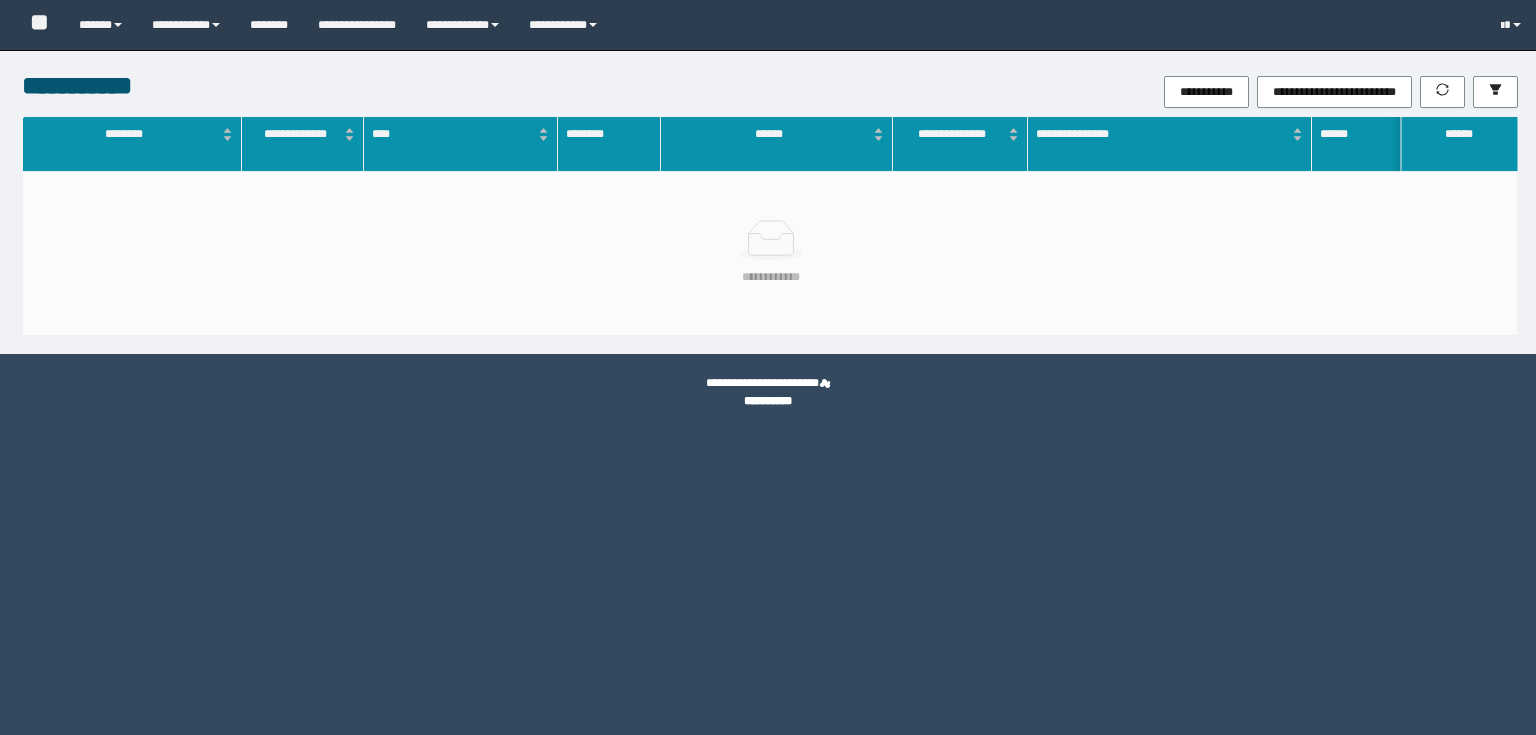 scroll, scrollTop: 0, scrollLeft: 0, axis: both 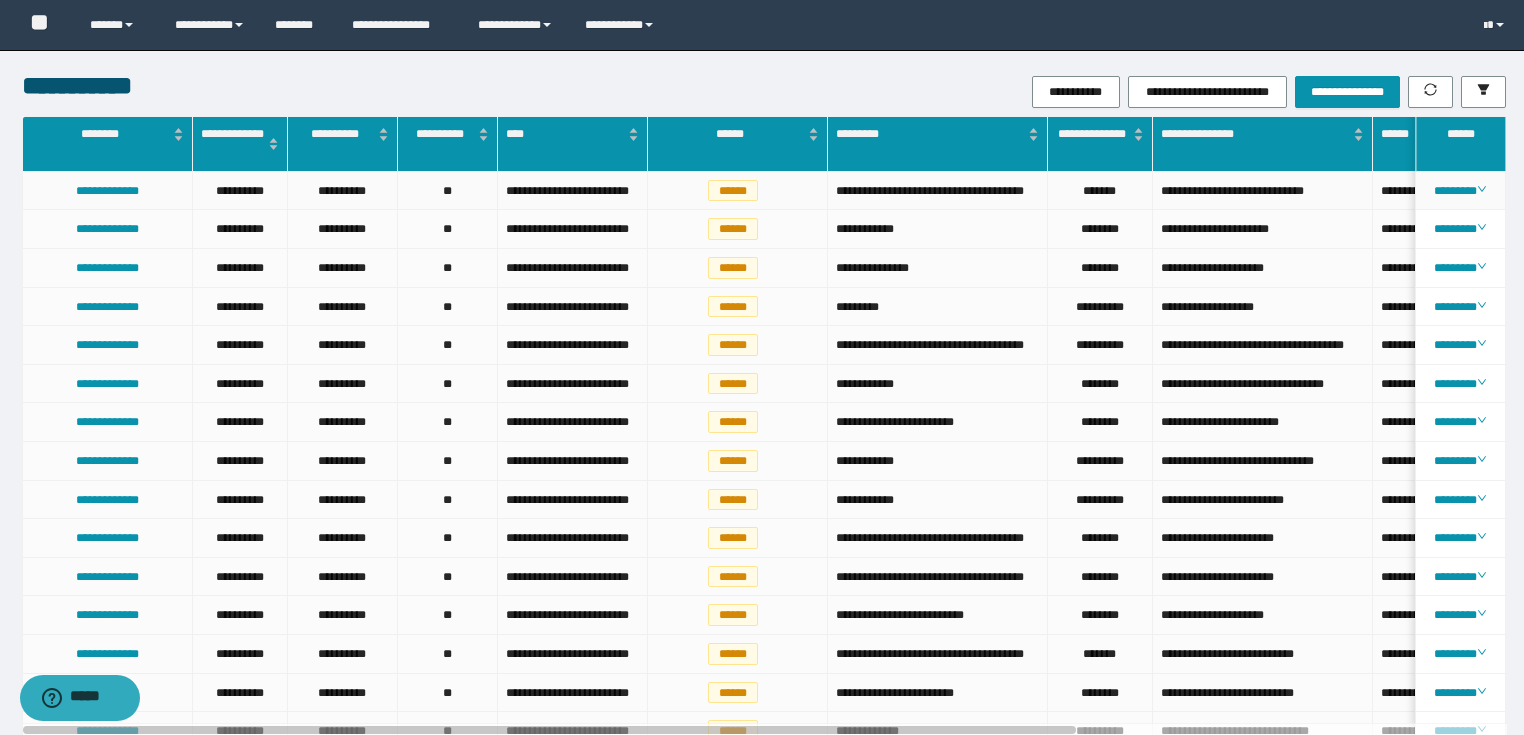 click on "********" at bounding box center (1461, 191) 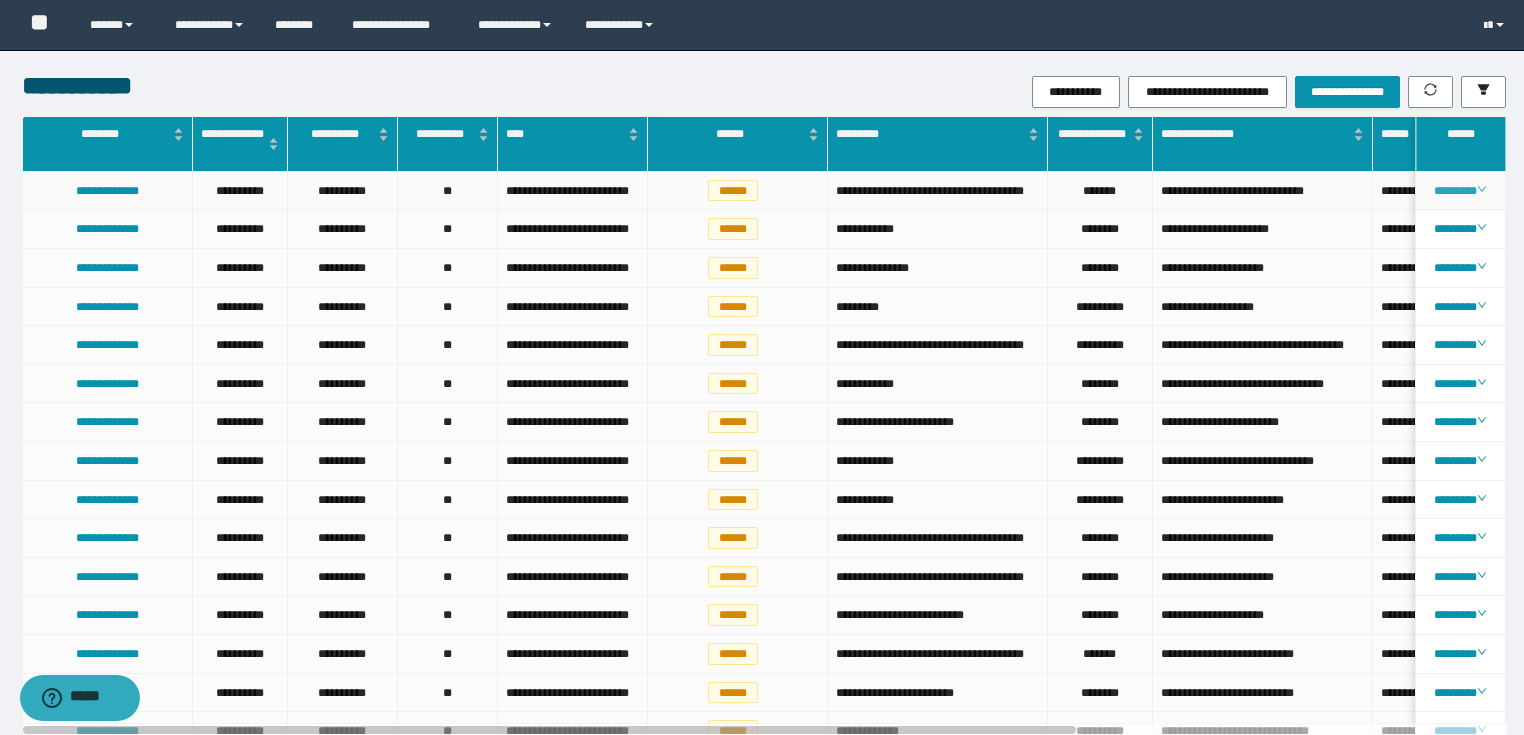 click on "********" at bounding box center (1460, 191) 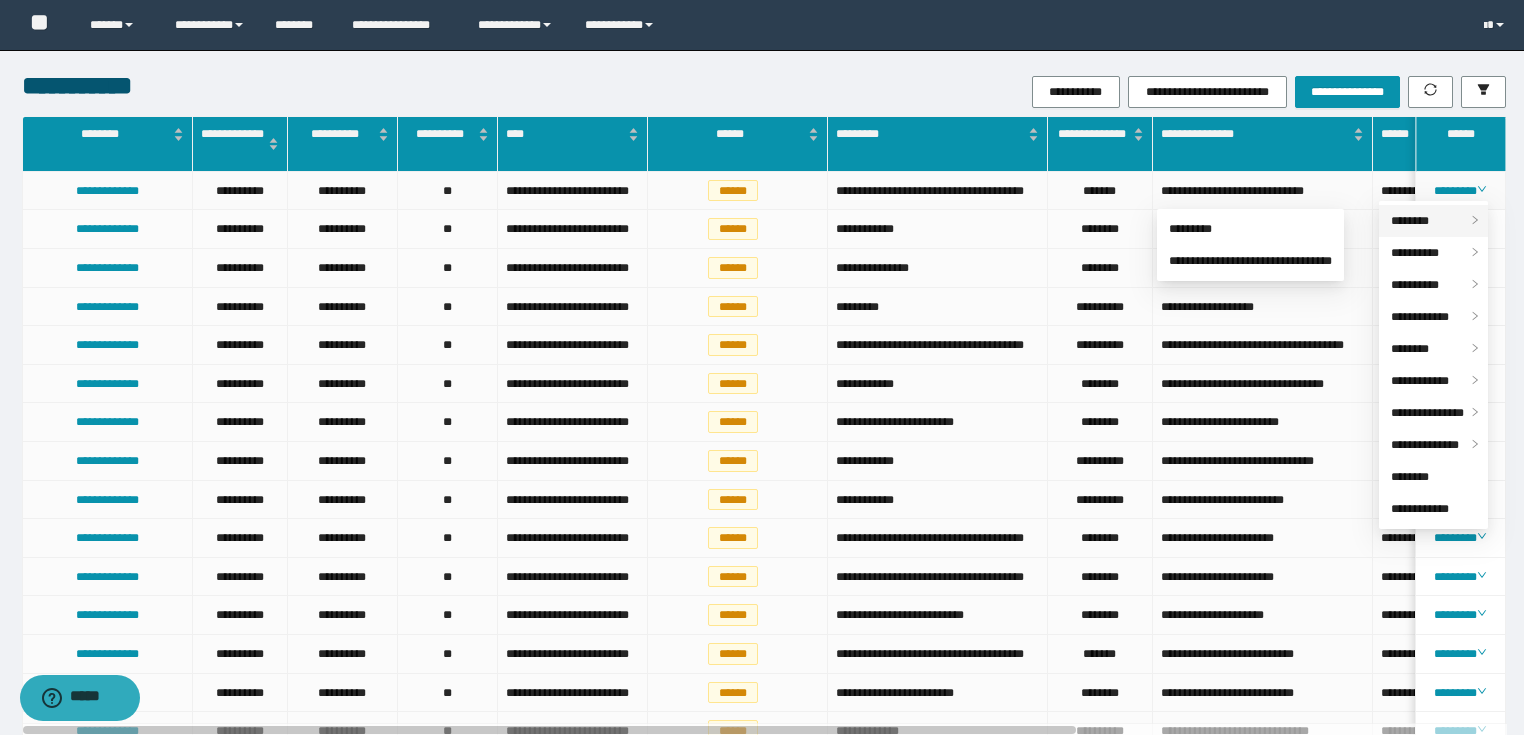 click on "********" at bounding box center [1410, 221] 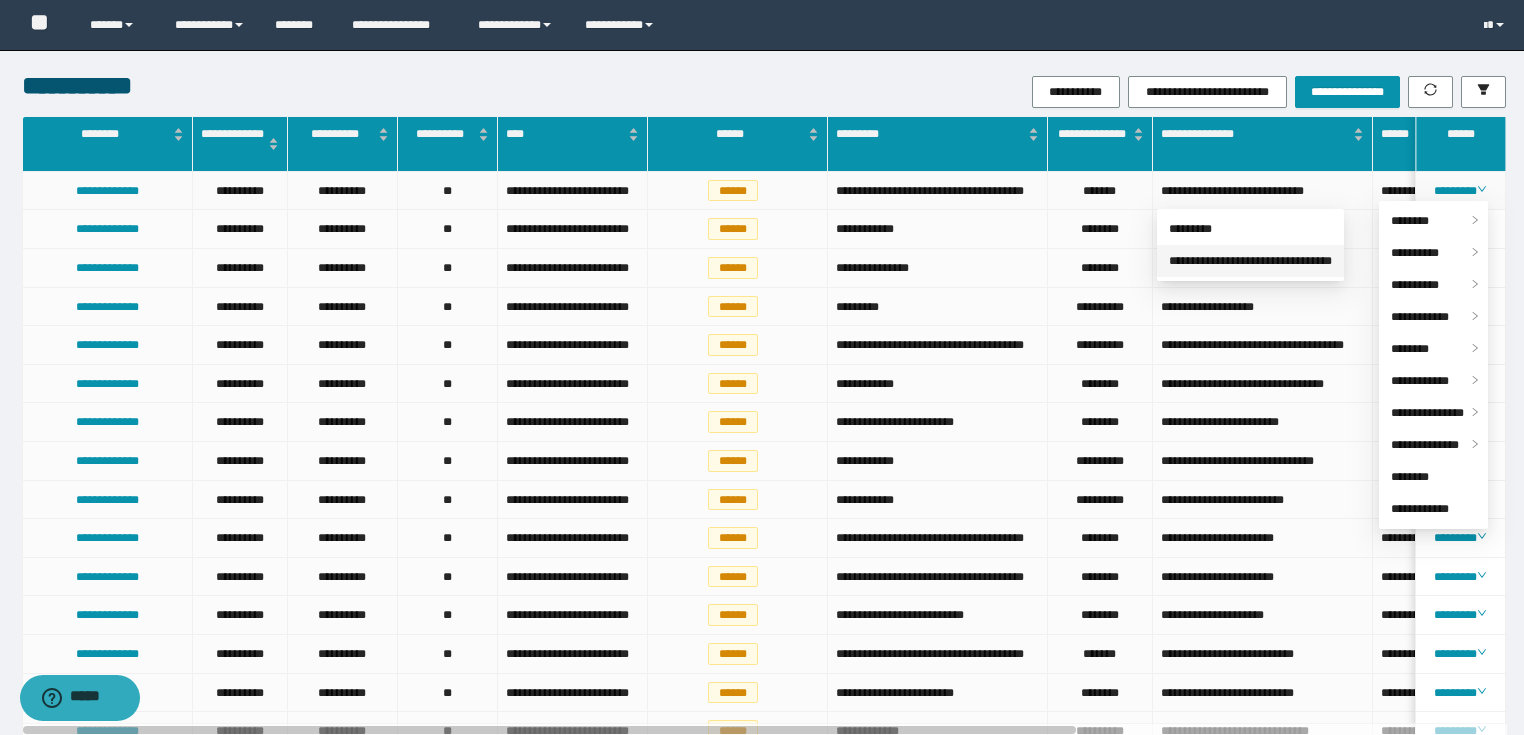 click on "**********" at bounding box center (1250, 261) 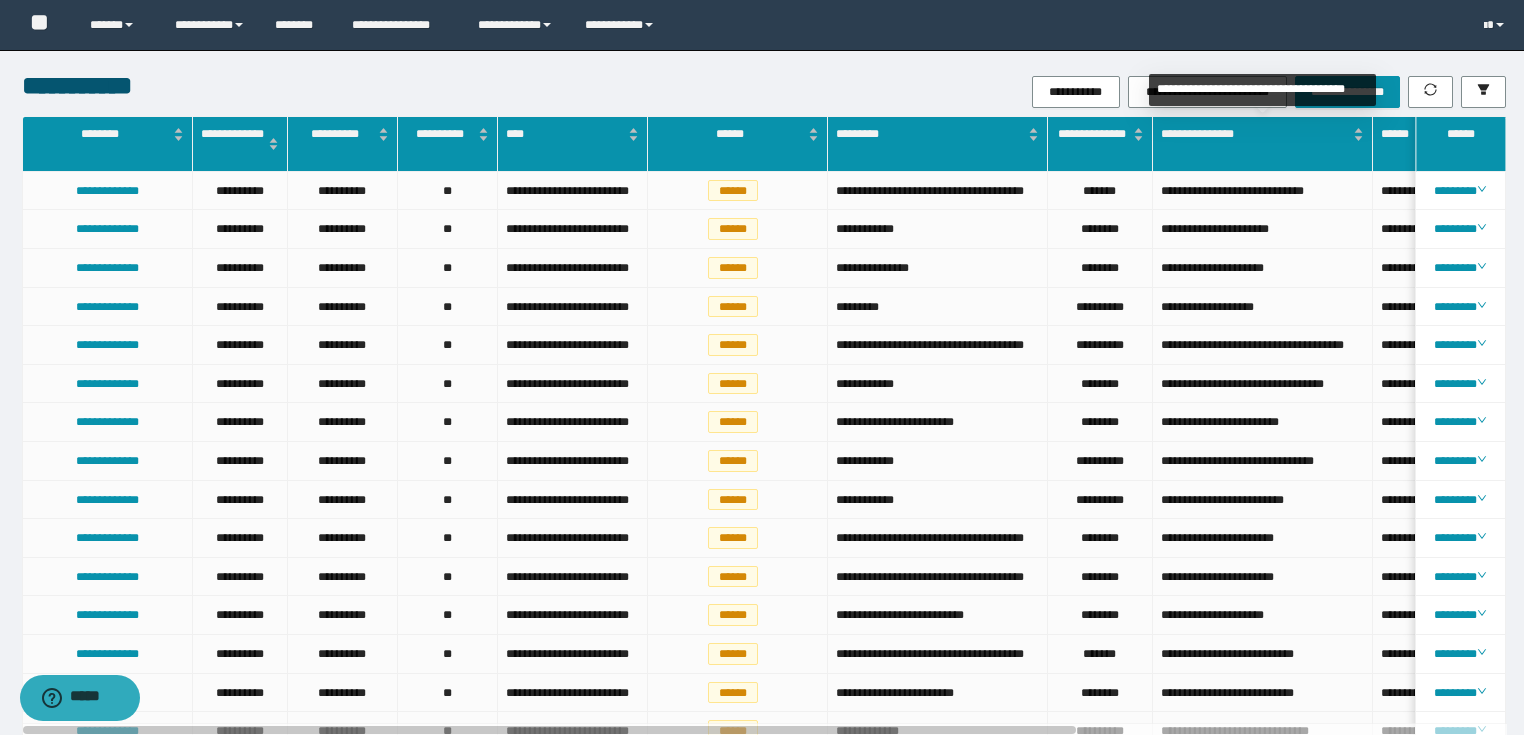click on "**********" at bounding box center [1262, 90] 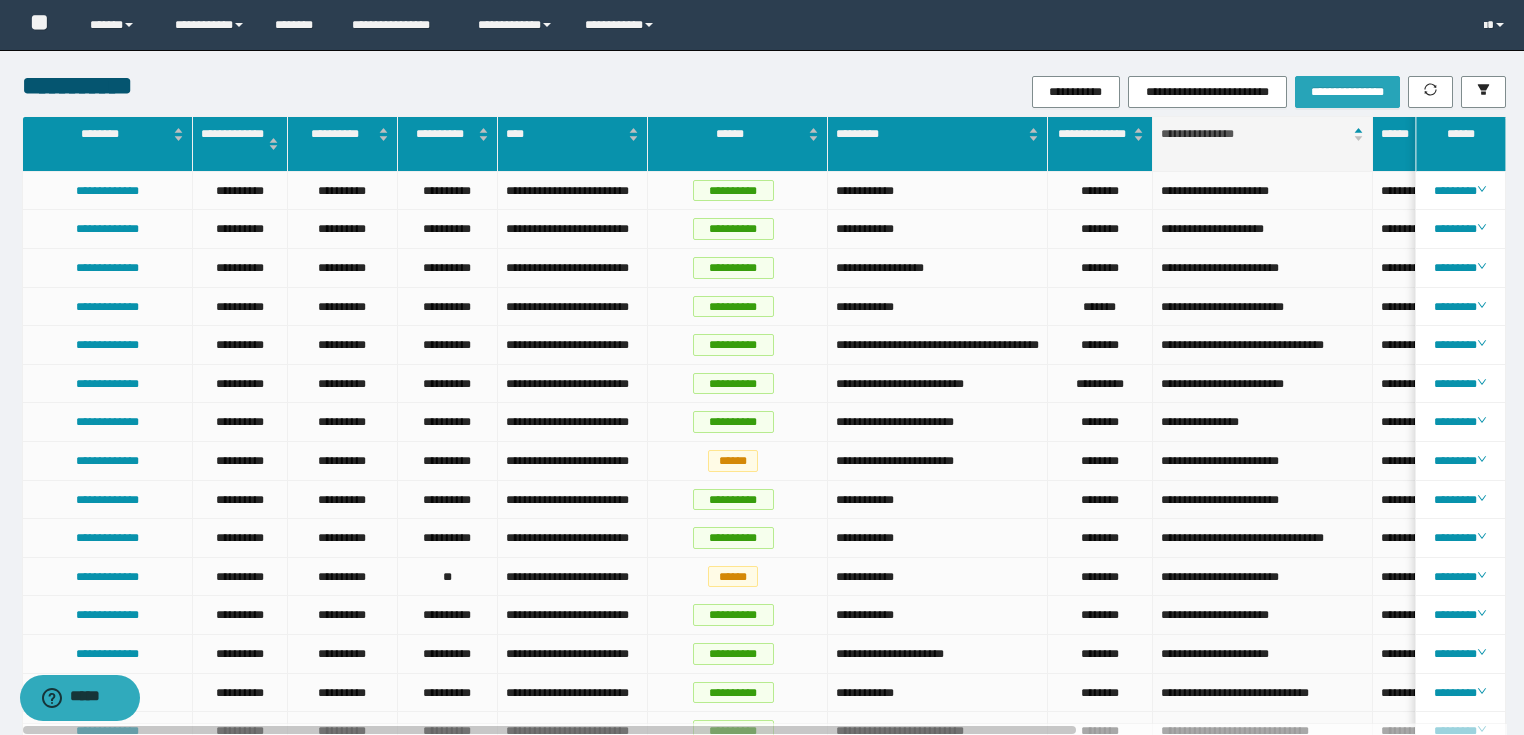 click on "**********" at bounding box center [1347, 92] 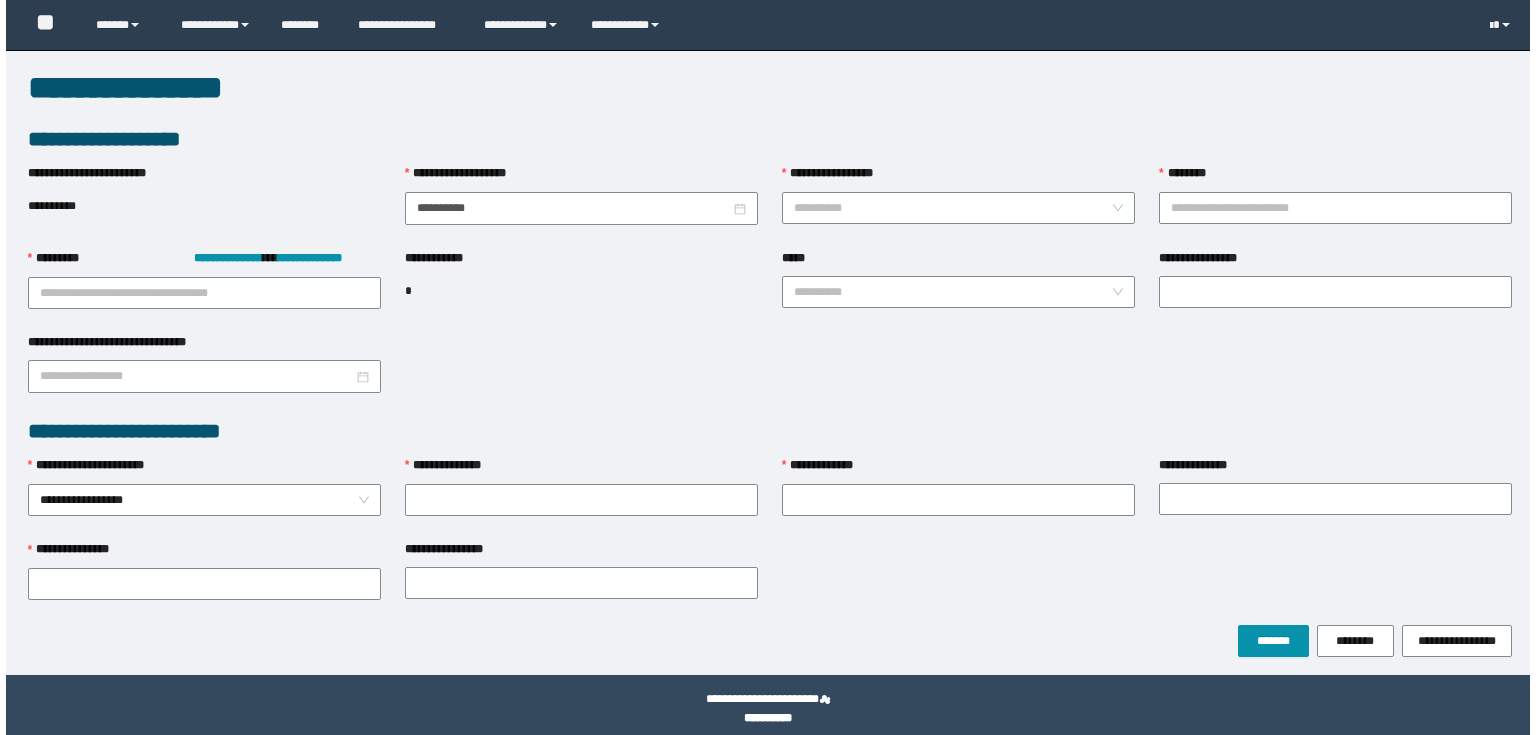 scroll, scrollTop: 0, scrollLeft: 0, axis: both 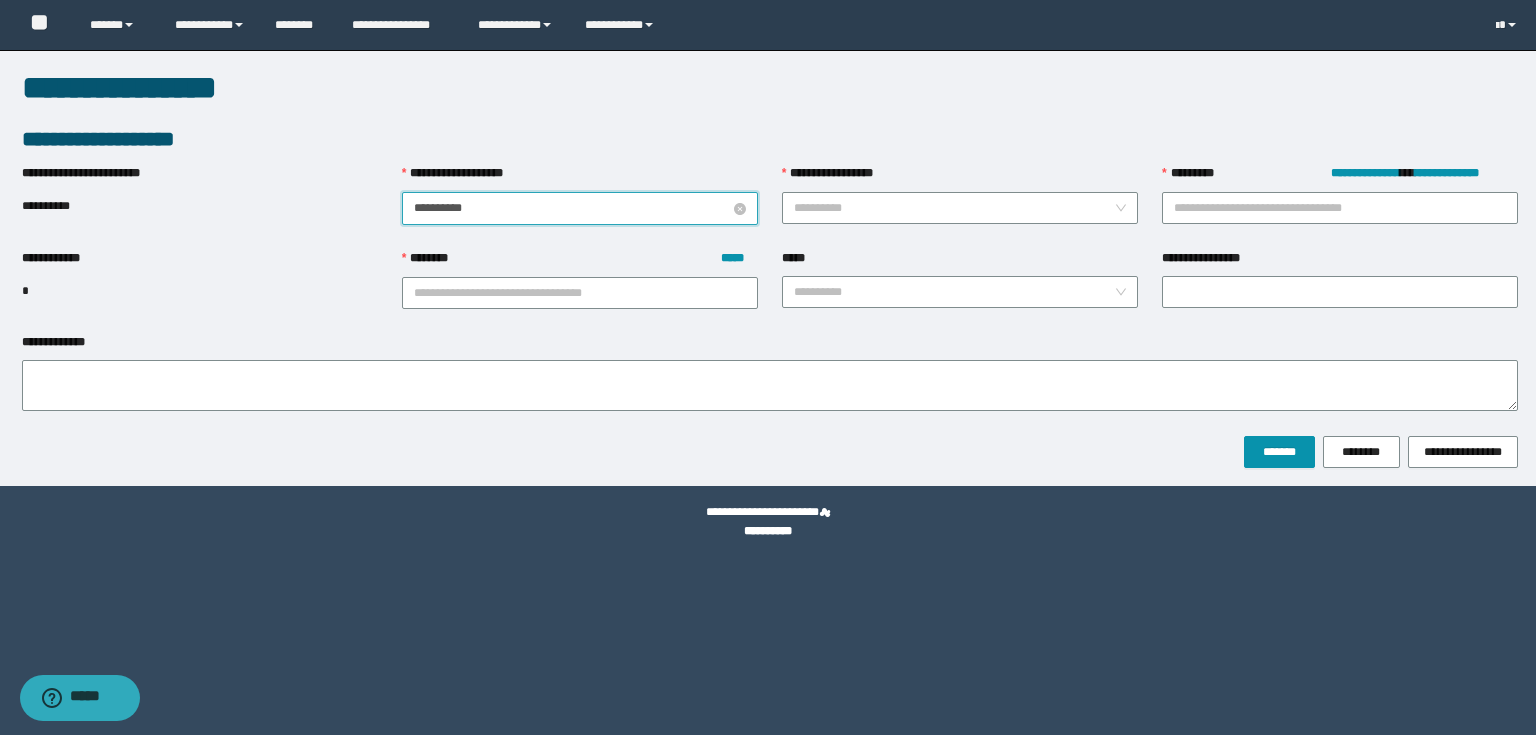 click on "**********" at bounding box center [572, 208] 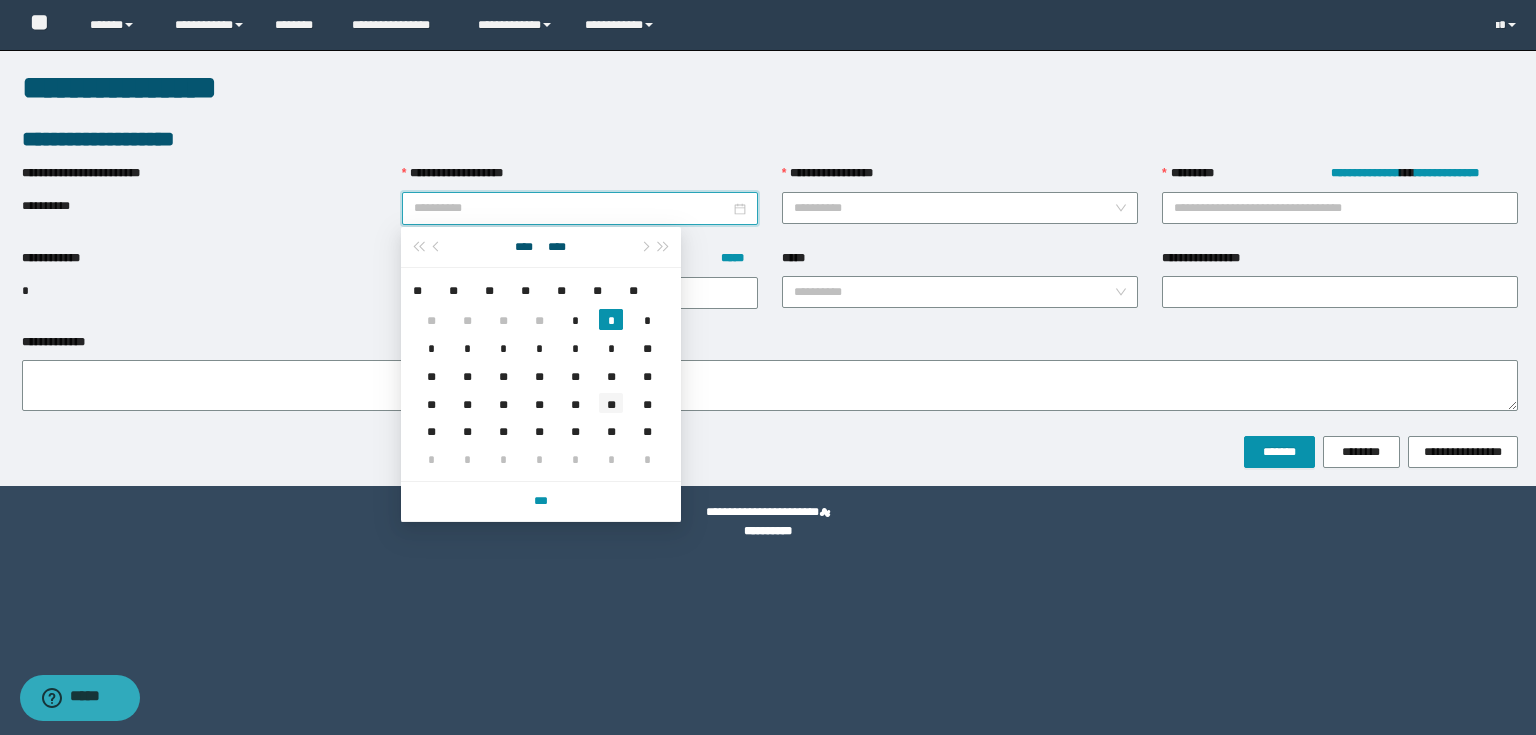 type on "**********" 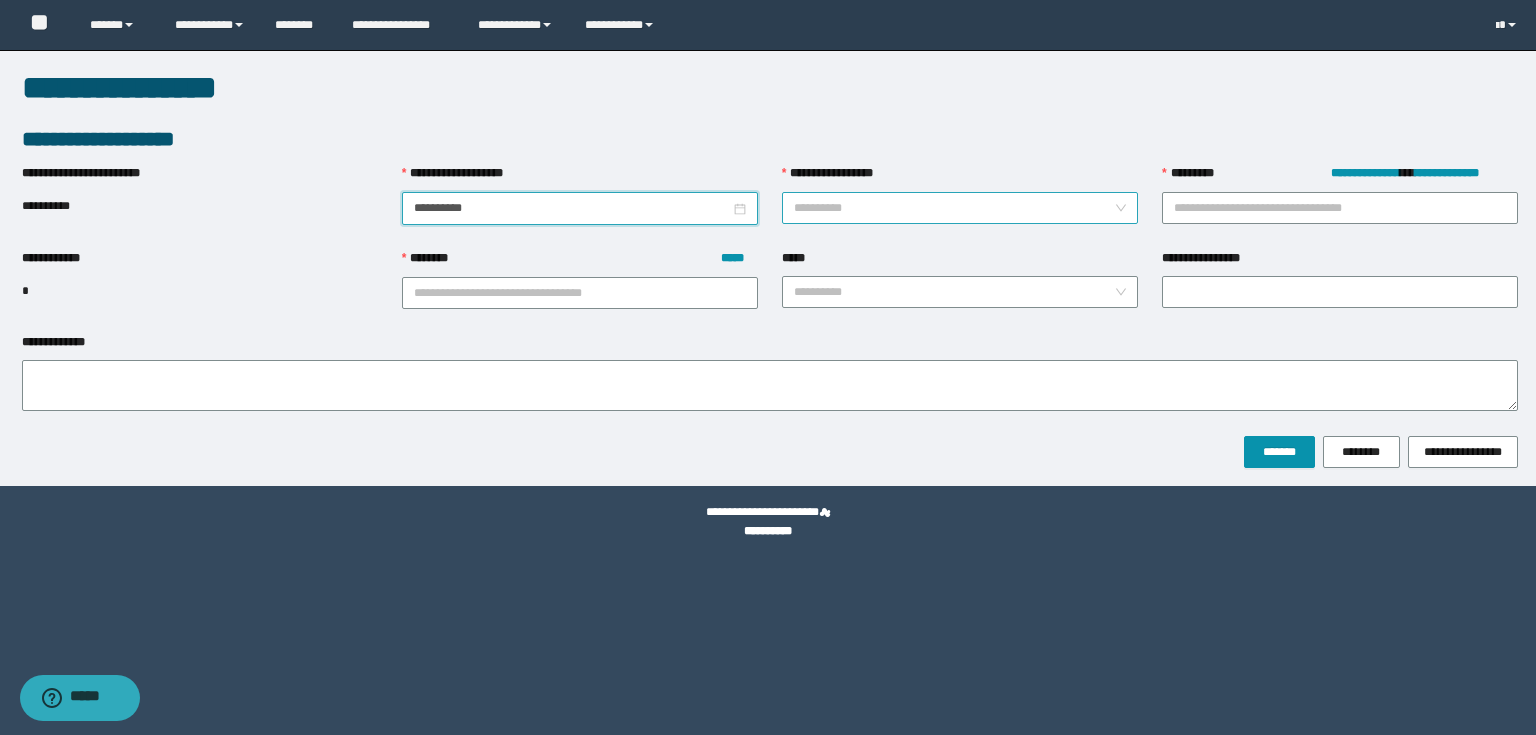 click on "**********" at bounding box center [954, 208] 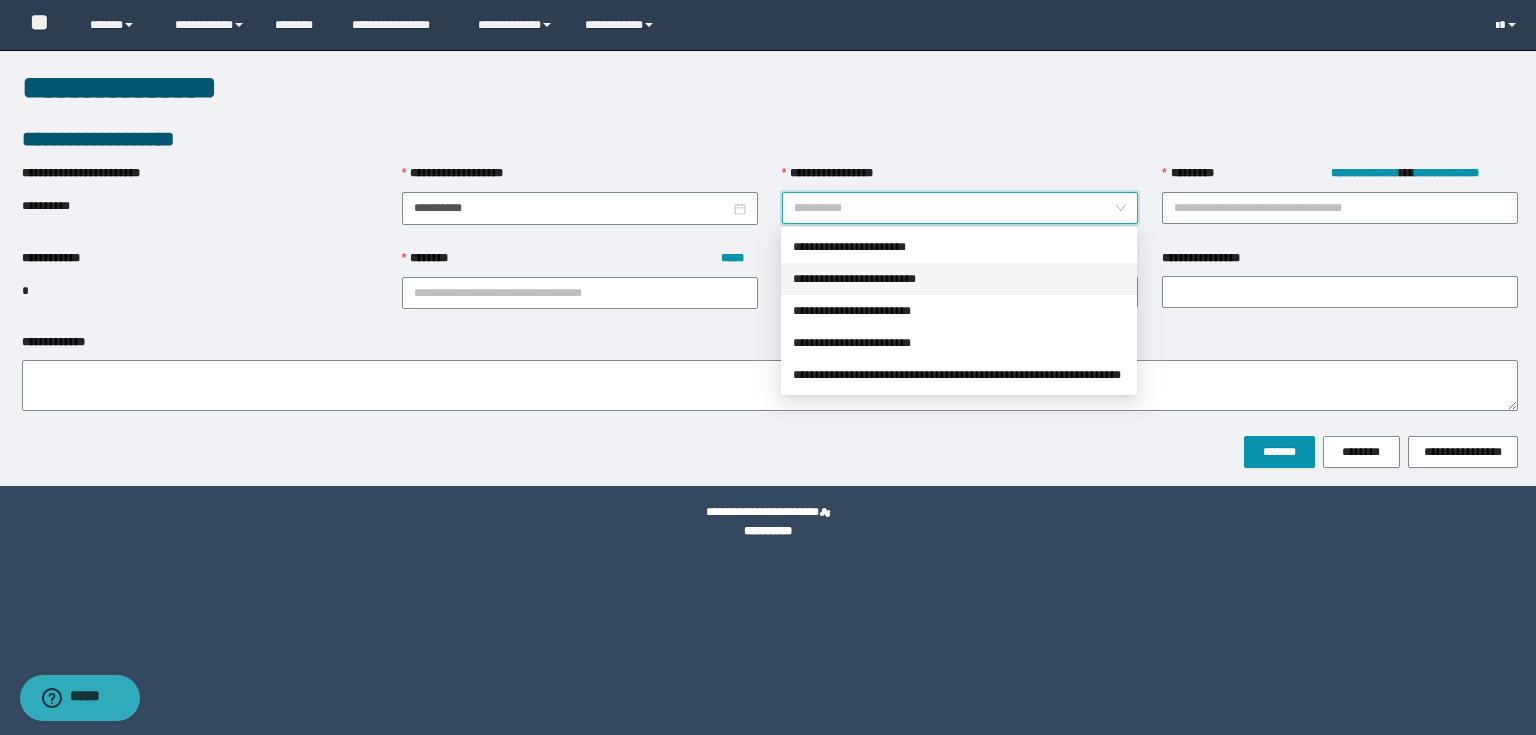 click on "**********" at bounding box center [959, 279] 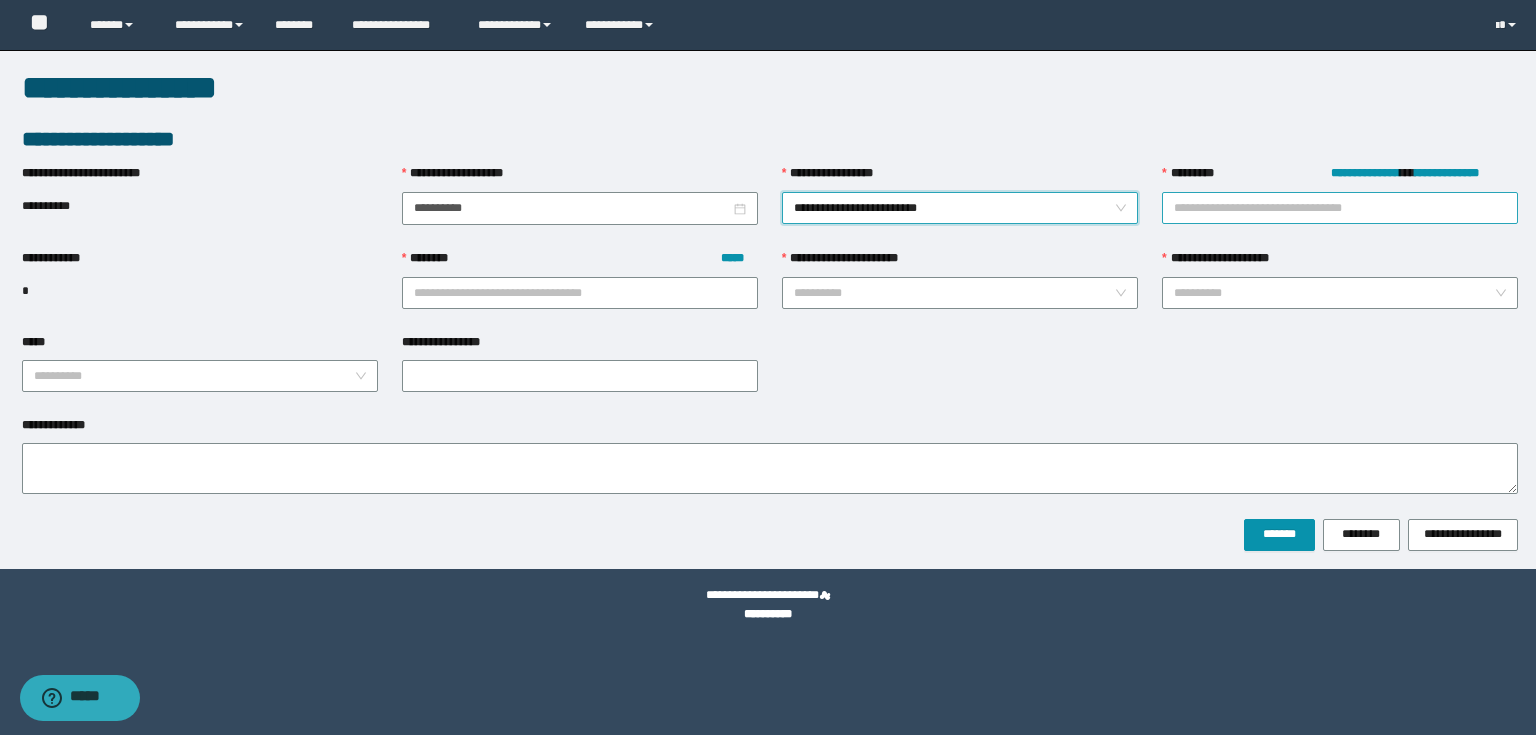 click on "**********" at bounding box center [1340, 208] 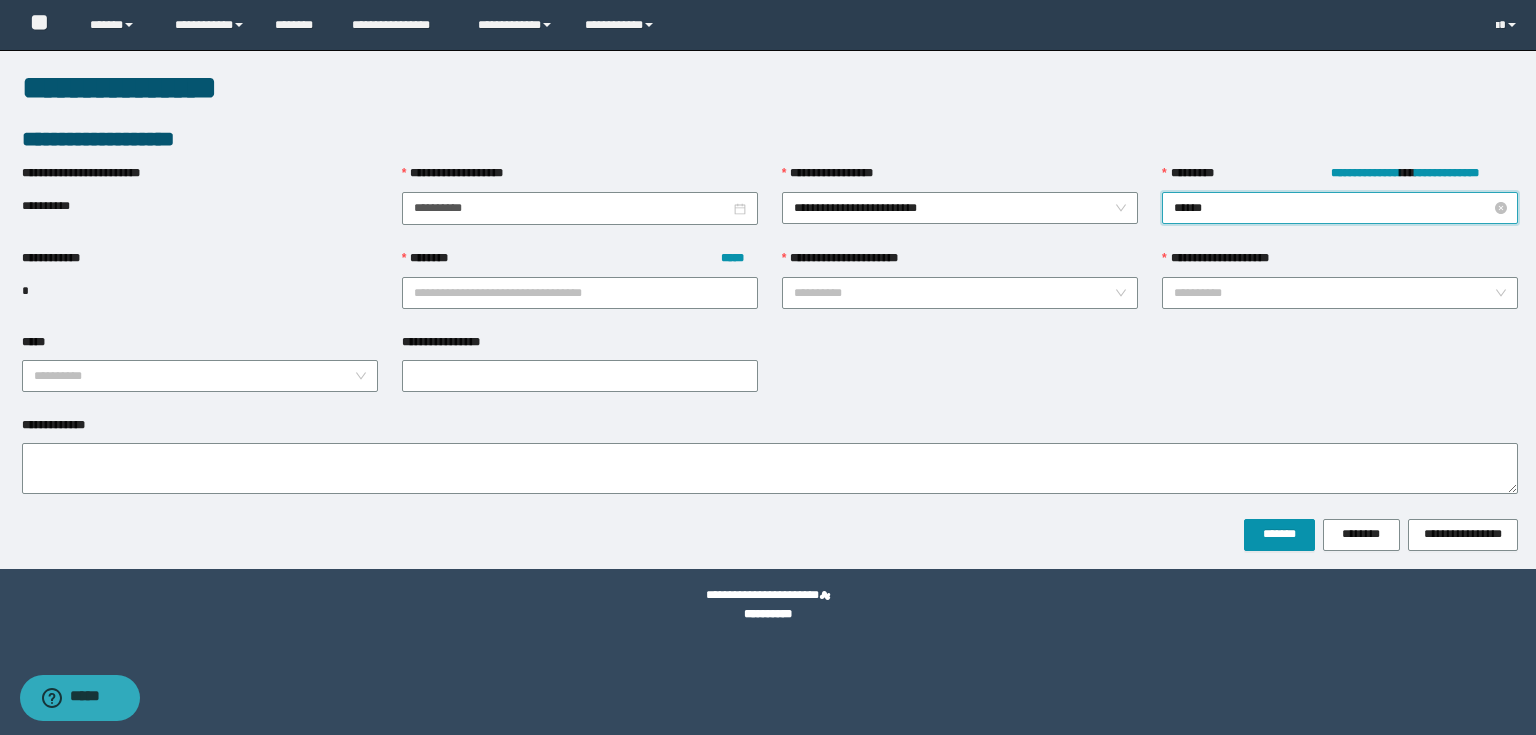type on "*******" 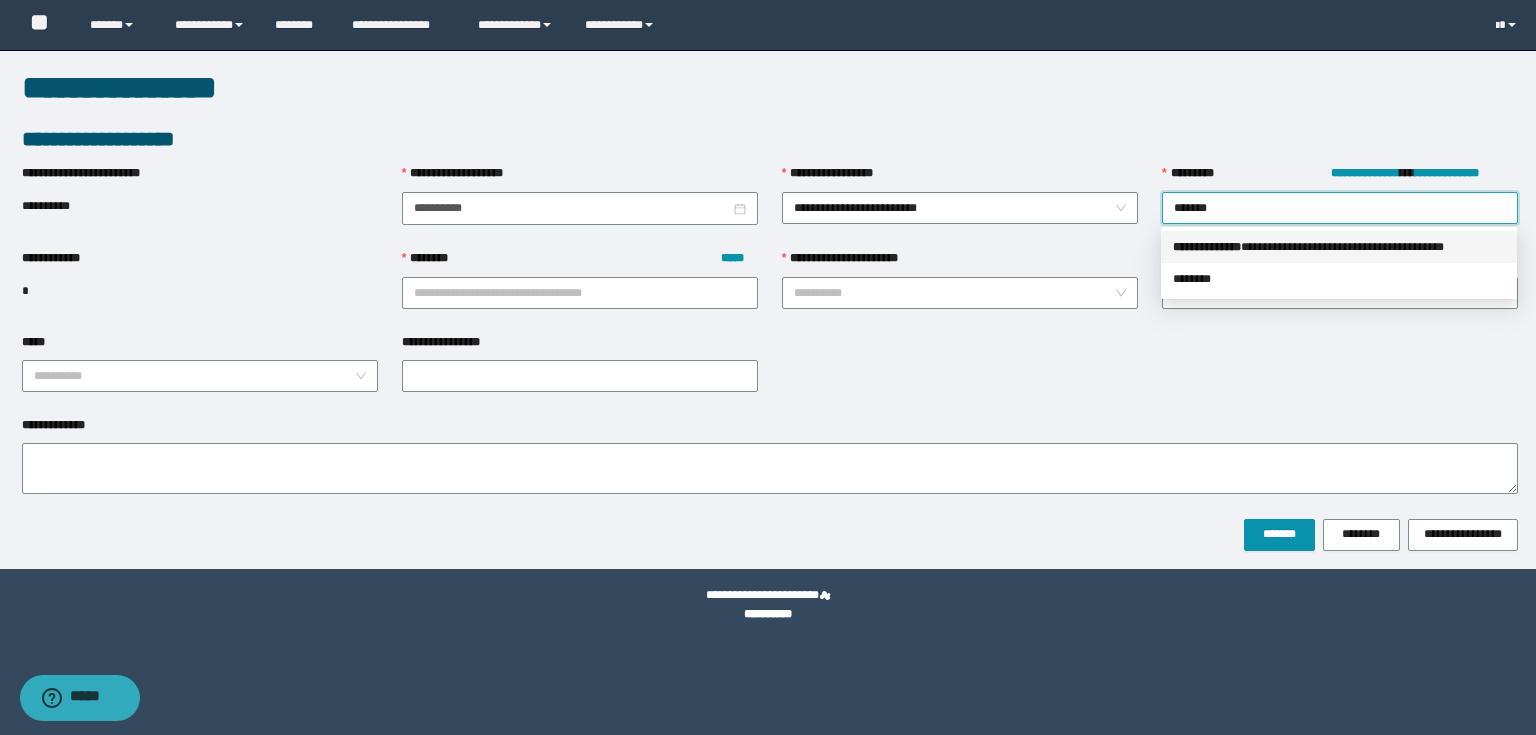 drag, startPoint x: 1390, startPoint y: 248, endPoint x: 1366, endPoint y: 244, distance: 24.33105 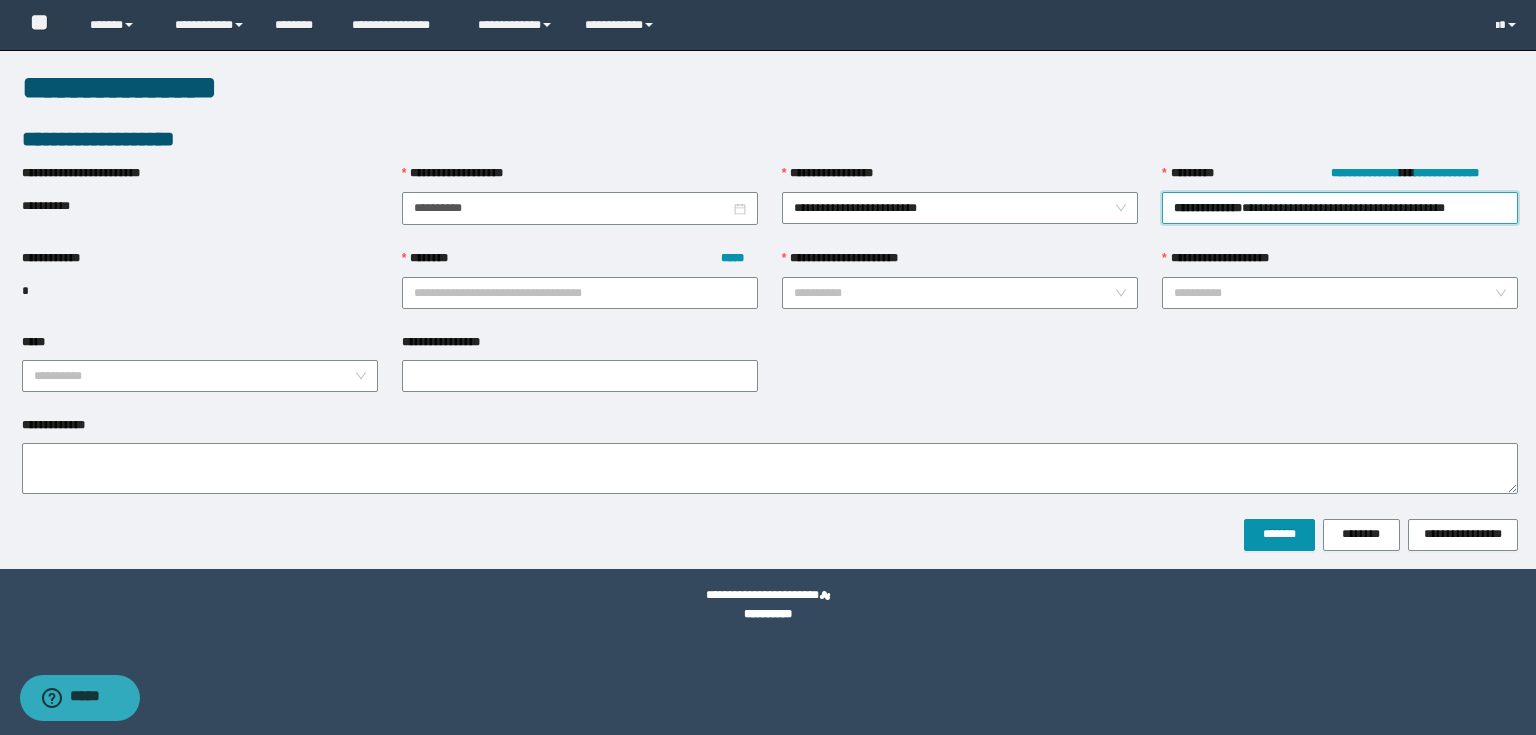 click on "******** *****" at bounding box center [580, 293] 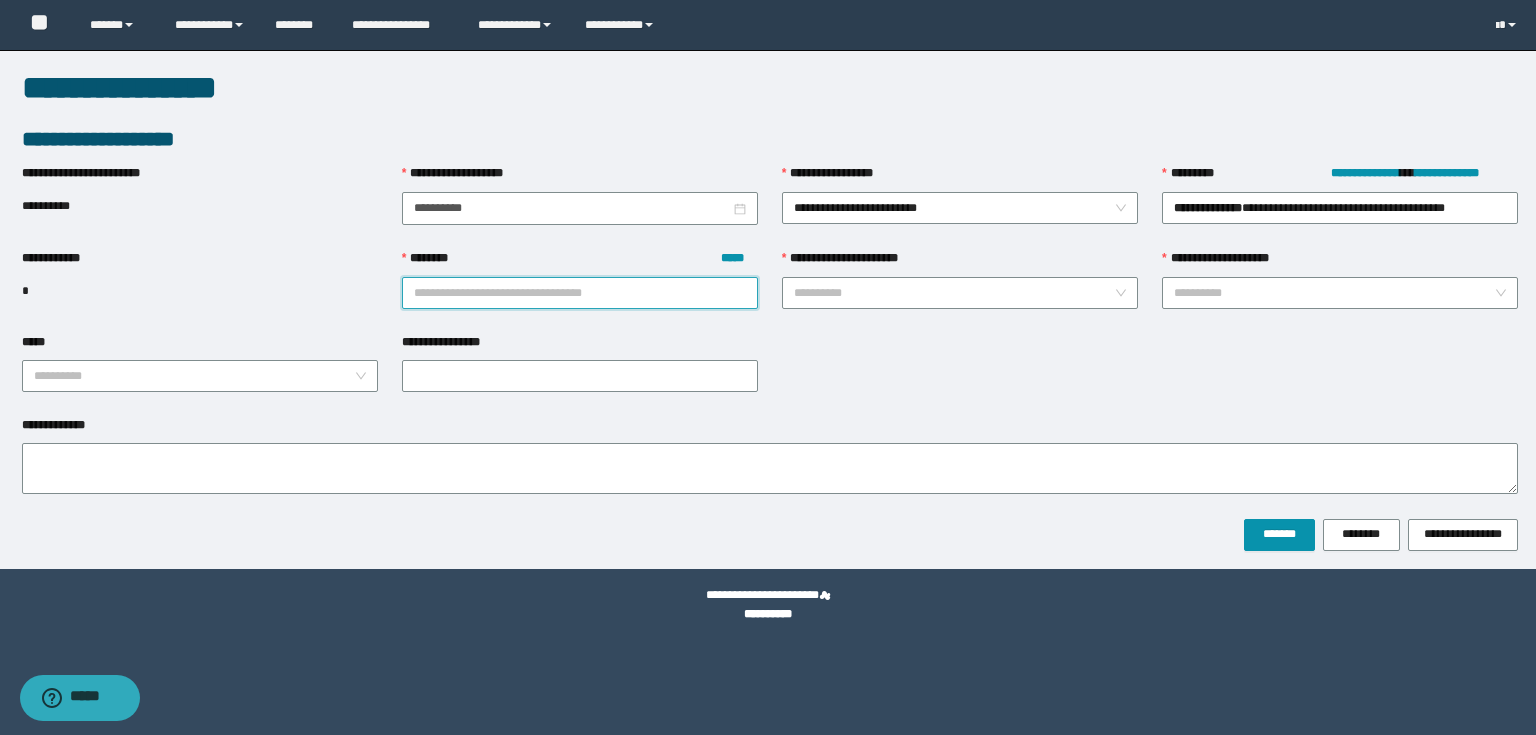 paste on "**********" 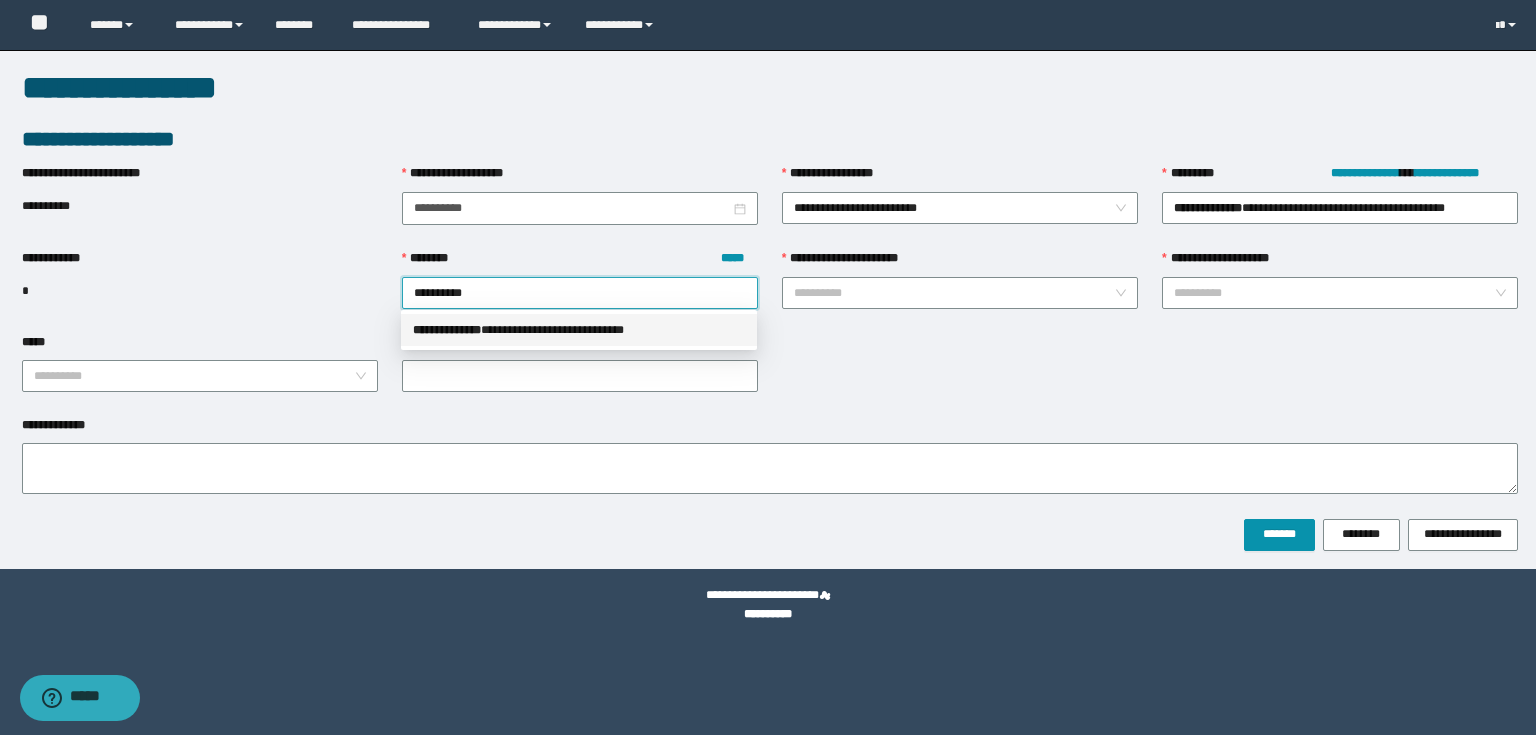 click on "**********" at bounding box center [579, 330] 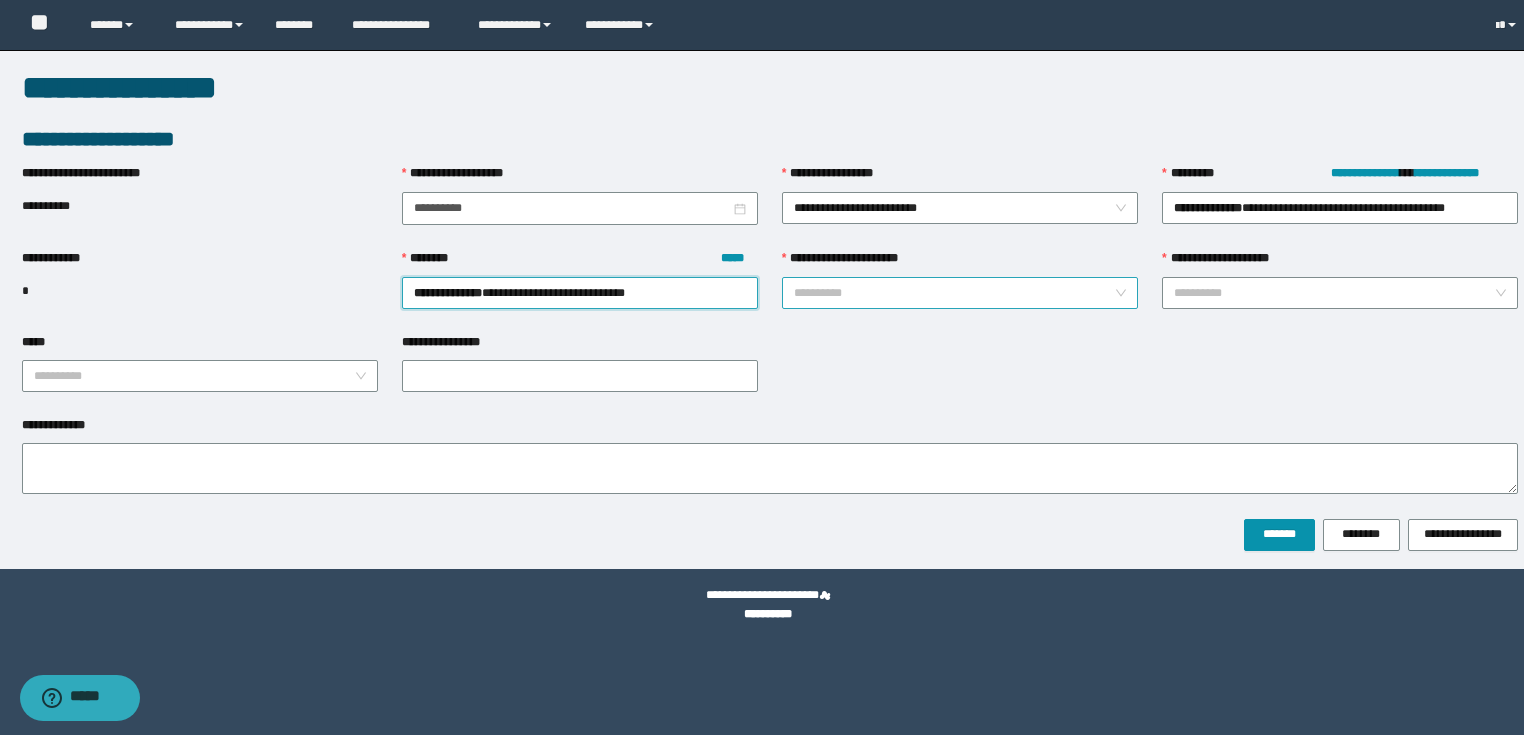 click on "**********" at bounding box center [954, 293] 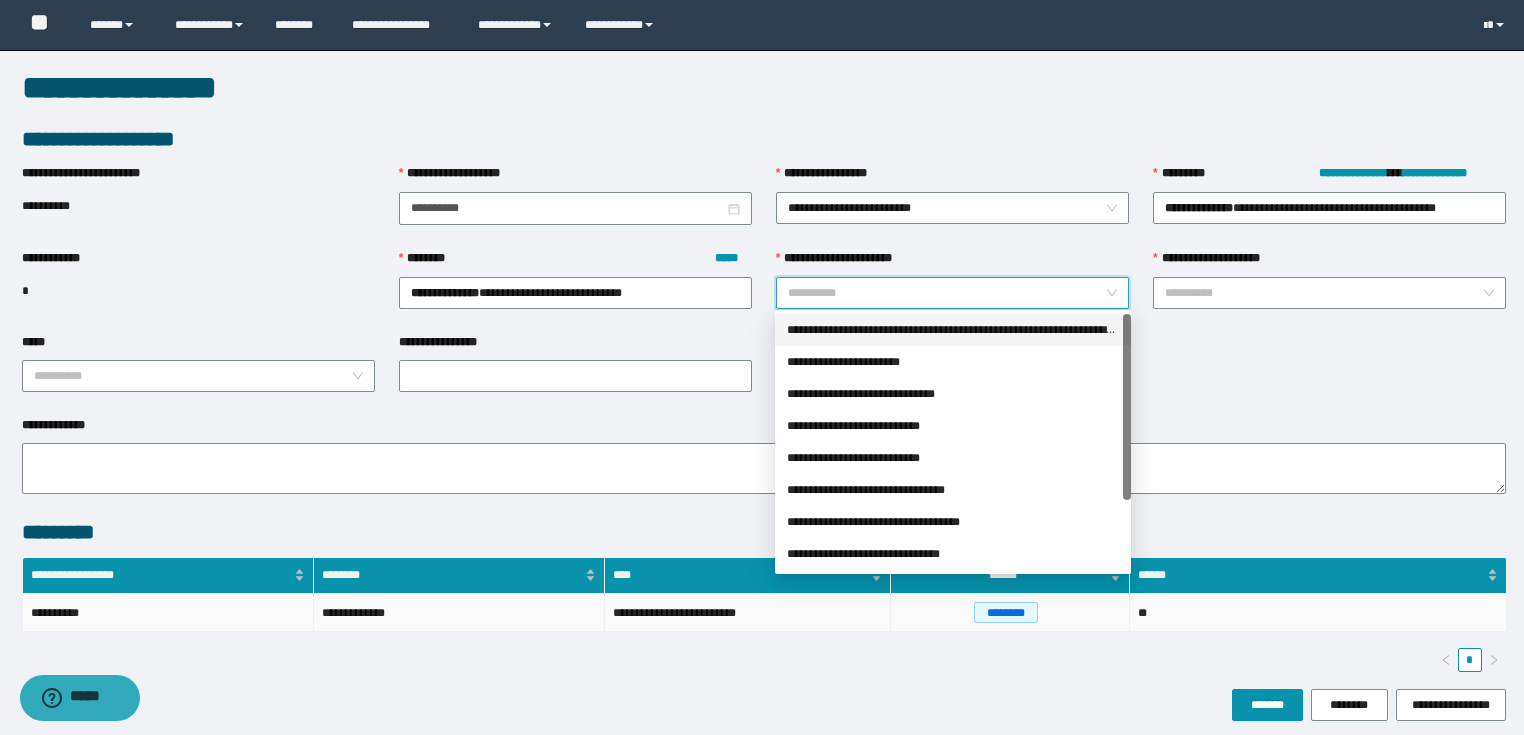 click on "**********" at bounding box center (953, 330) 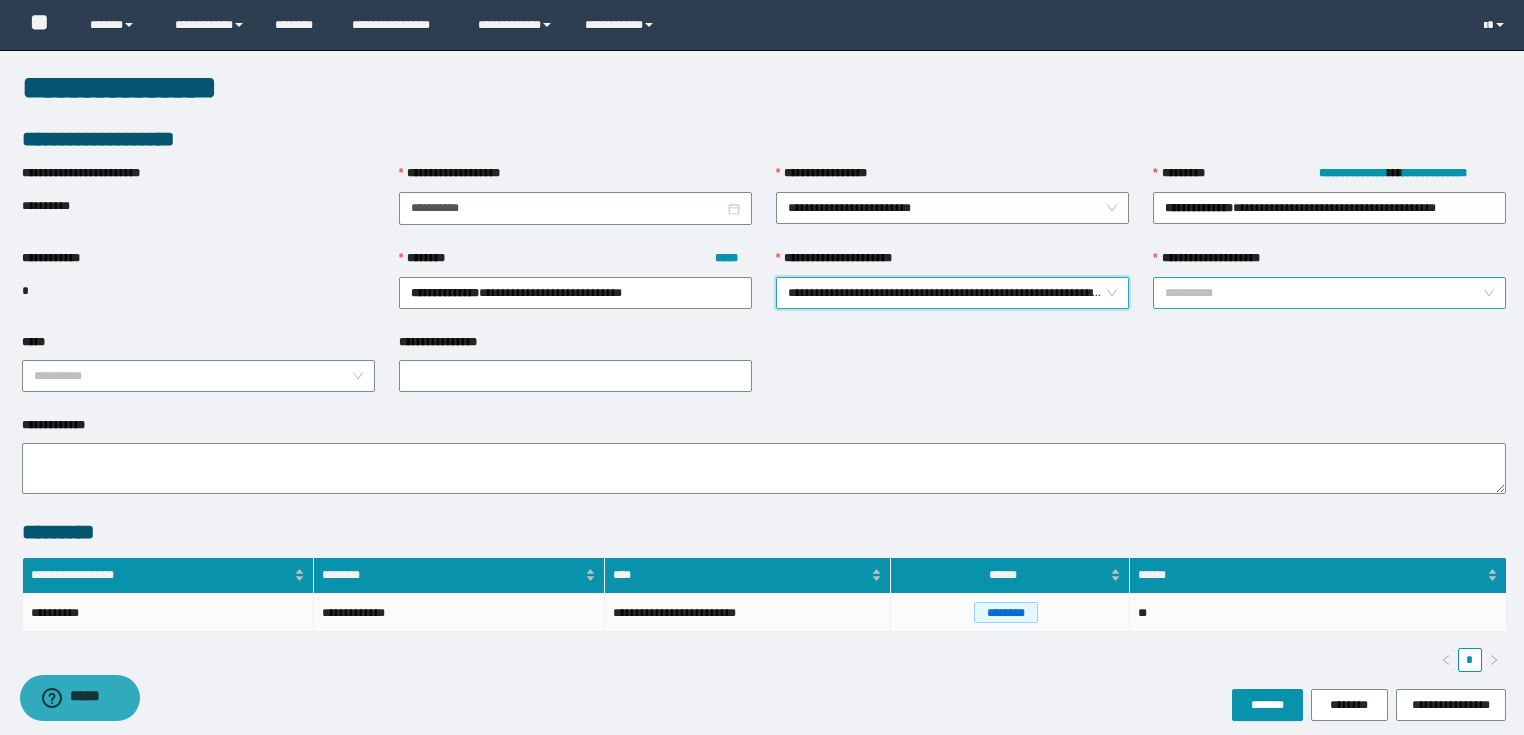 click on "**********" at bounding box center (1323, 293) 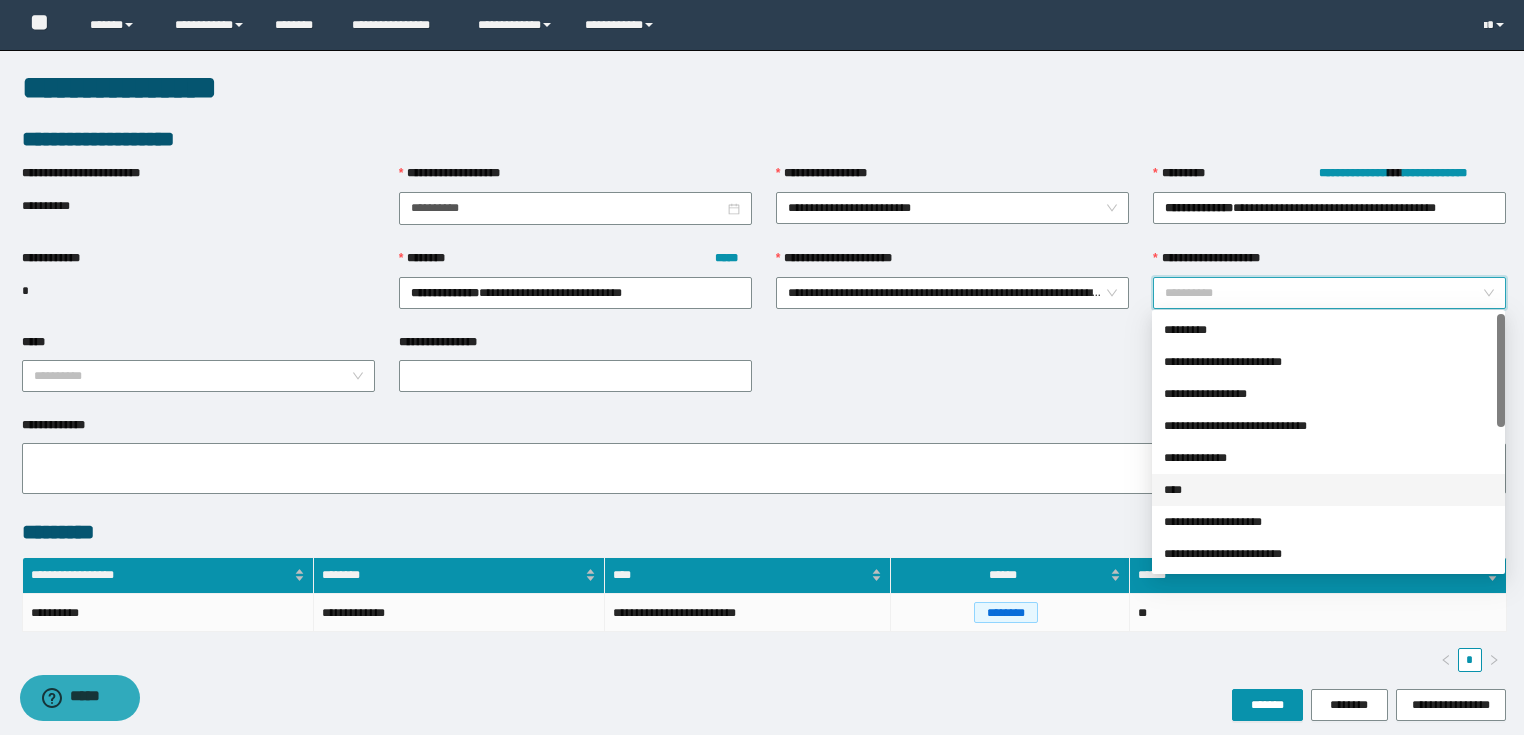 click on "****" at bounding box center (1328, 490) 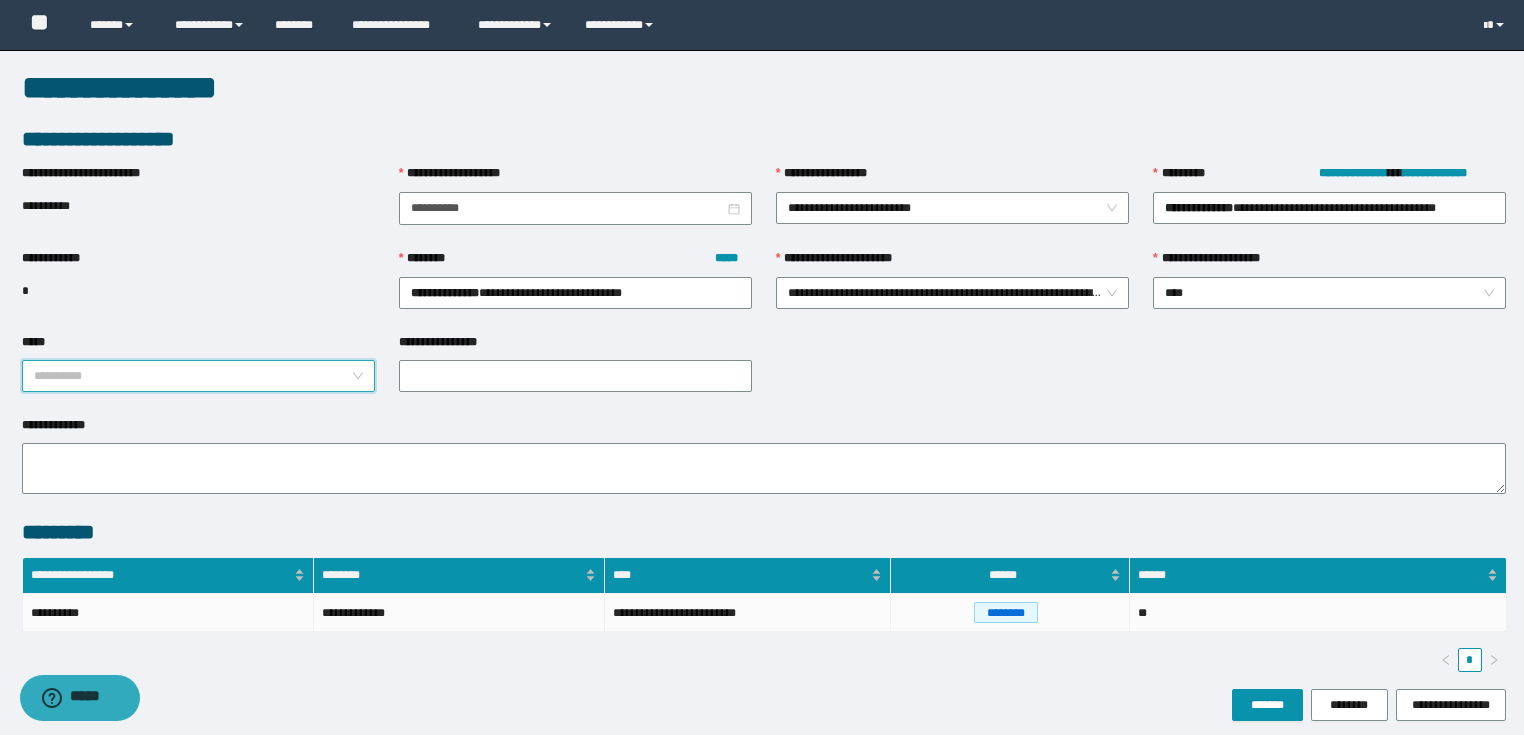 click on "*****" at bounding box center (192, 376) 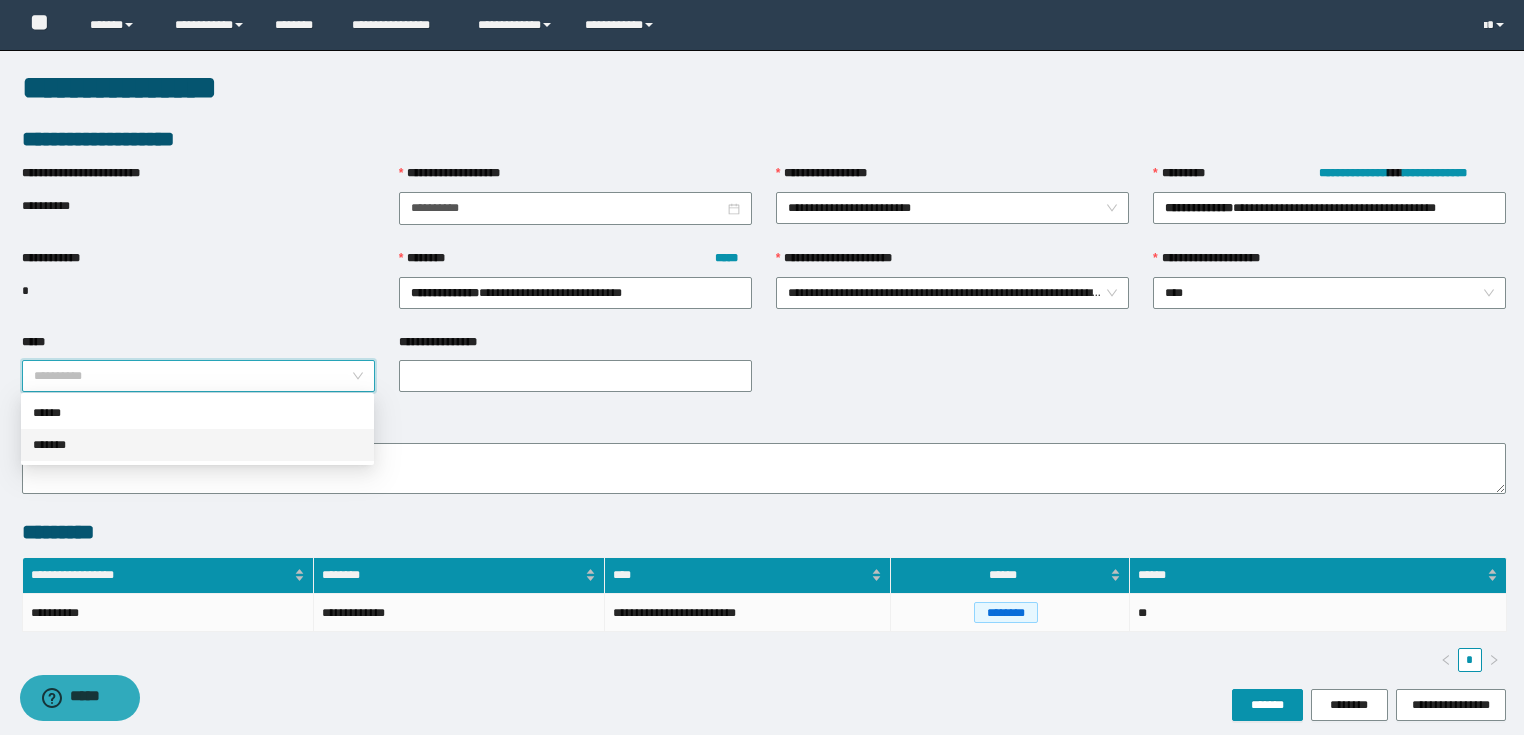click on "*******" at bounding box center [197, 445] 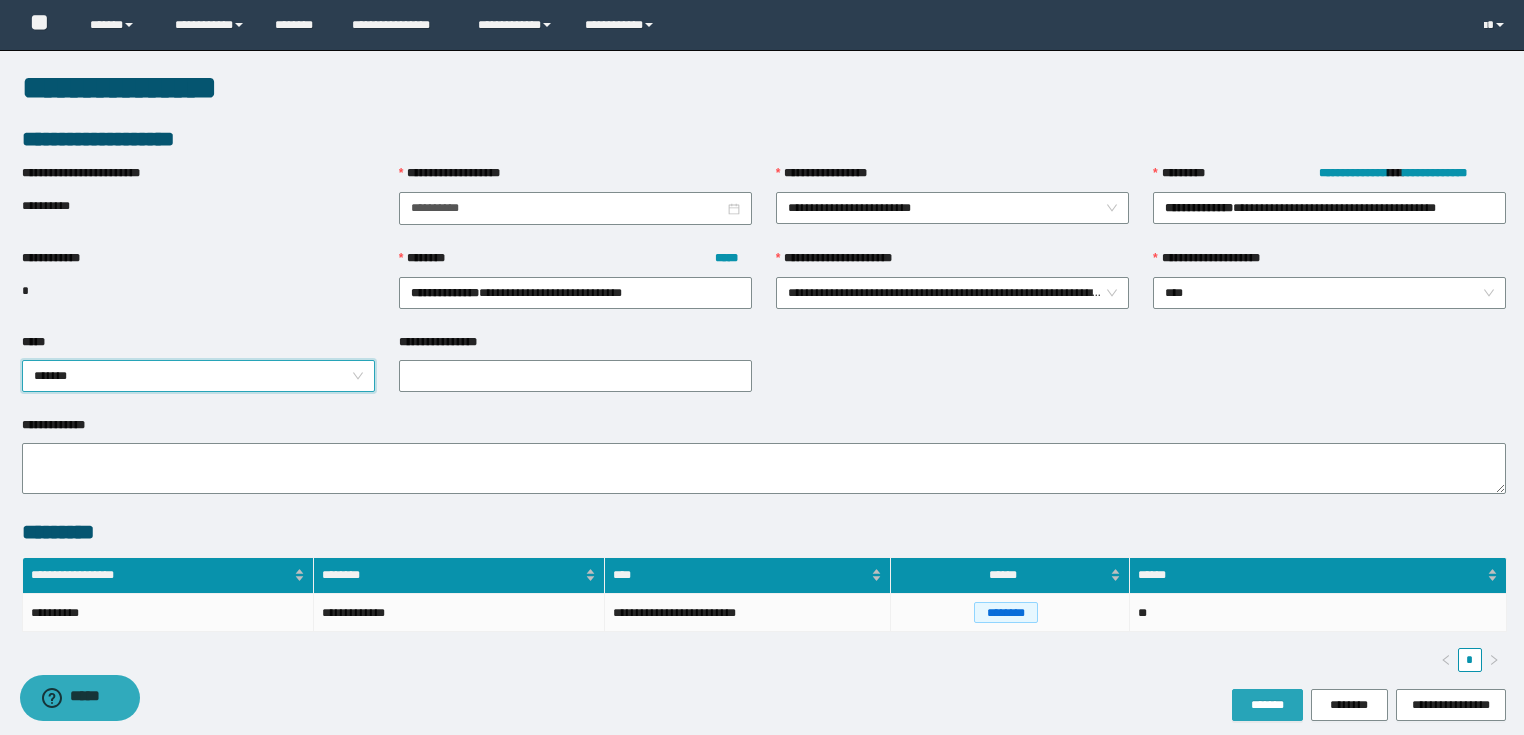 click on "*******" at bounding box center (1267, 705) 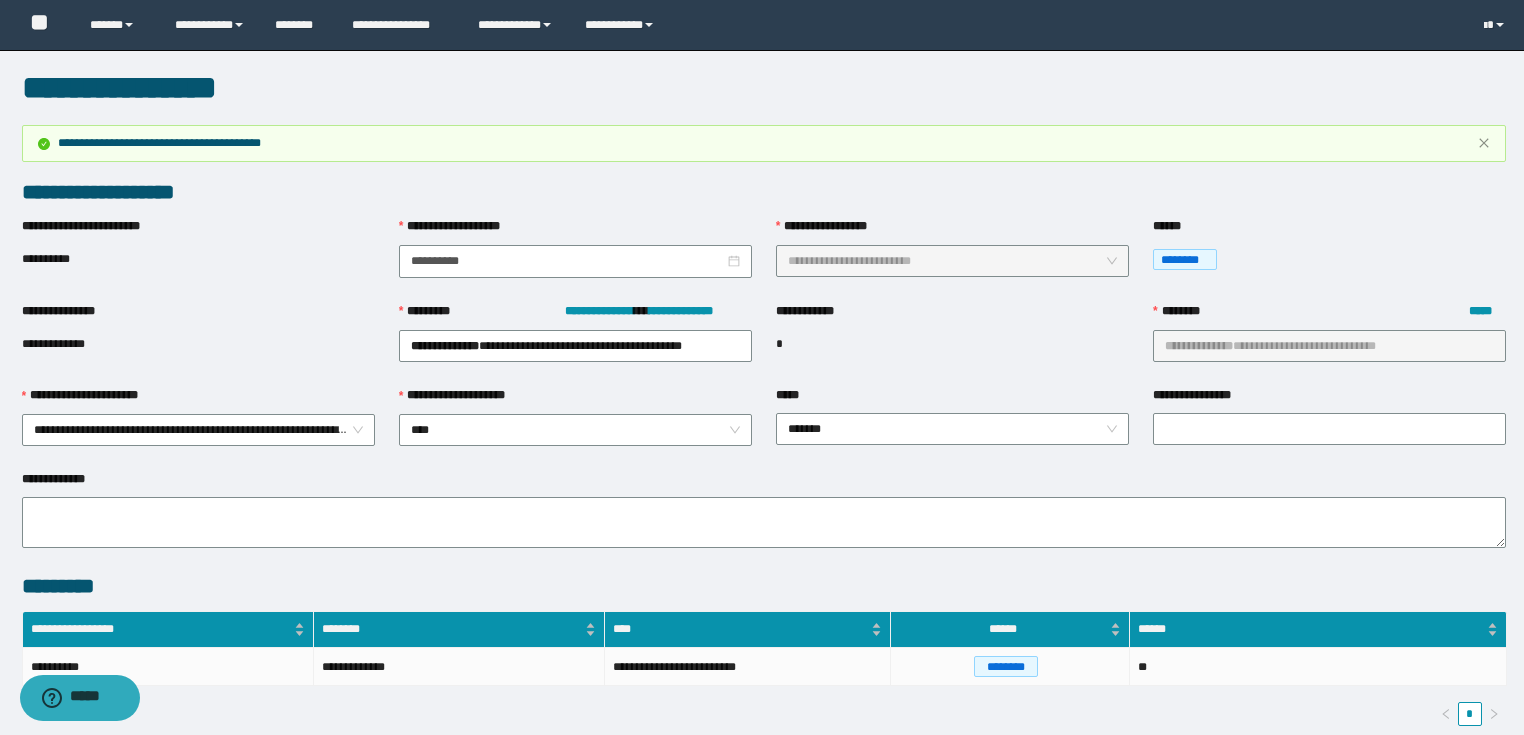 scroll, scrollTop: 399, scrollLeft: 0, axis: vertical 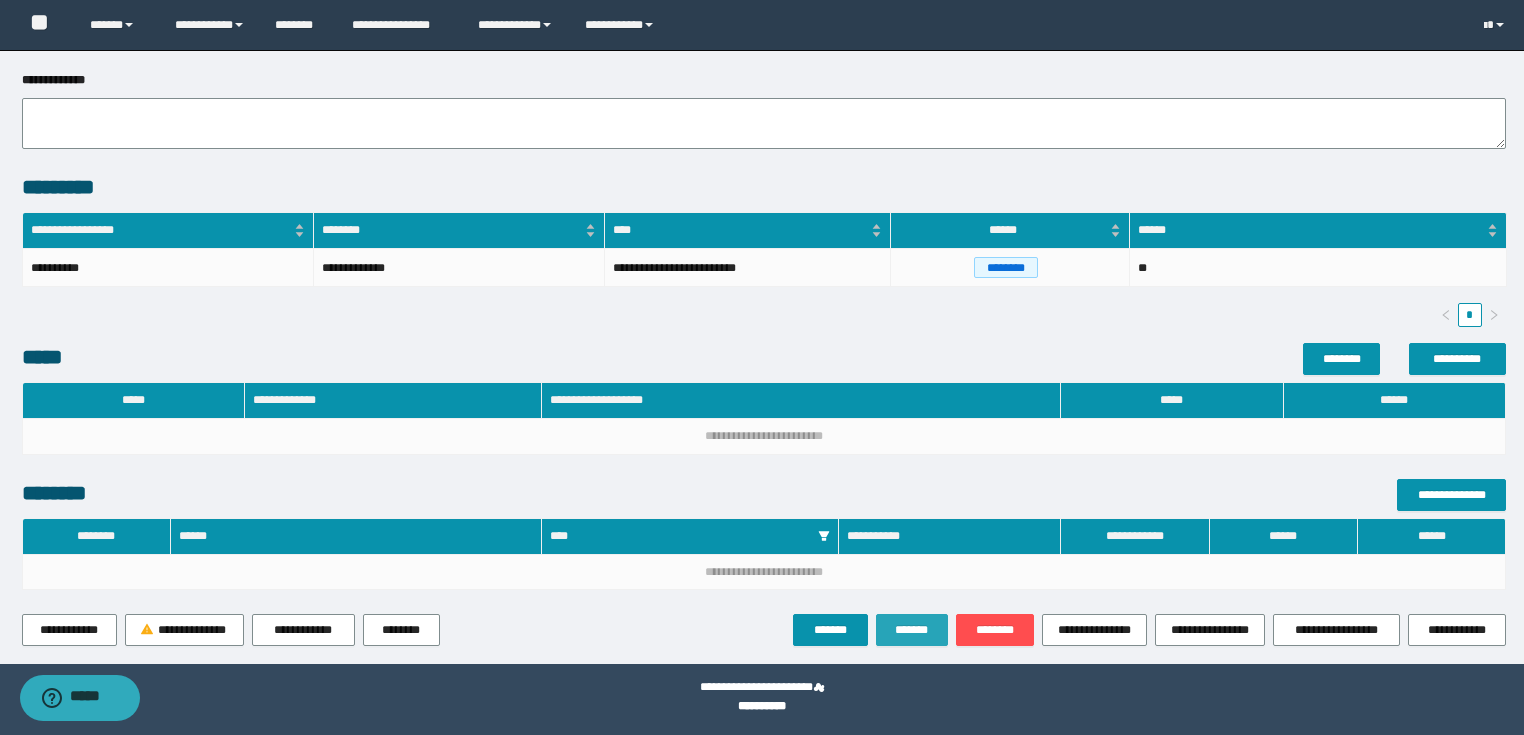 click on "*******" at bounding box center [912, 630] 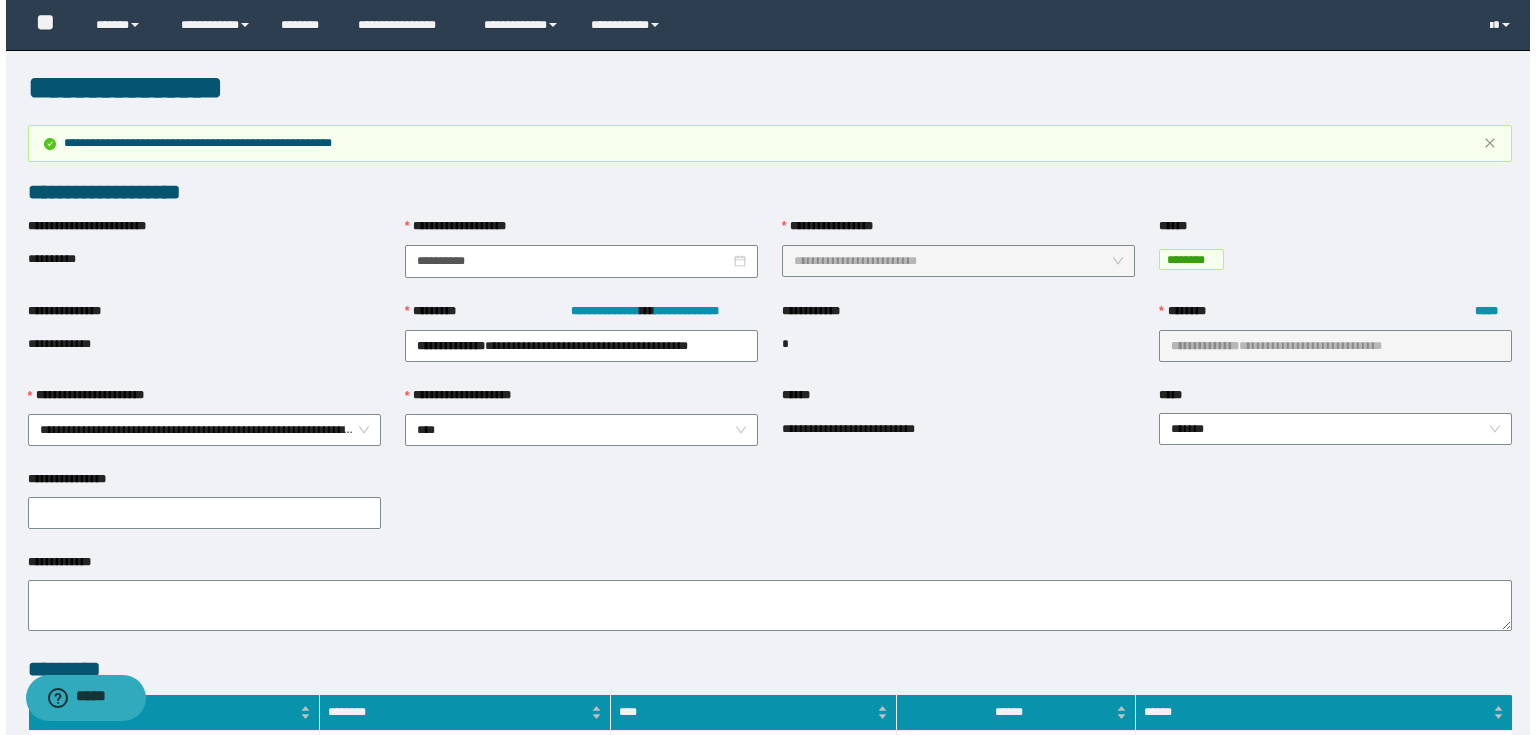 scroll, scrollTop: 400, scrollLeft: 0, axis: vertical 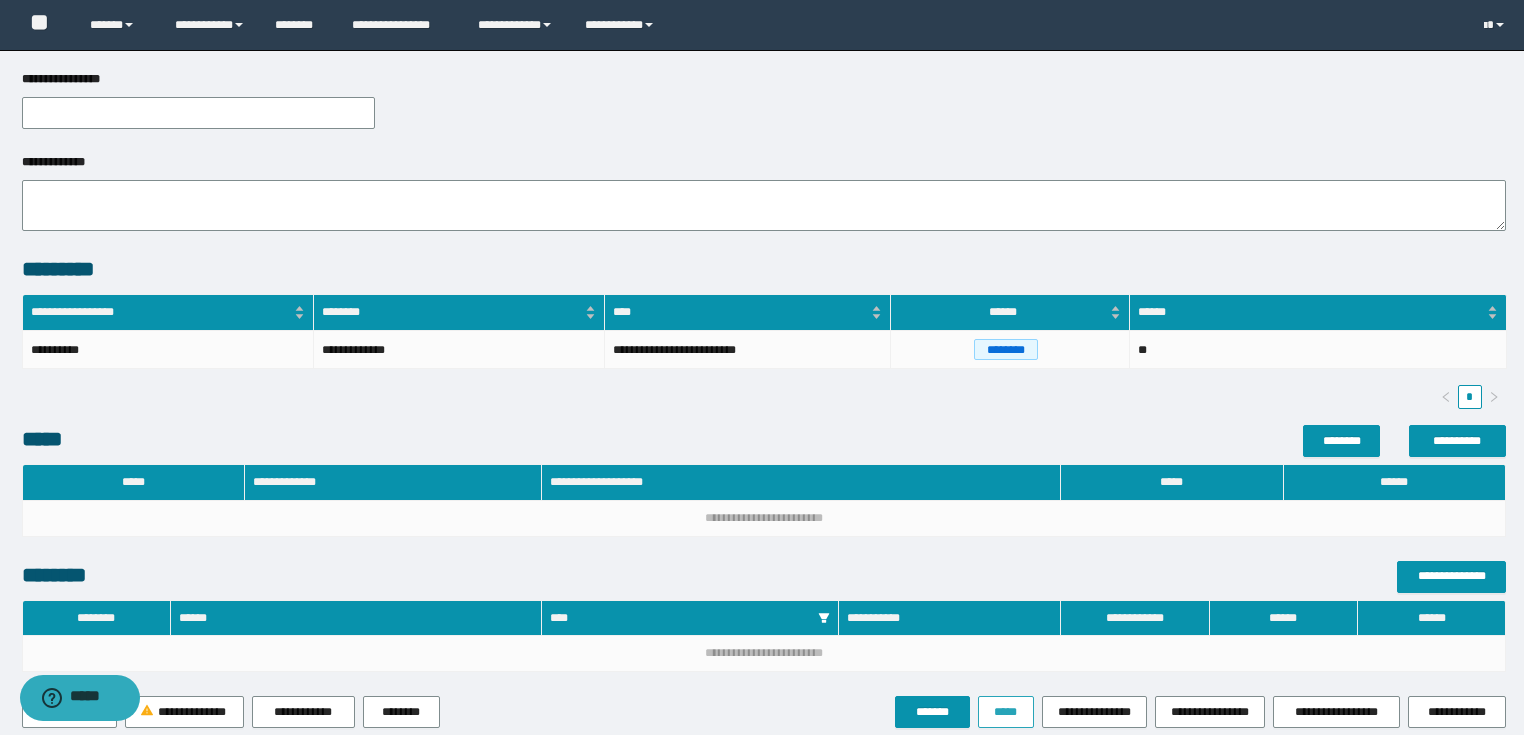 click on "*****" at bounding box center (1006, 712) 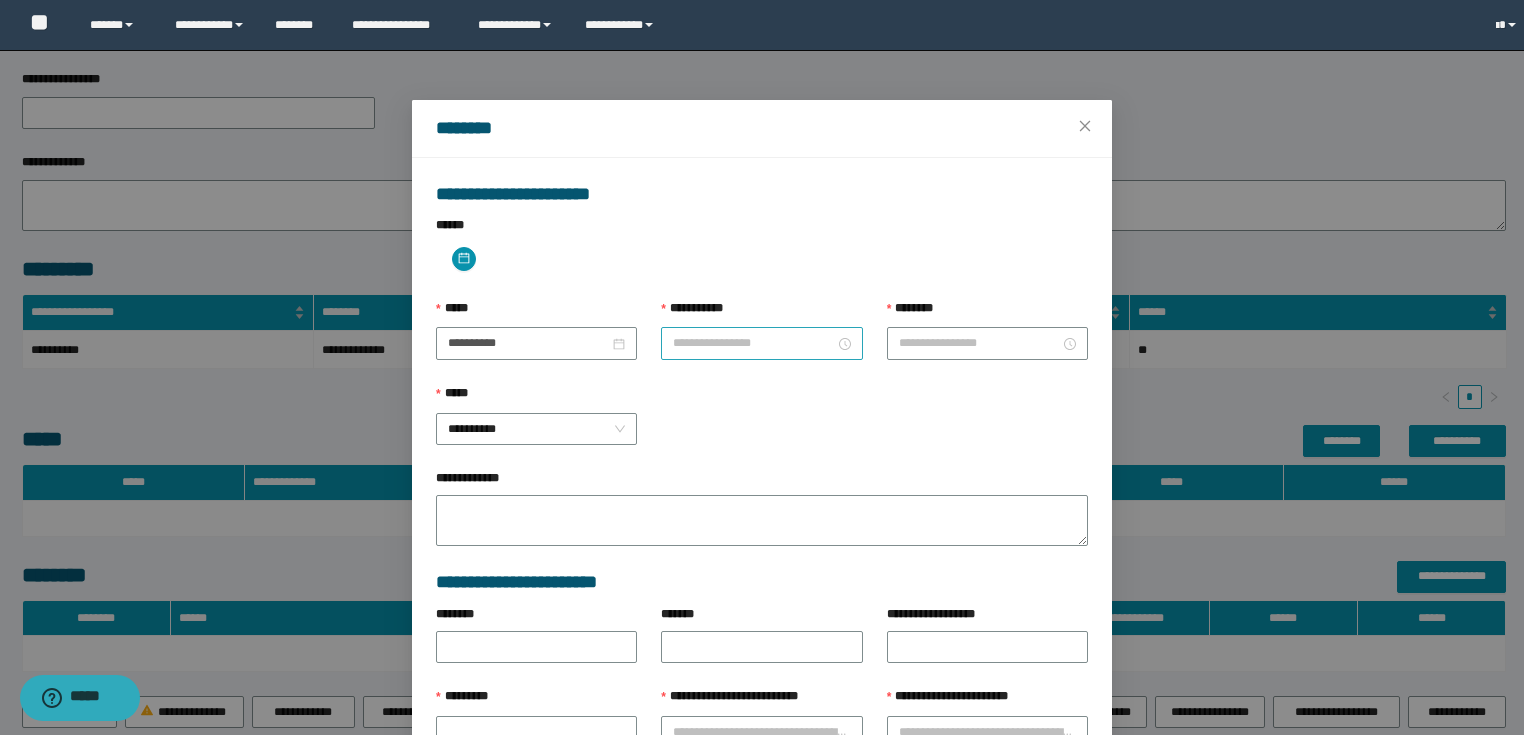 type on "**********" 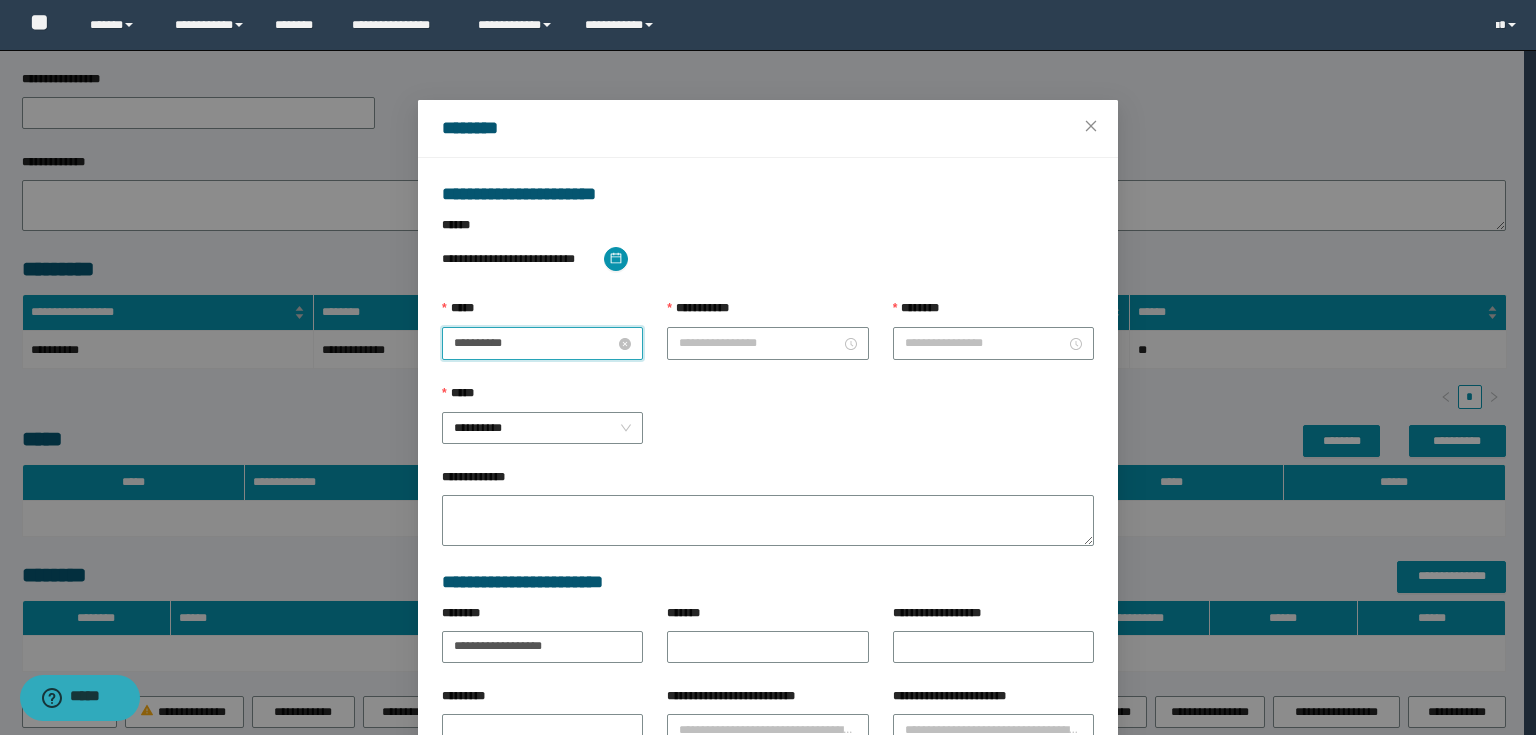 click on "**********" at bounding box center (534, 343) 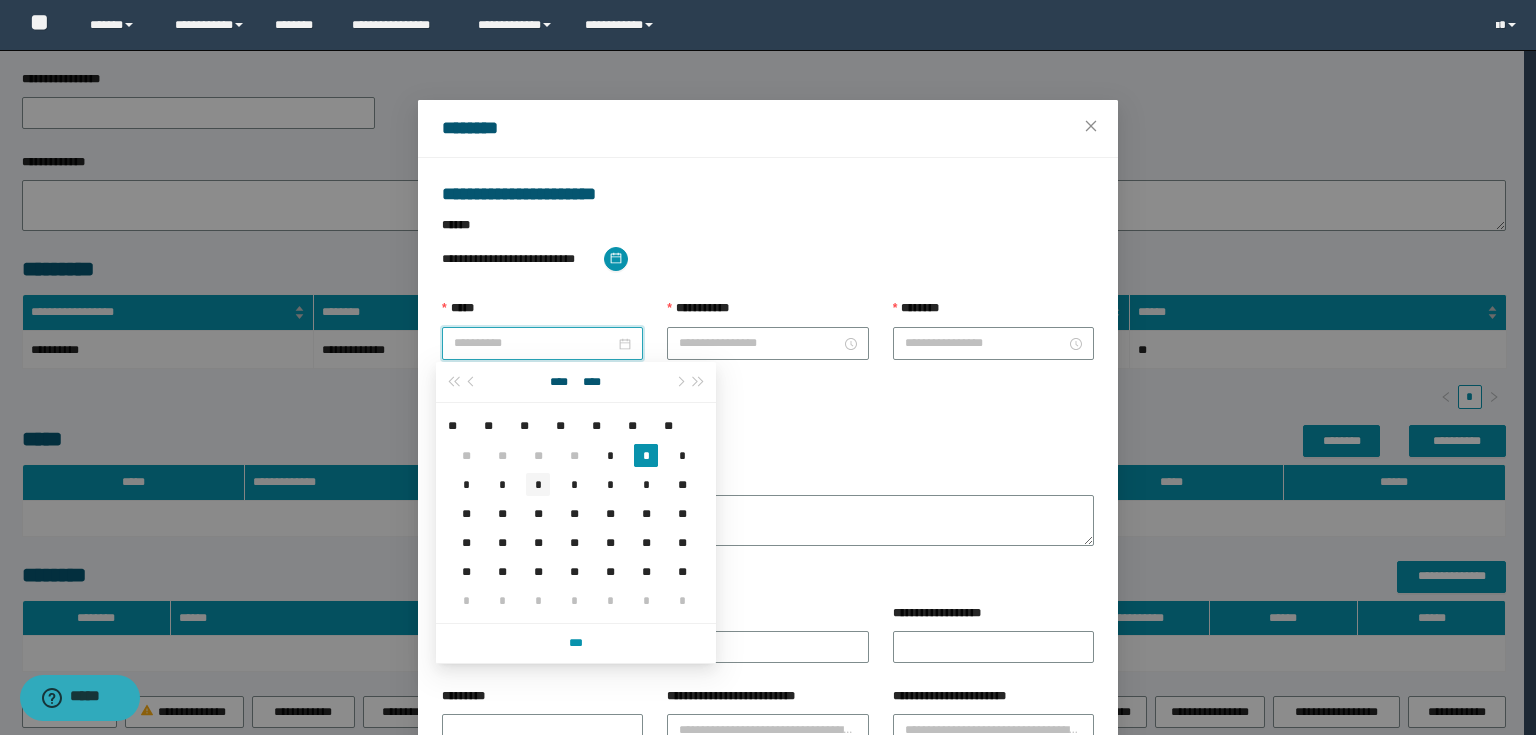 type on "**********" 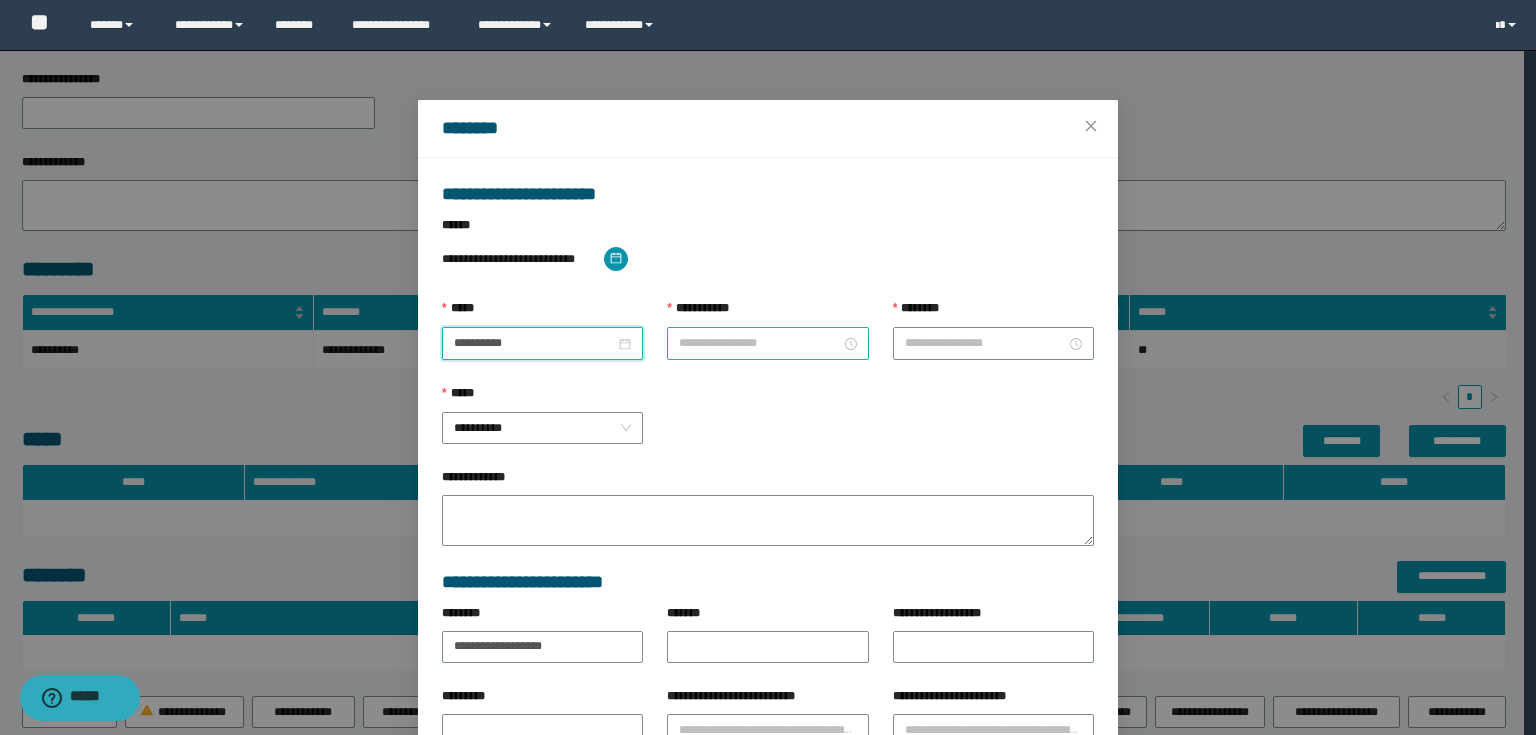 click on "**********" at bounding box center (759, 343) 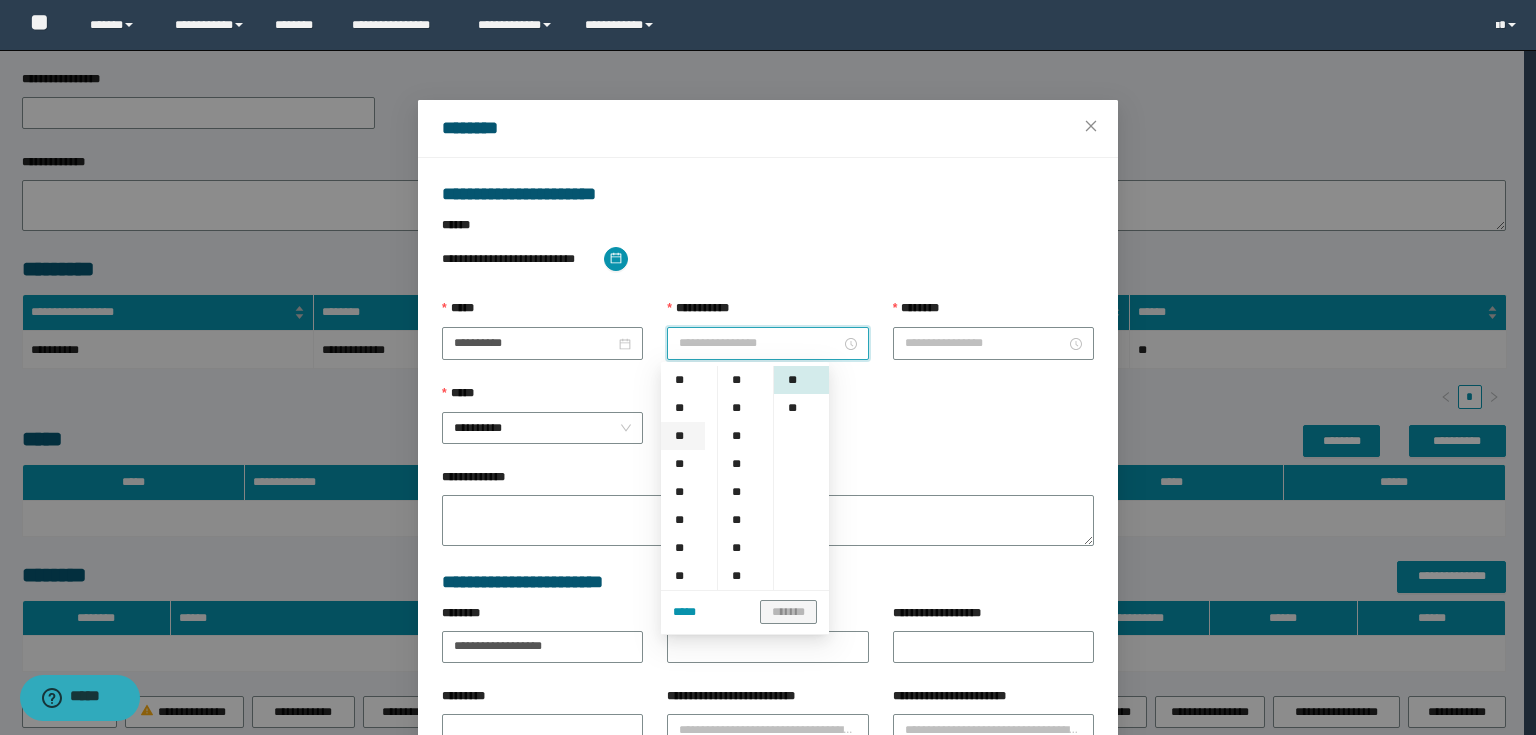 click on "**" at bounding box center [683, 436] 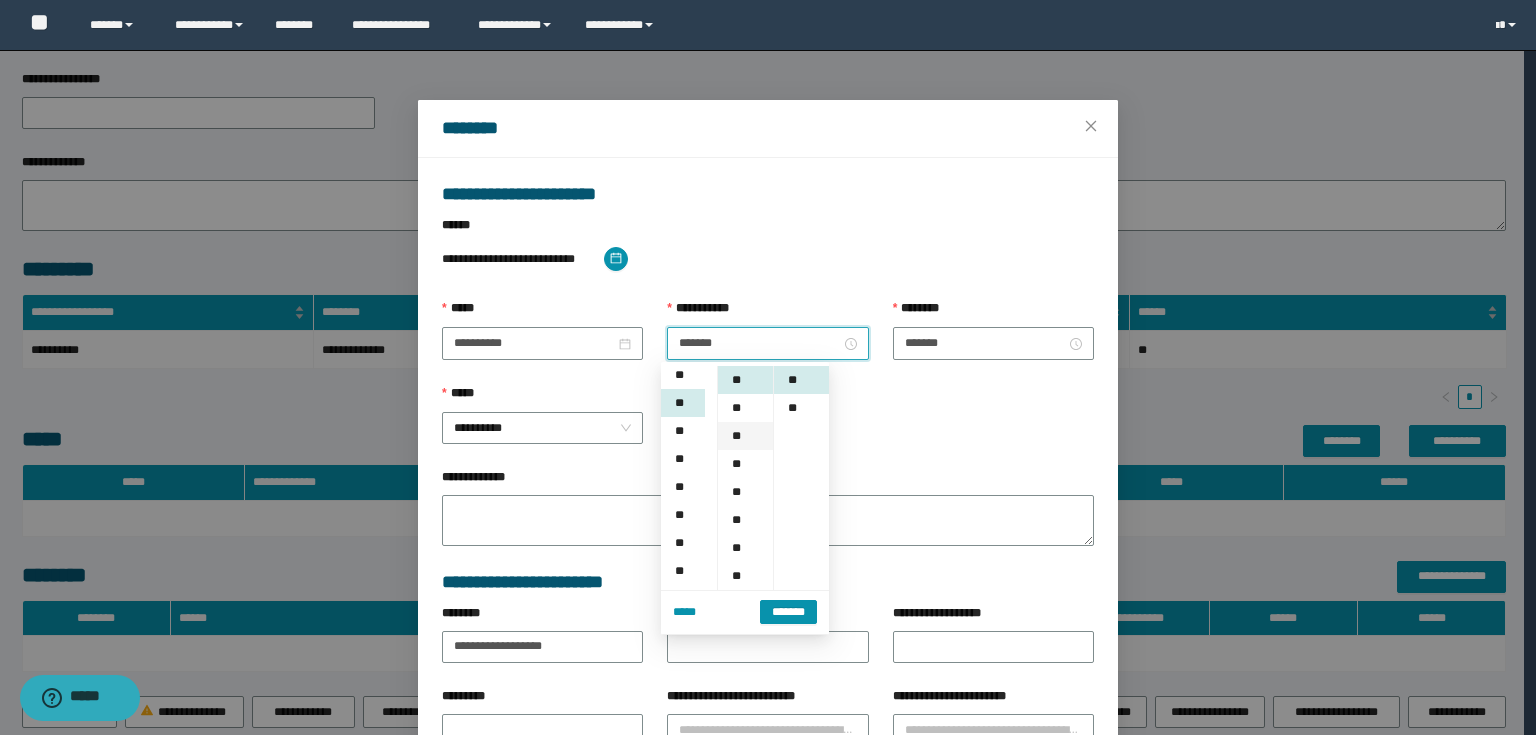 scroll, scrollTop: 56, scrollLeft: 0, axis: vertical 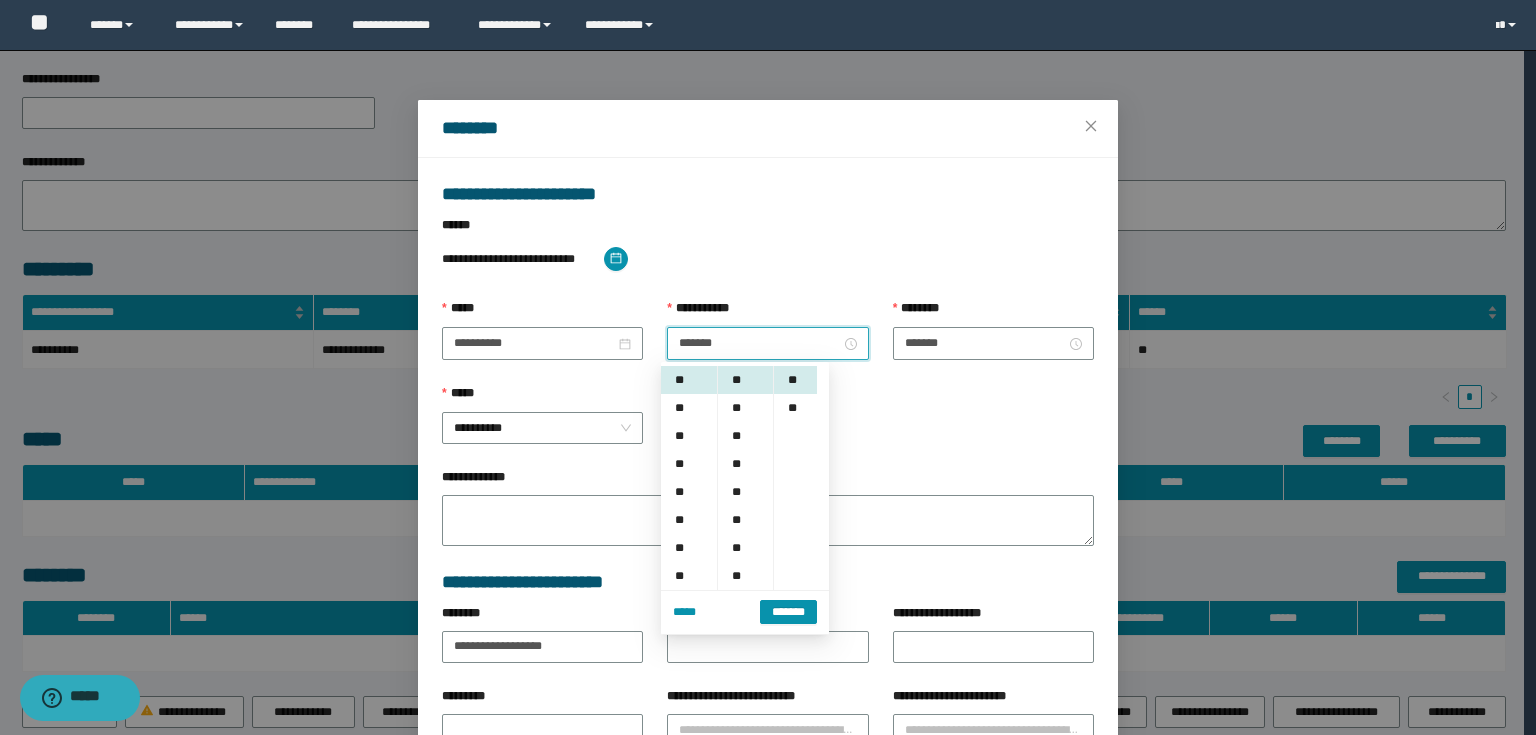 click on "**" at bounding box center [795, 408] 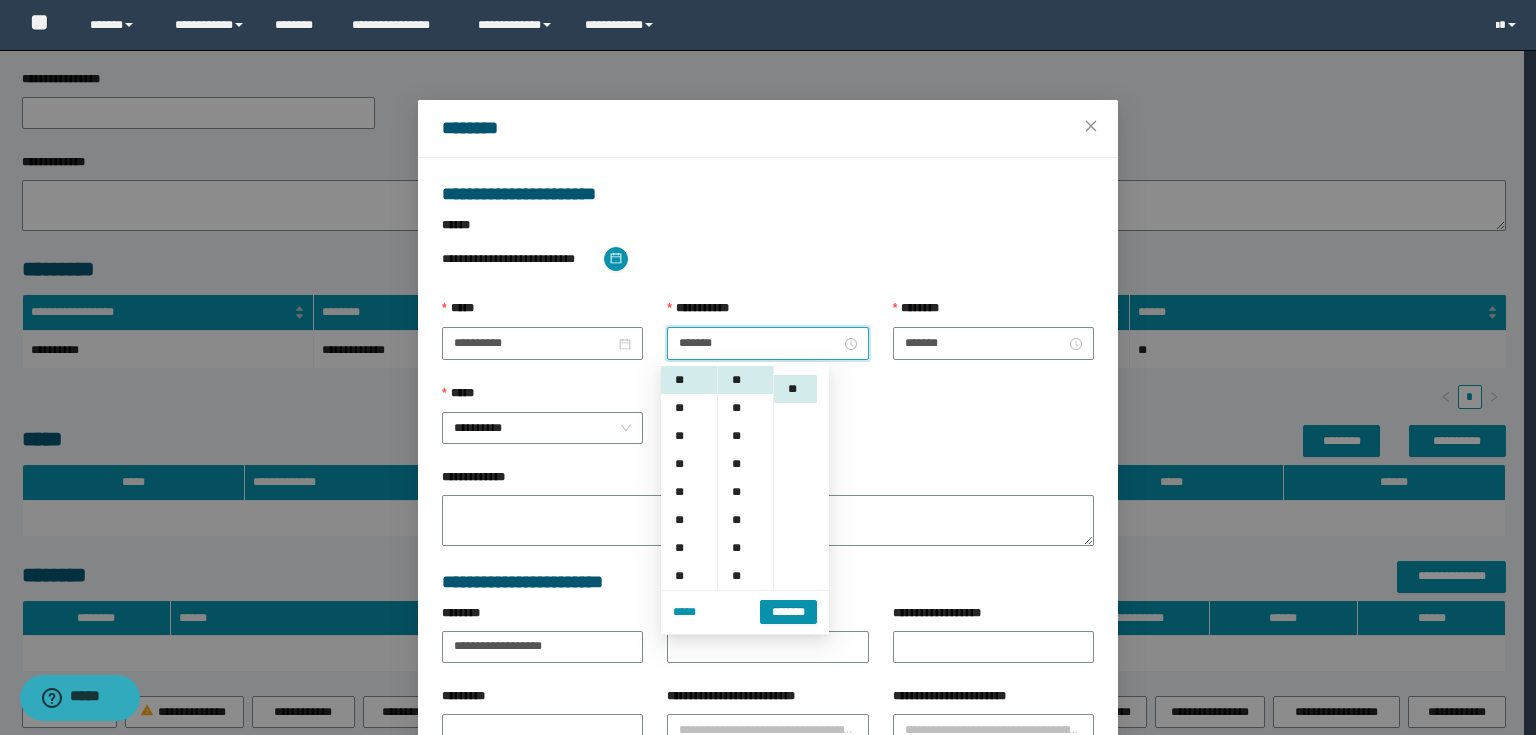 scroll, scrollTop: 28, scrollLeft: 0, axis: vertical 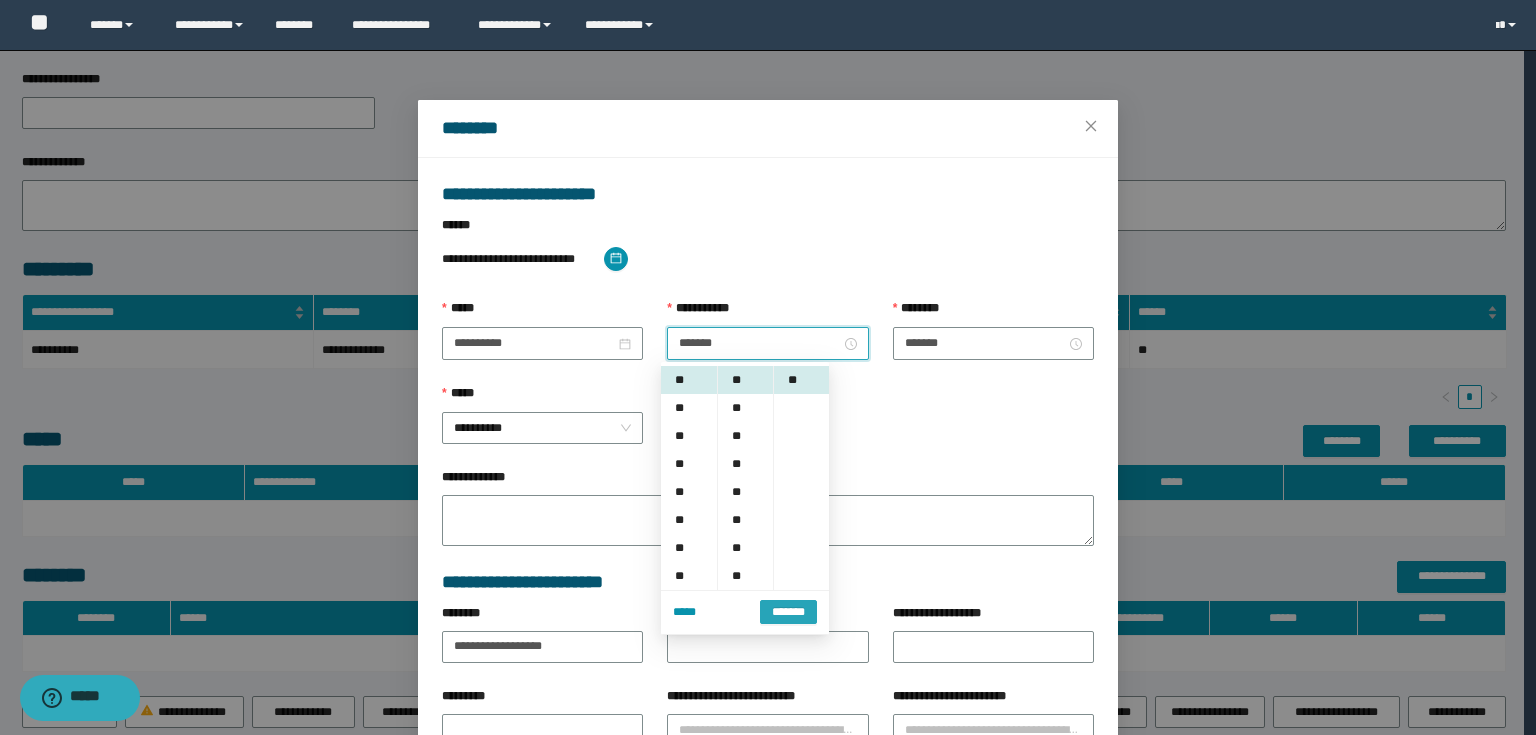 click on "*******" at bounding box center [788, 612] 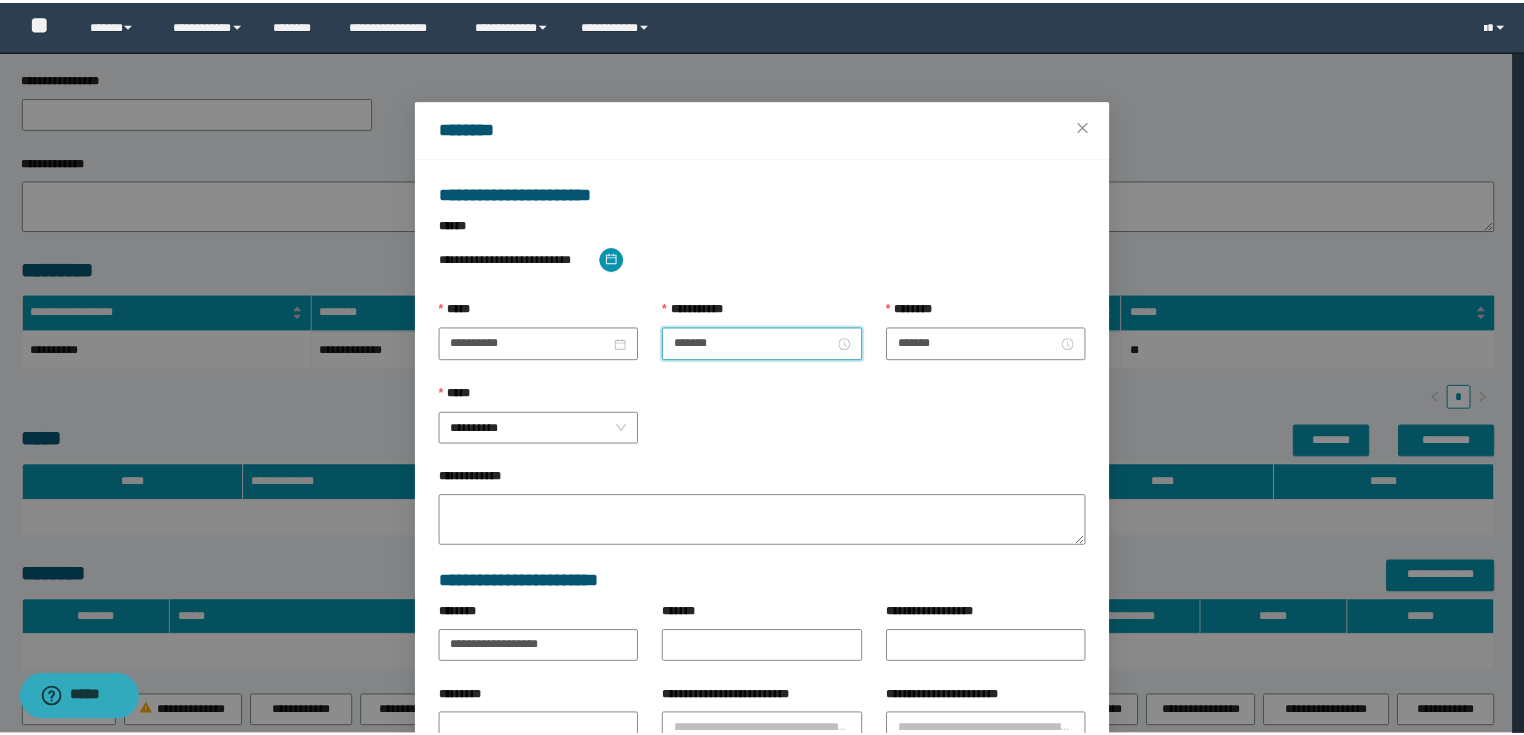 scroll, scrollTop: 132, scrollLeft: 0, axis: vertical 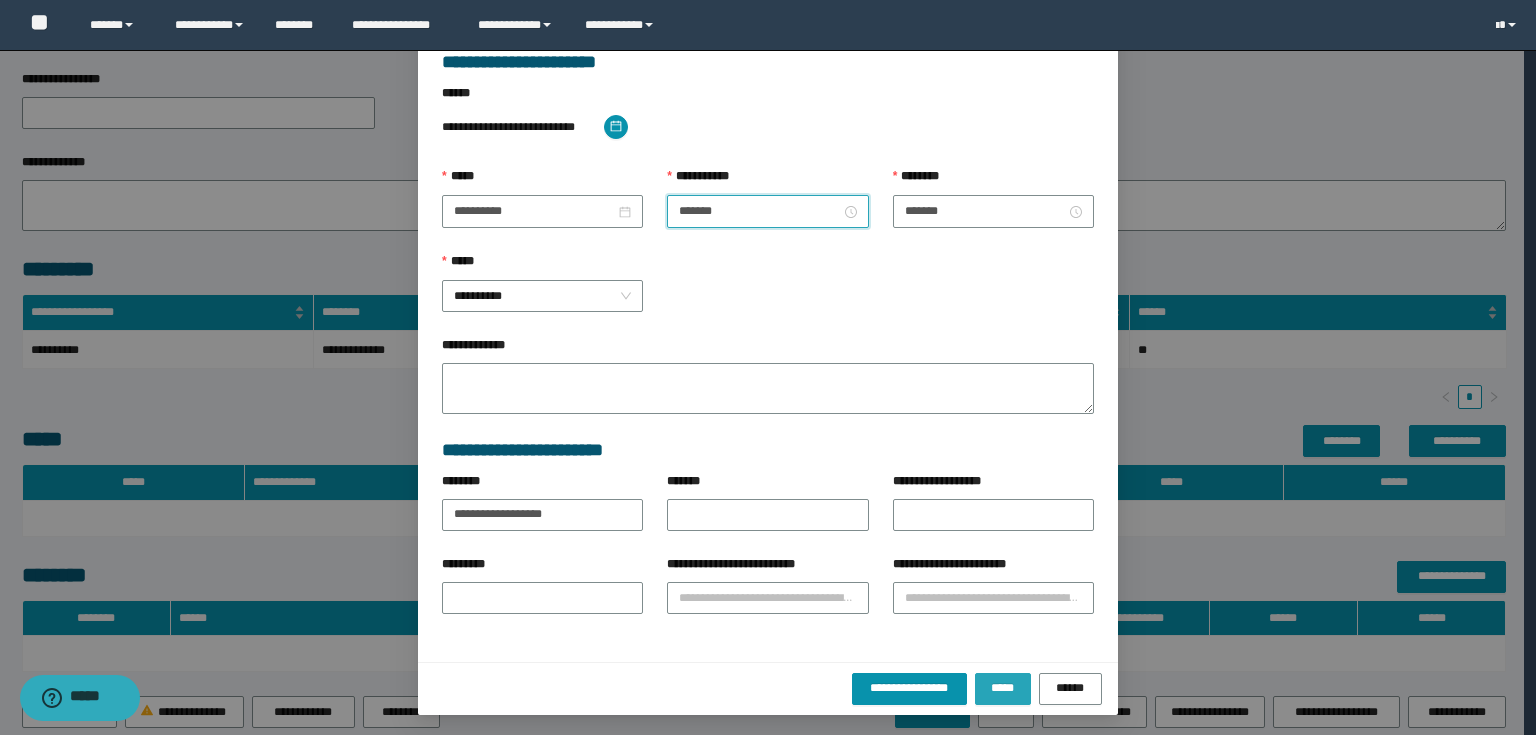 click on "*****" at bounding box center (1003, 688) 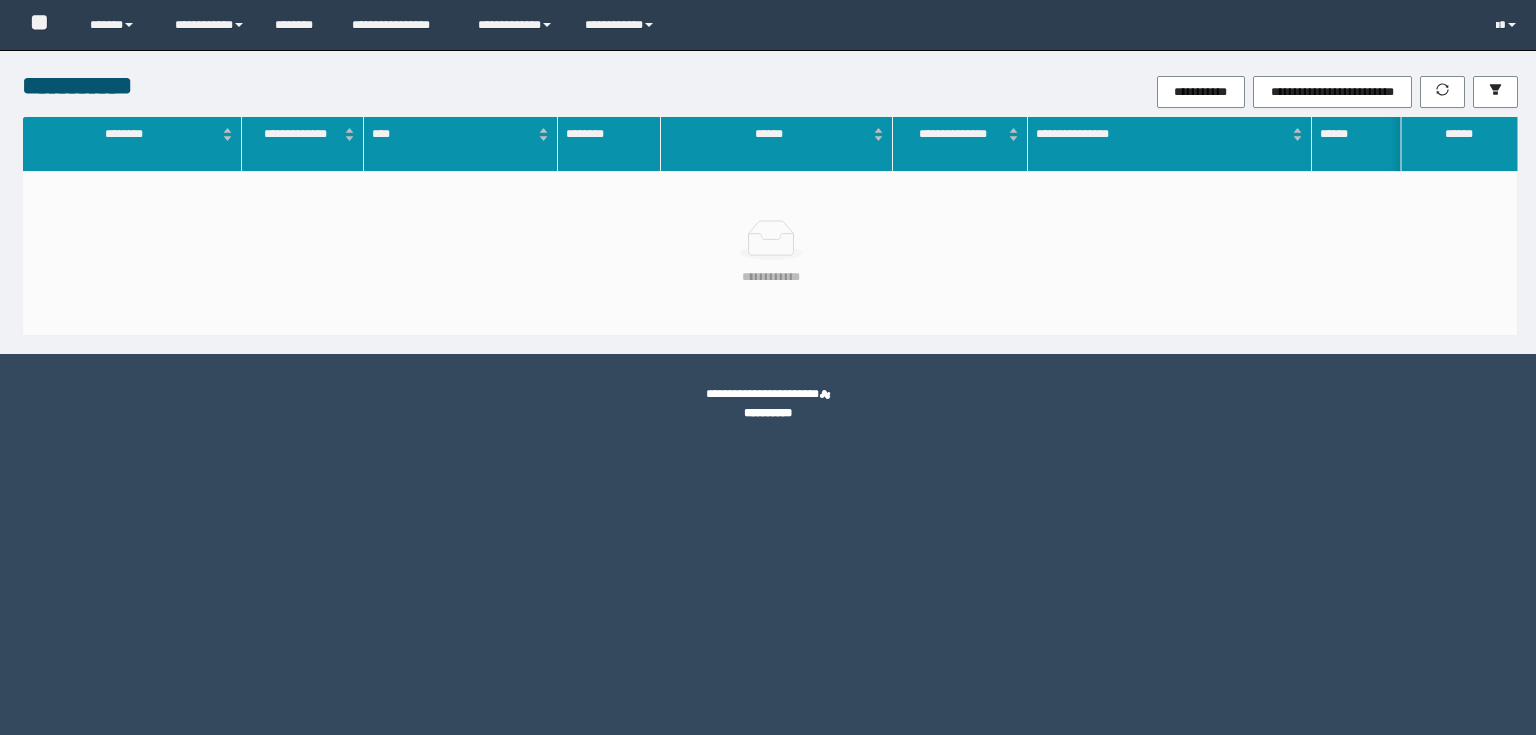 scroll, scrollTop: 0, scrollLeft: 0, axis: both 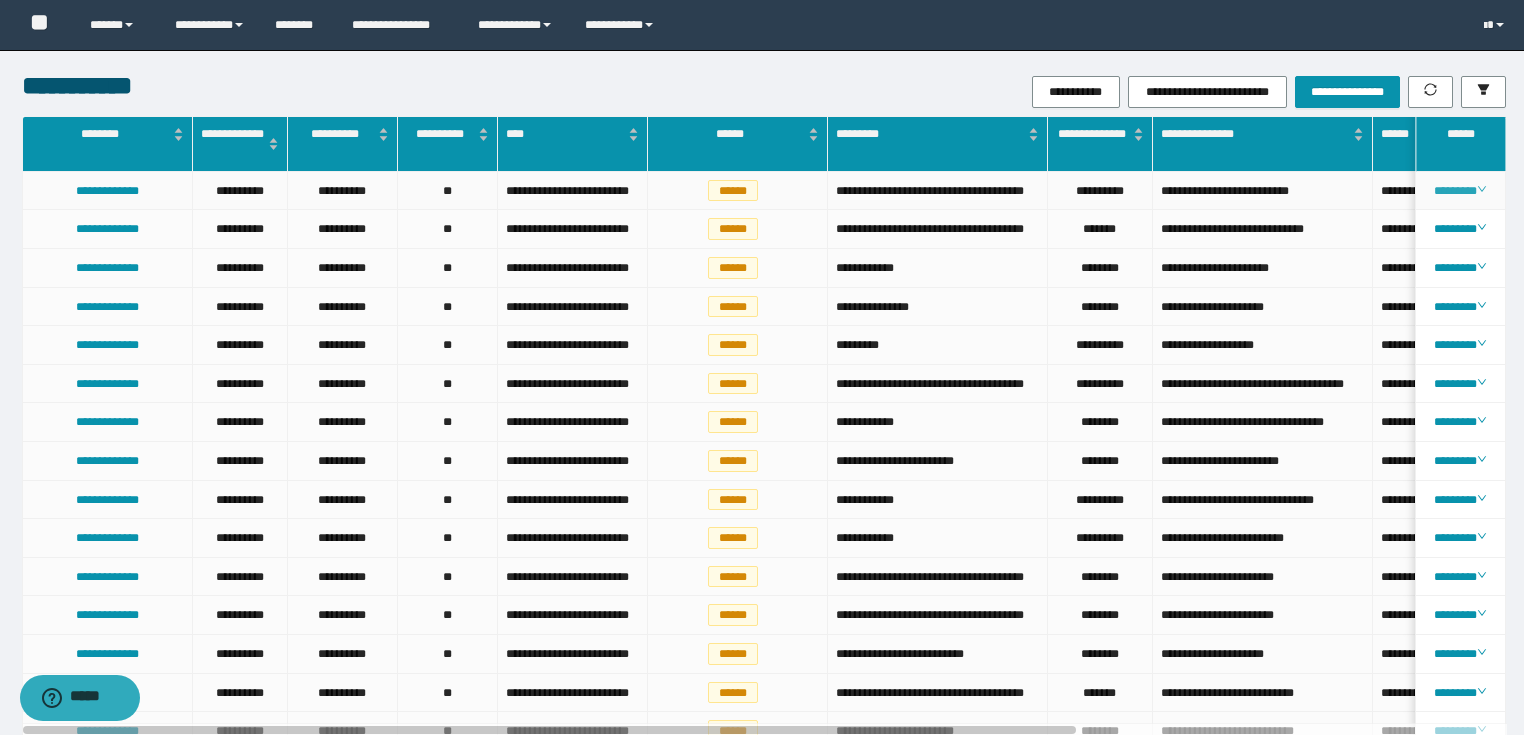 click on "********" at bounding box center (1460, 191) 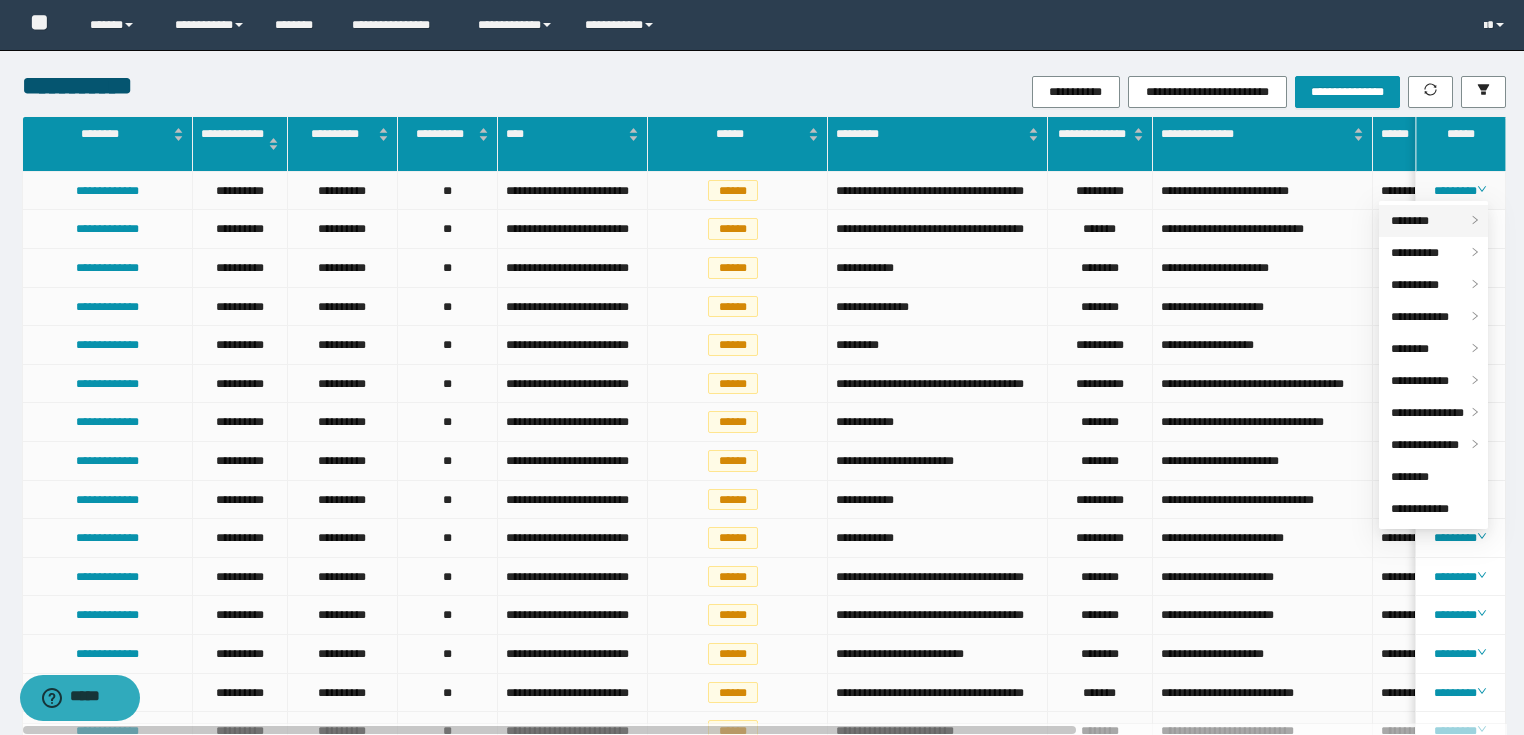click on "********" at bounding box center [1410, 221] 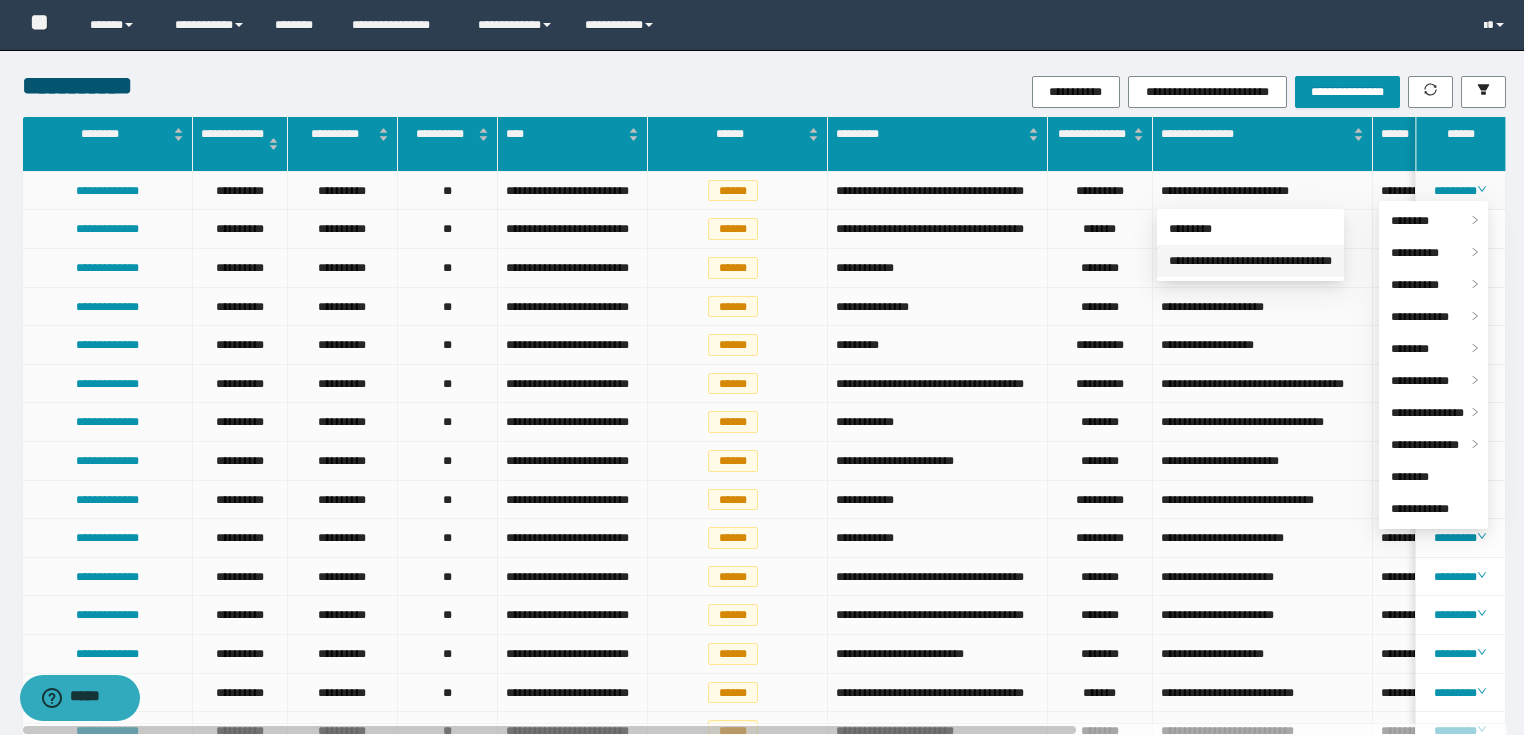 click on "**********" at bounding box center [1250, 261] 